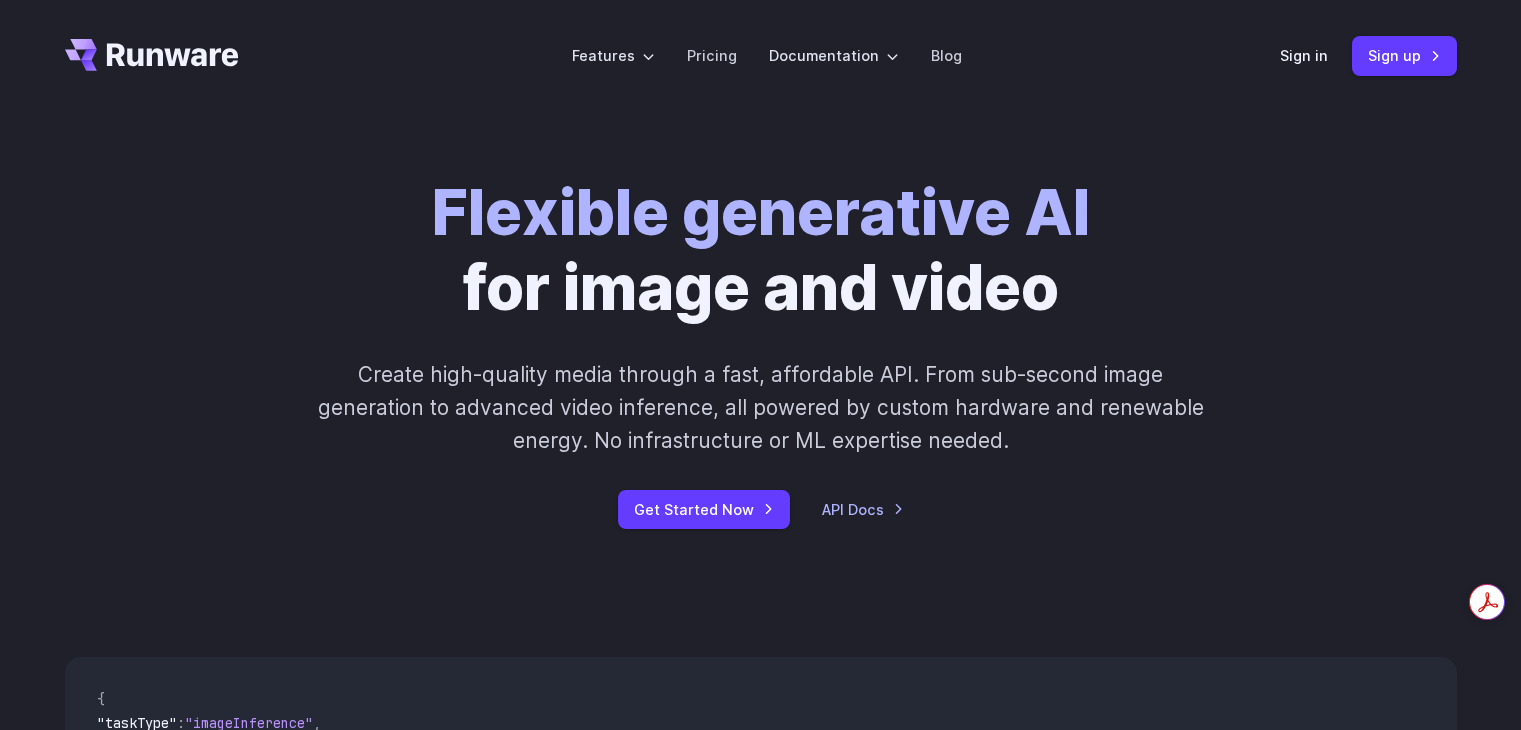 click on "Sign in" at bounding box center [1304, 55] 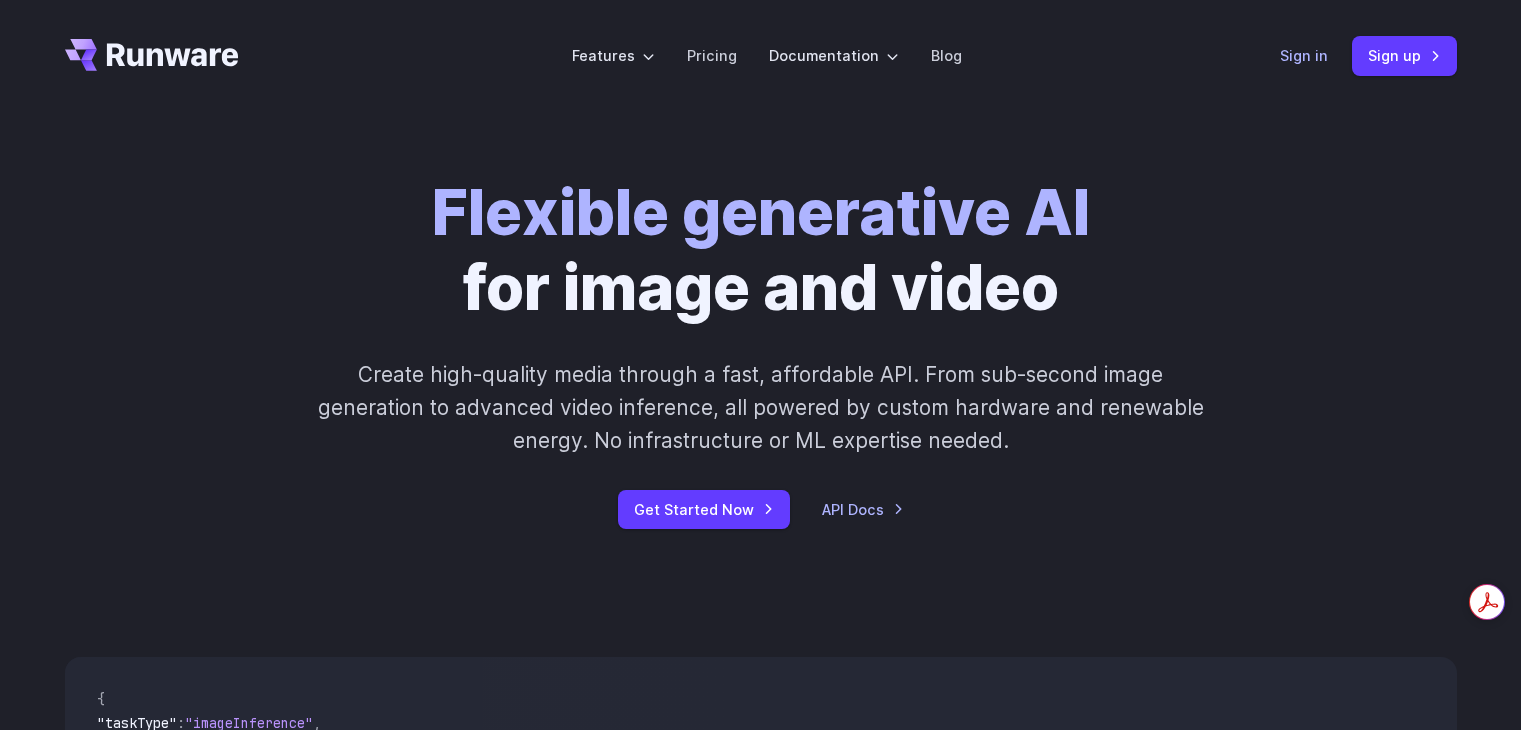 scroll, scrollTop: 0, scrollLeft: 0, axis: both 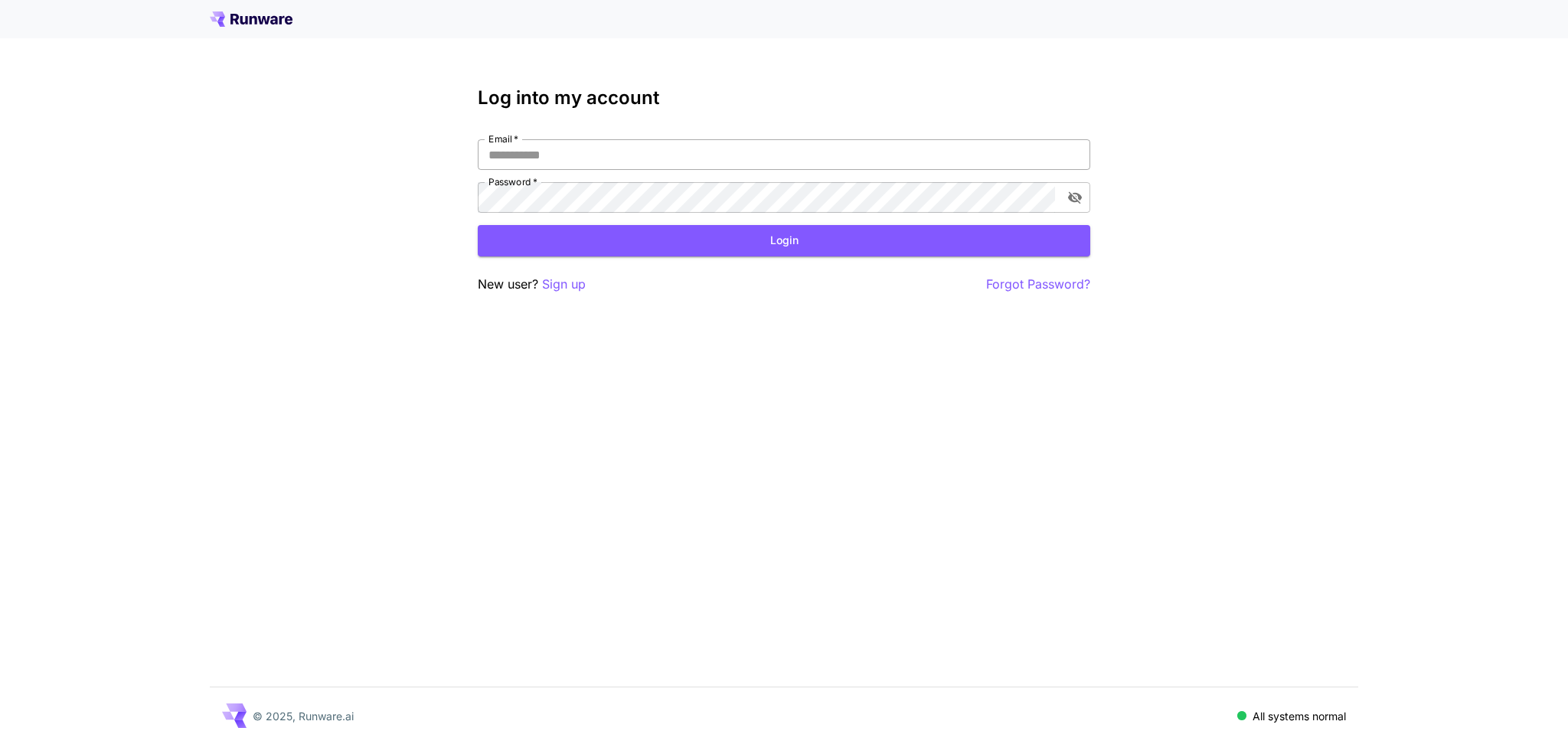 click on "Email   *" at bounding box center [784, 155] 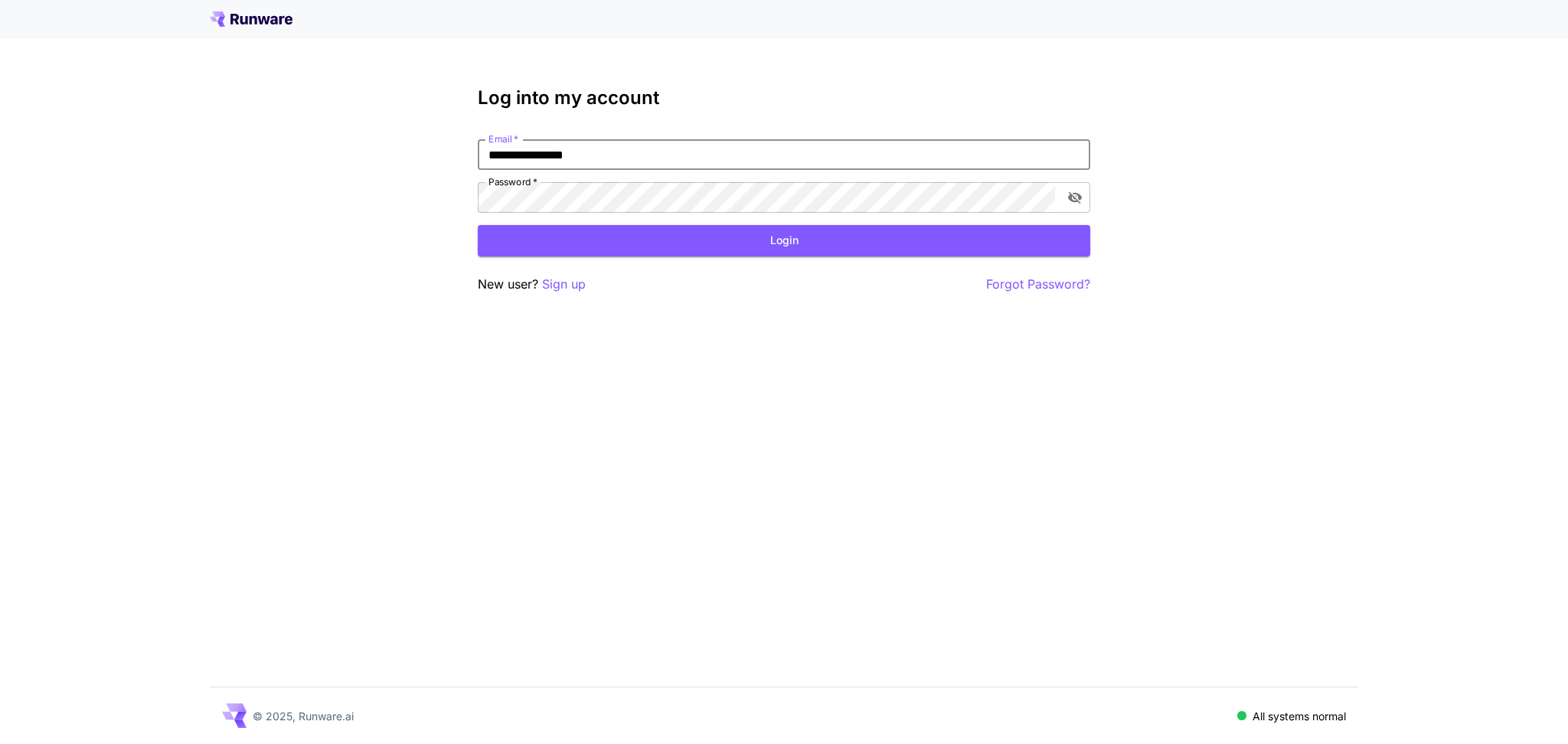 type on "**********" 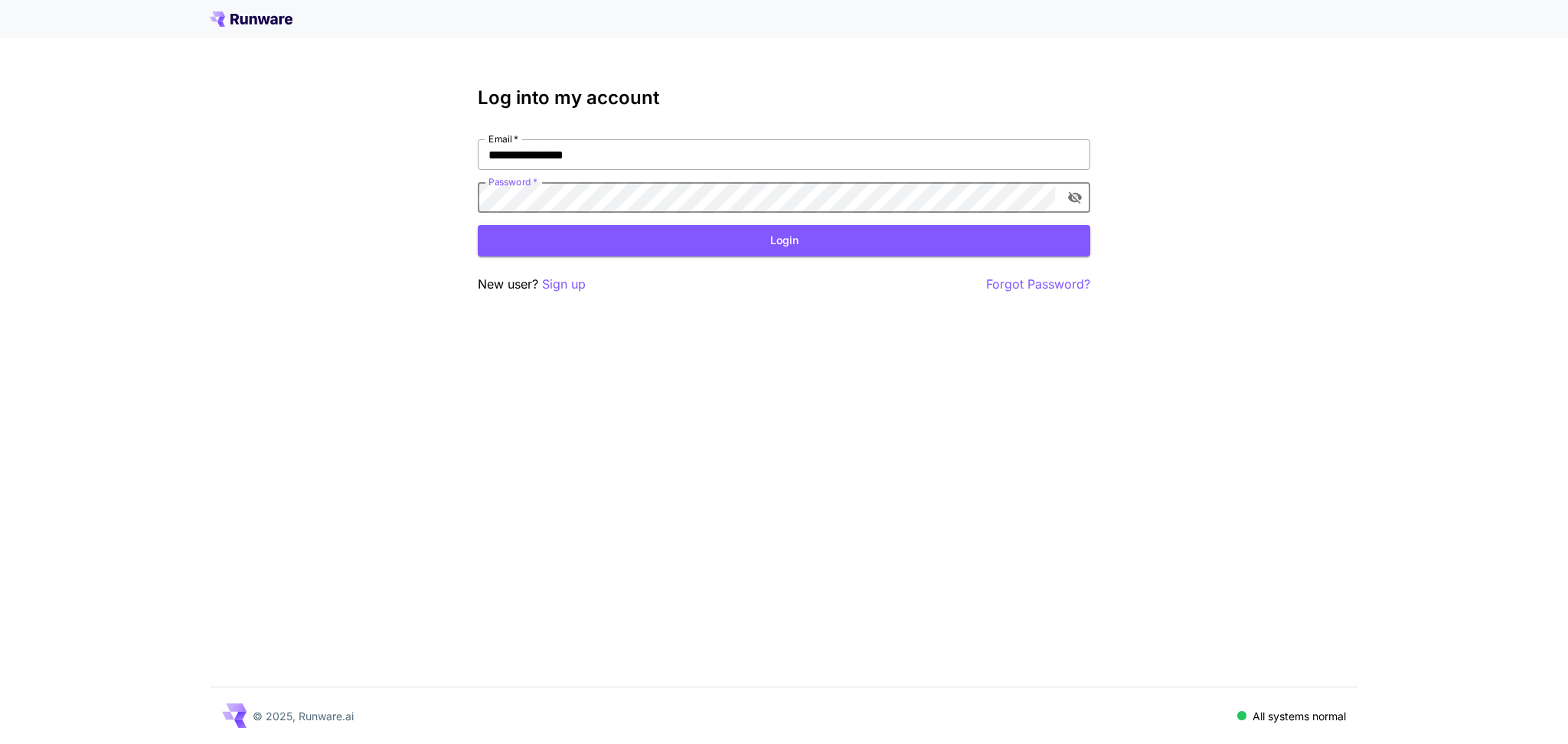 click on "Login" at bounding box center (784, 240) 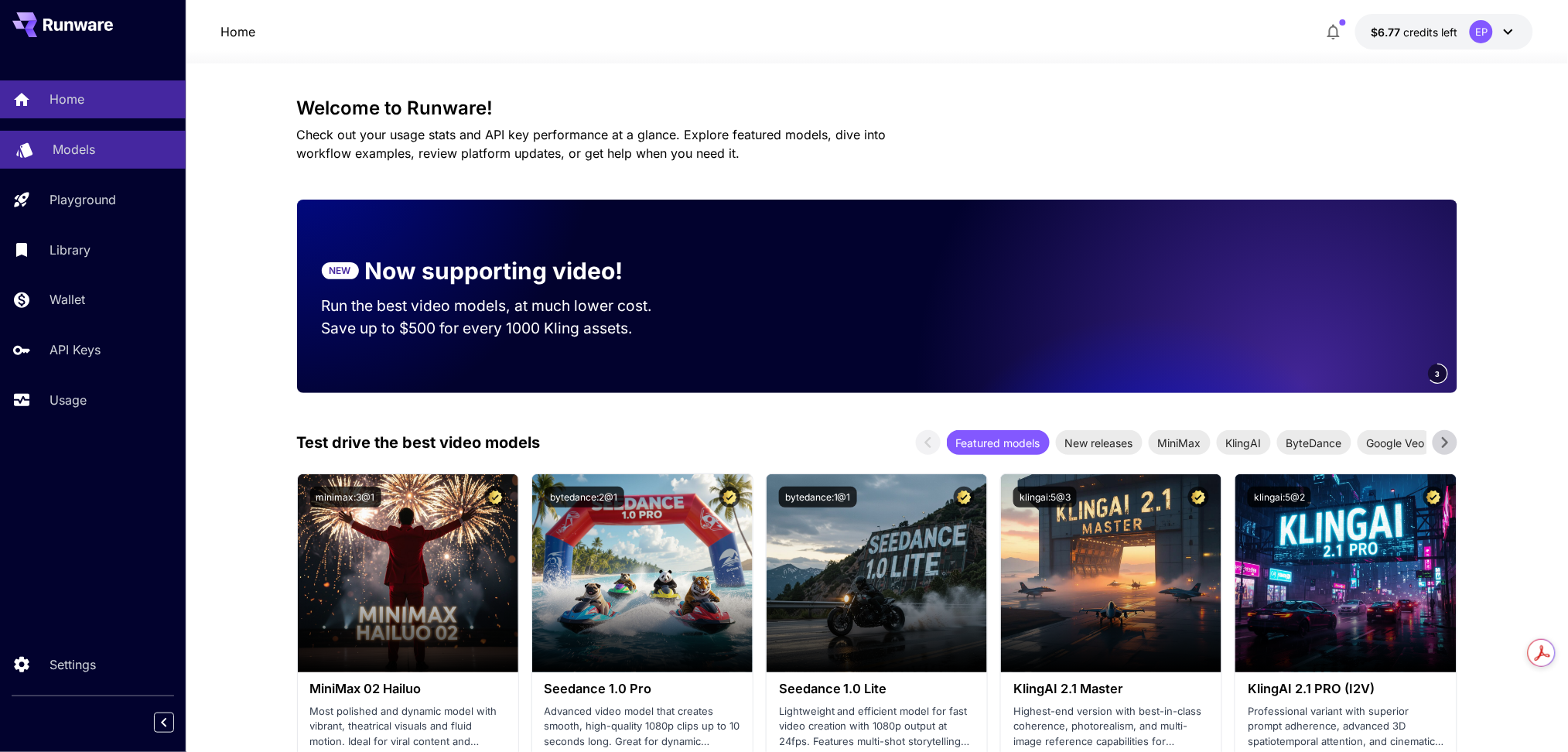 click on "Models" at bounding box center (73, 149) 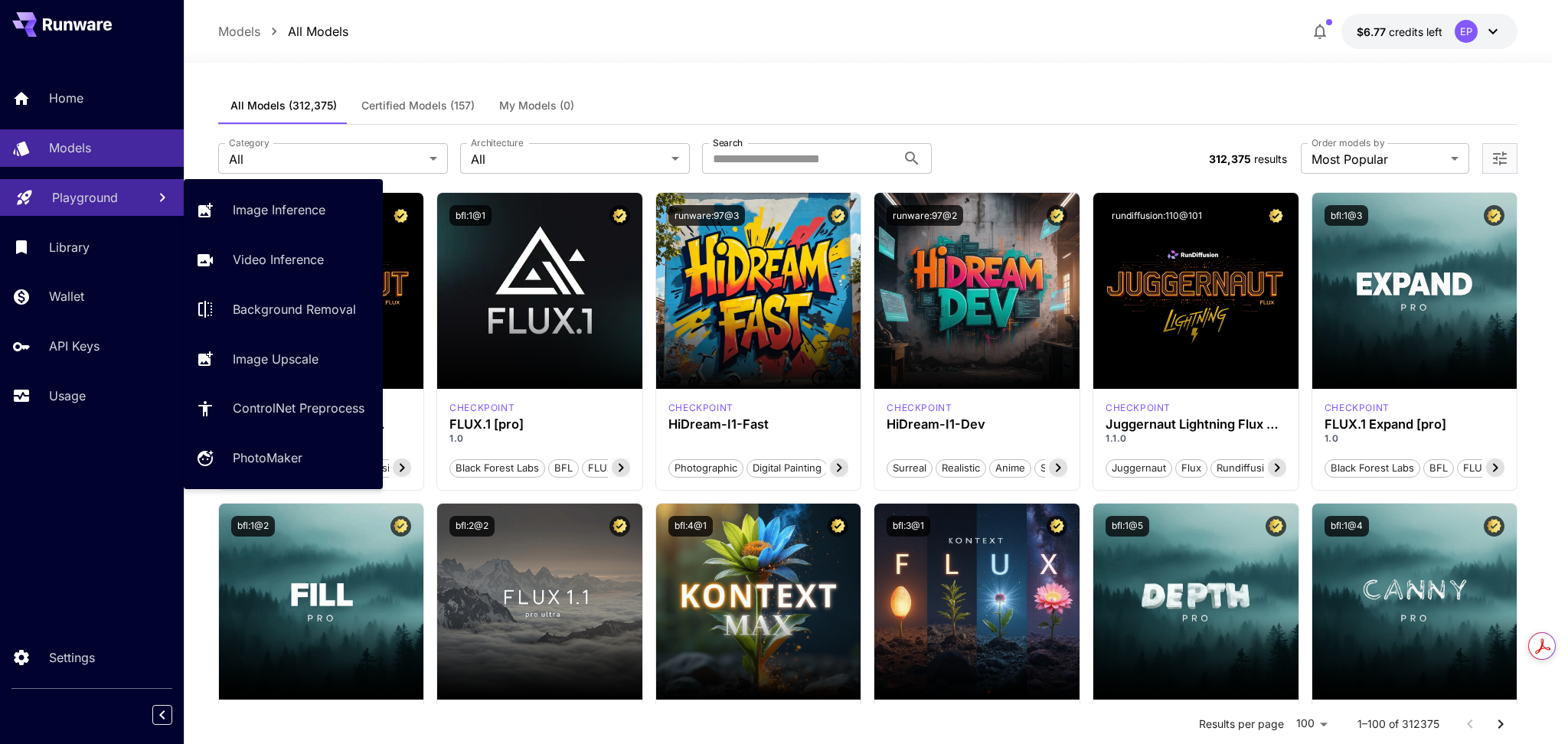click on "Playground" at bounding box center [85, 197] 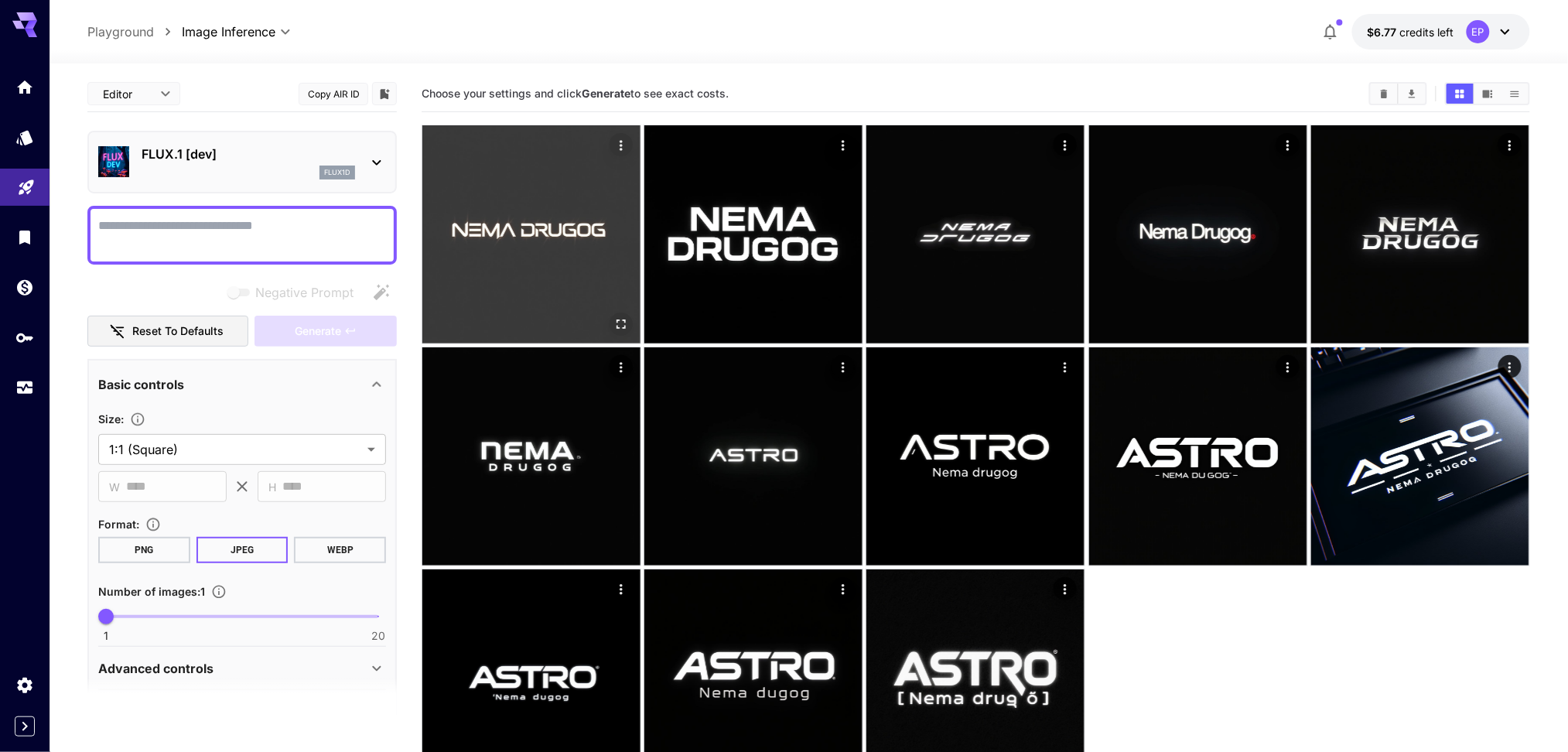 click at bounding box center (531, 234) 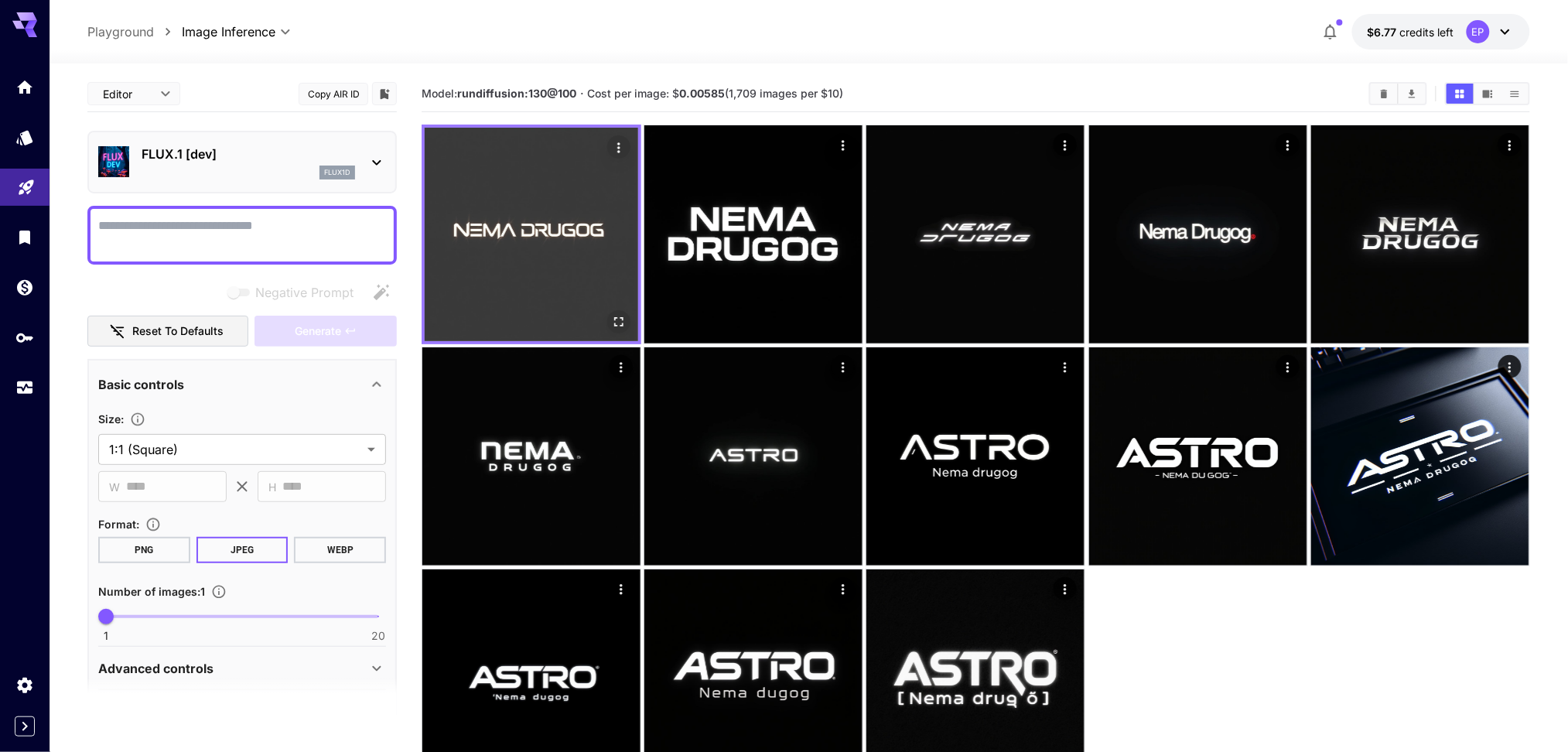 click 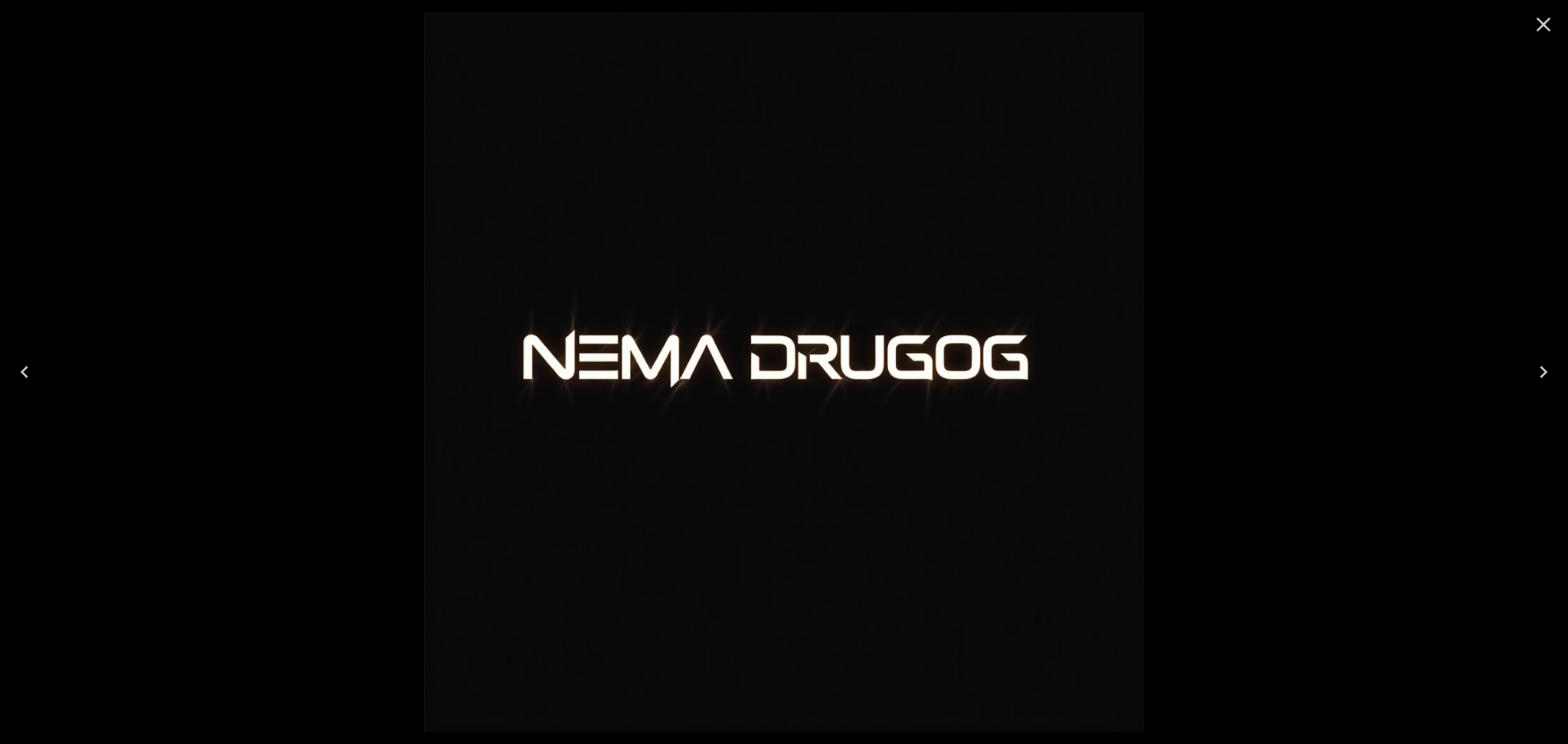 click at bounding box center [784, 372] 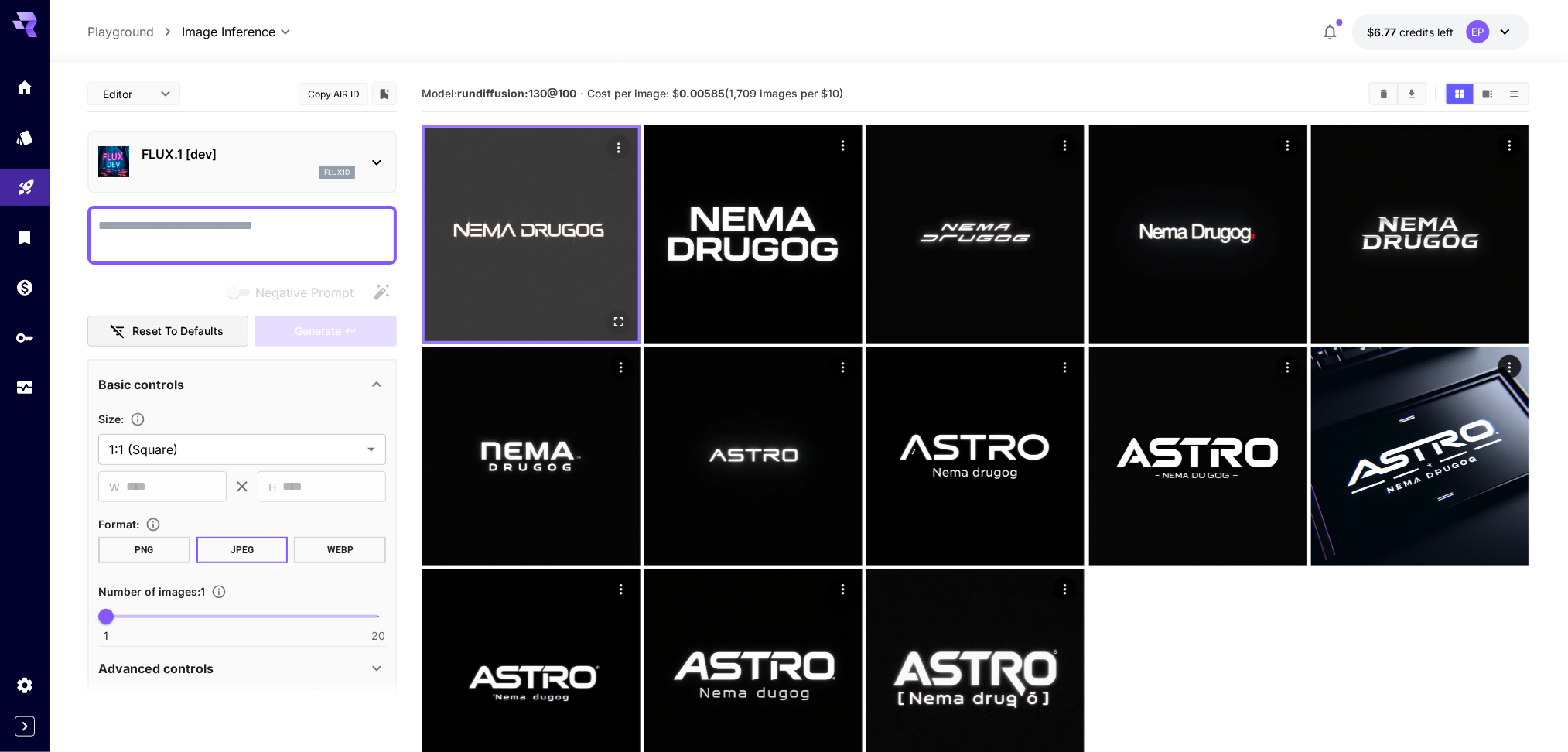 click 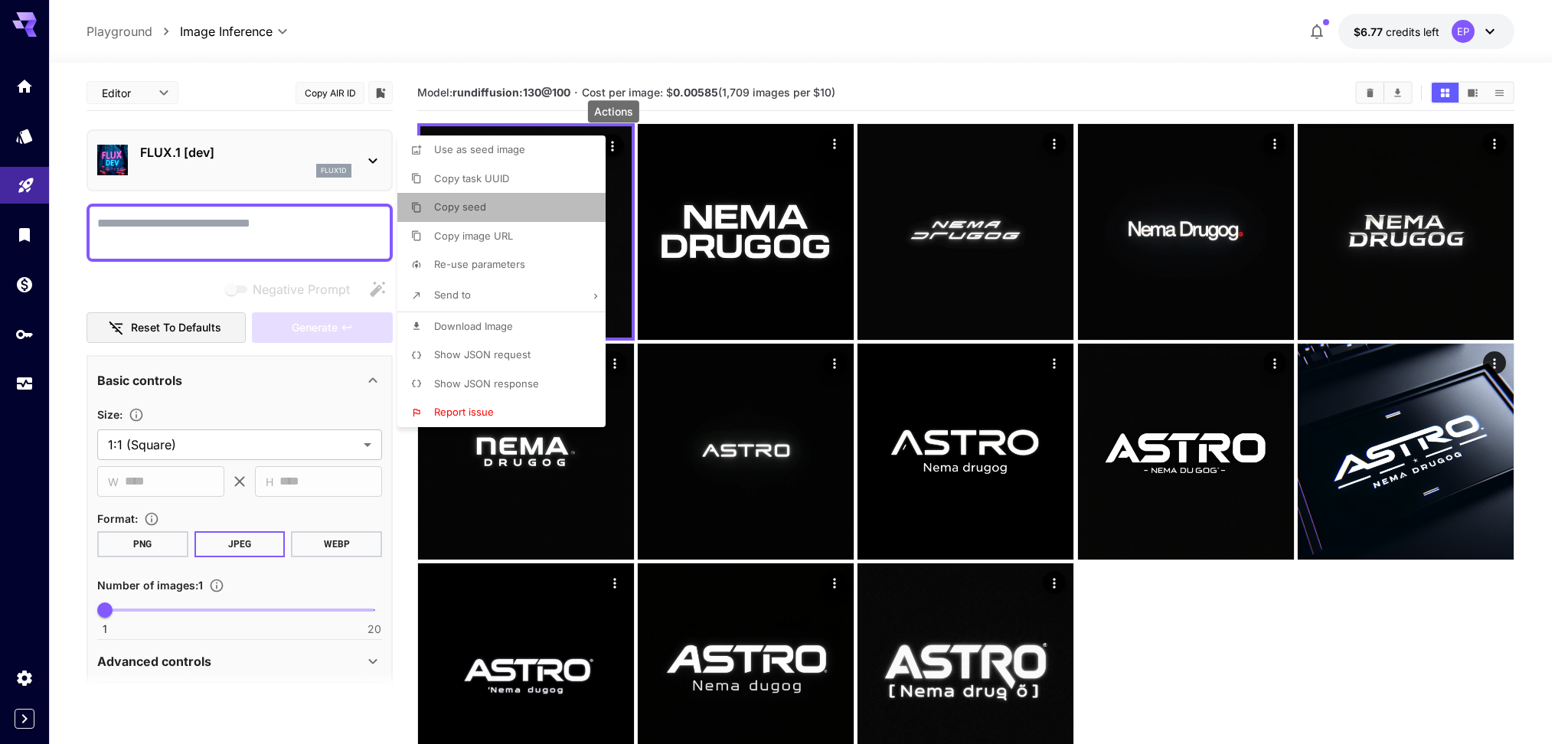 click on "Copy seed" at bounding box center (460, 207) 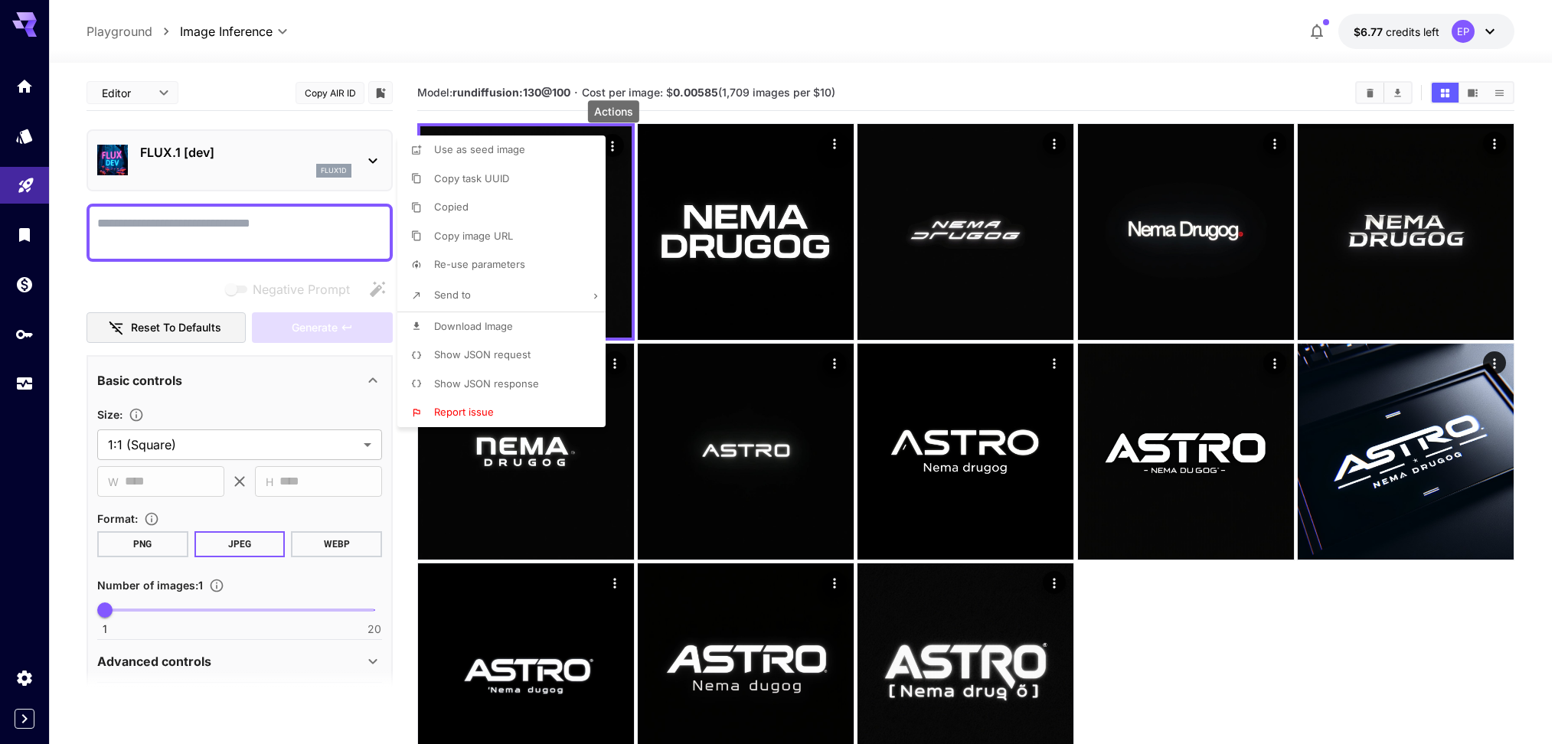 click at bounding box center (784, 372) 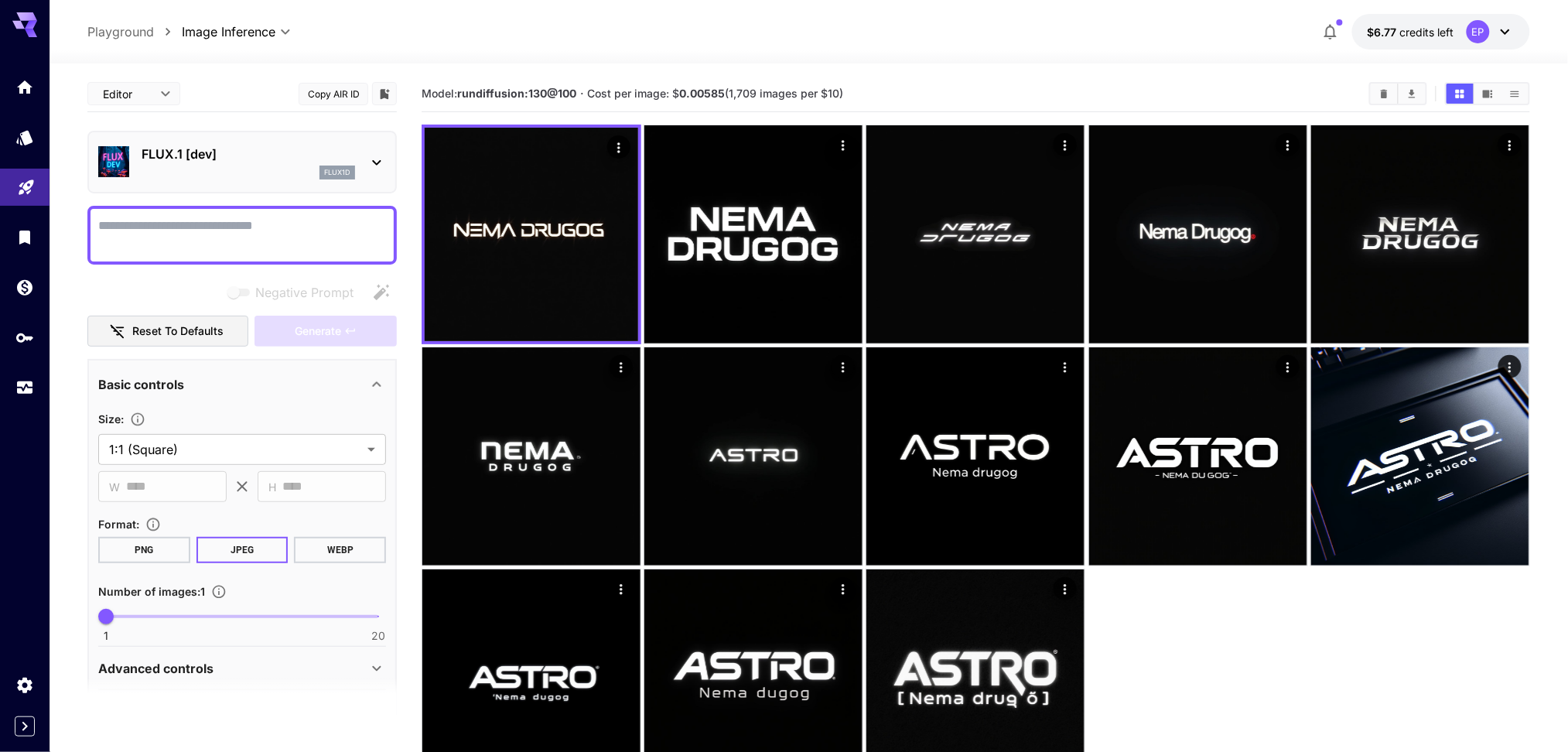 click on "FLUX.1 [dev]" at bounding box center (248, 154) 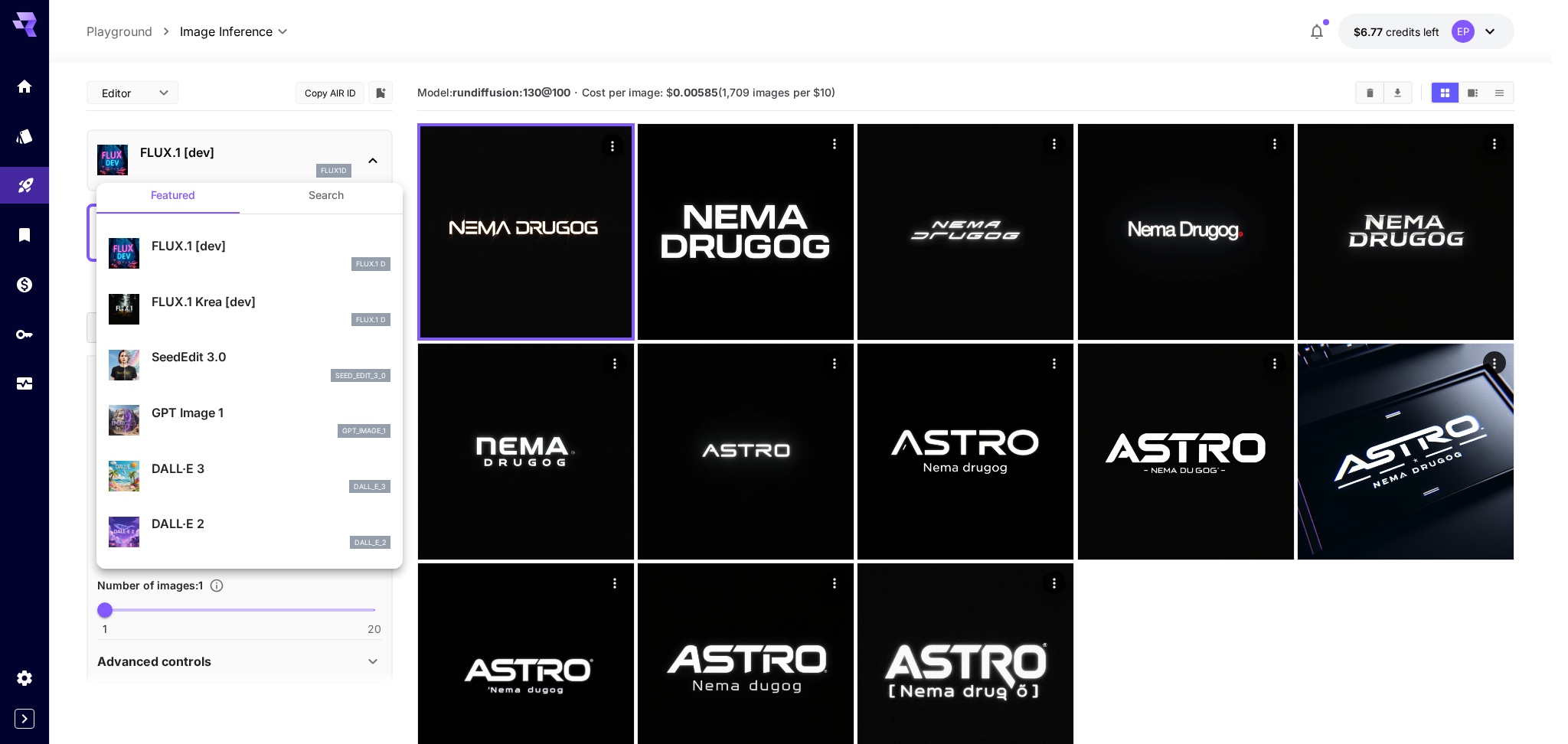 scroll, scrollTop: 0, scrollLeft: 0, axis: both 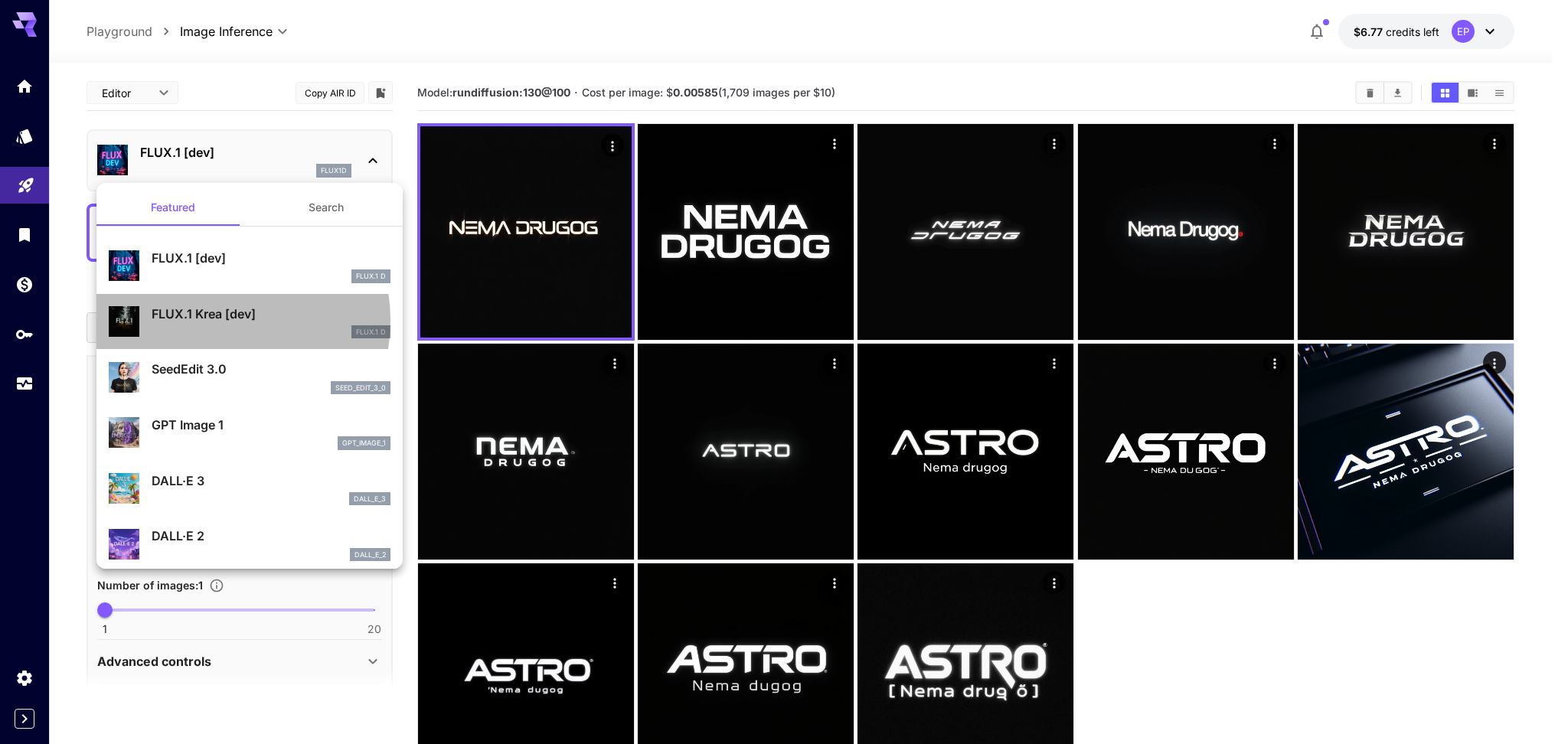 click on "FLUX.1 Krea [dev]" at bounding box center (271, 314) 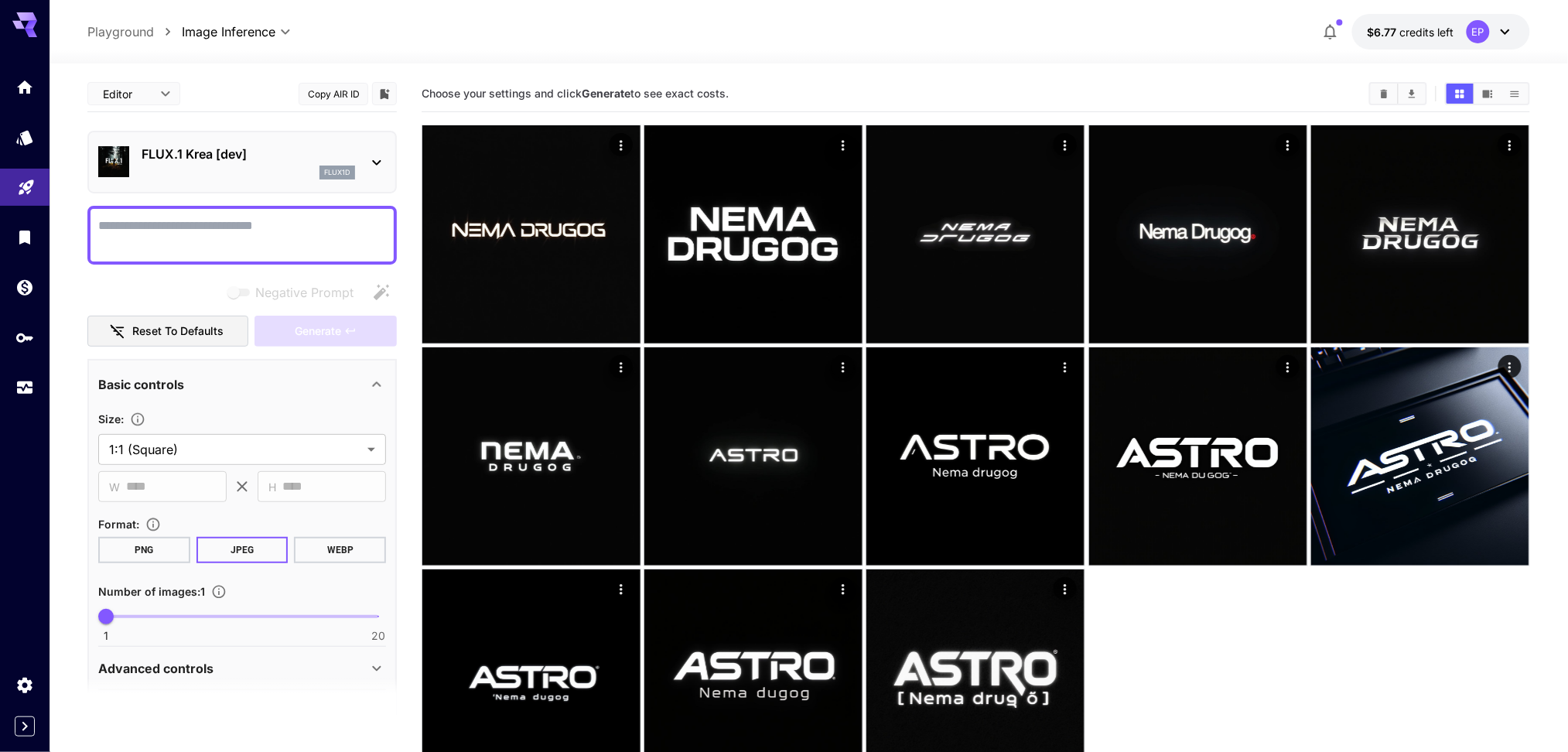 click on "Negative Prompt" at bounding box center [242, 235] 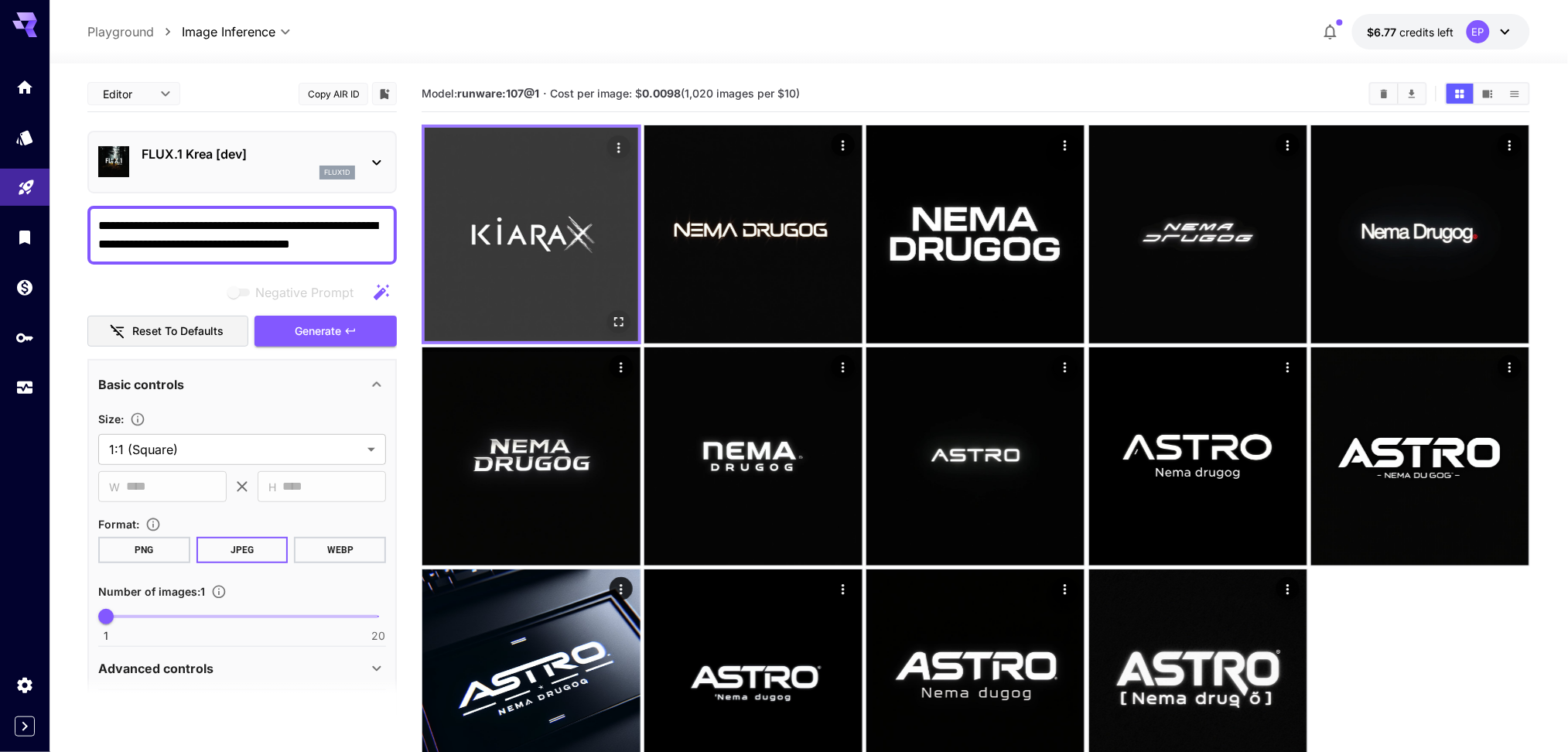 click at bounding box center (531, 234) 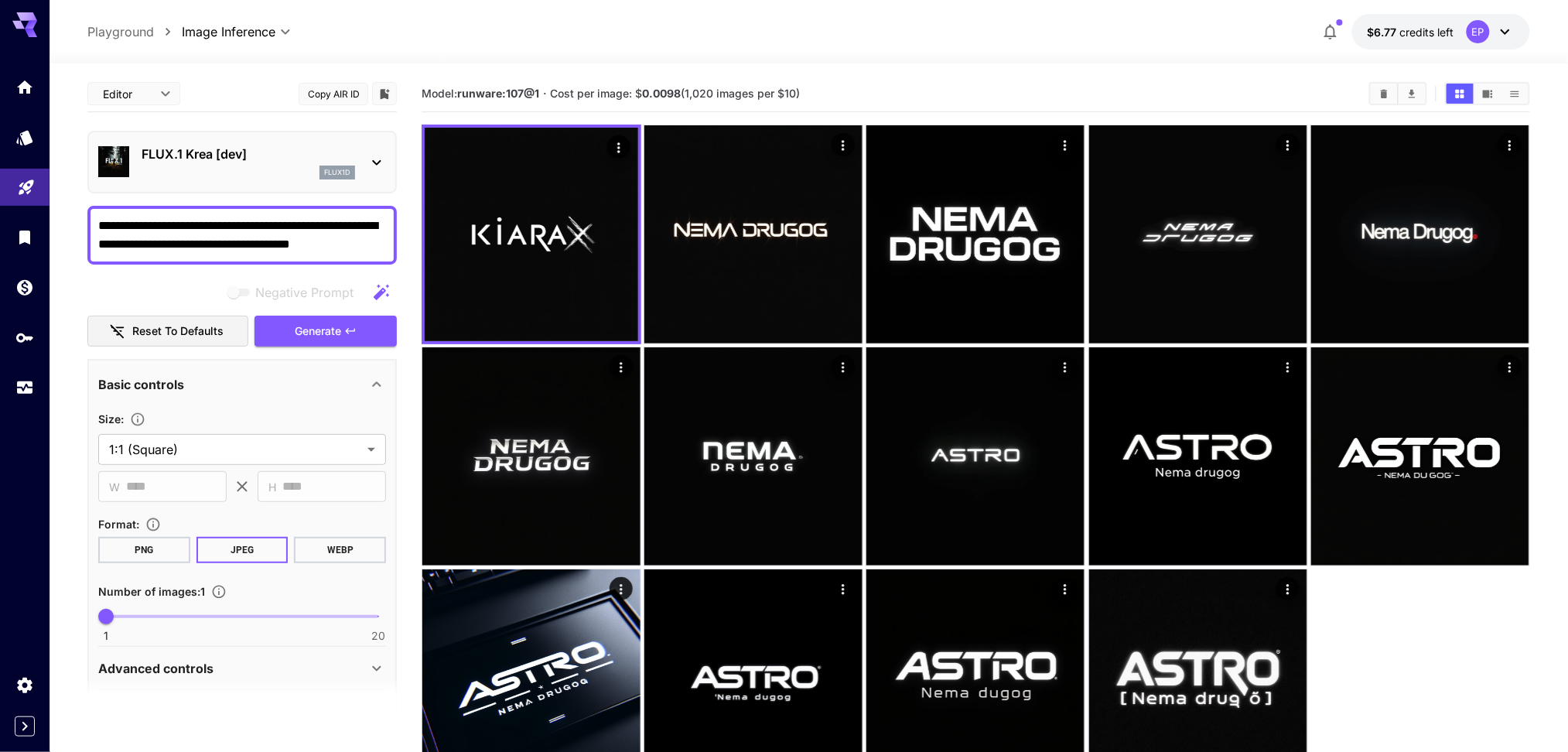 click on "**********" at bounding box center (243, 235) 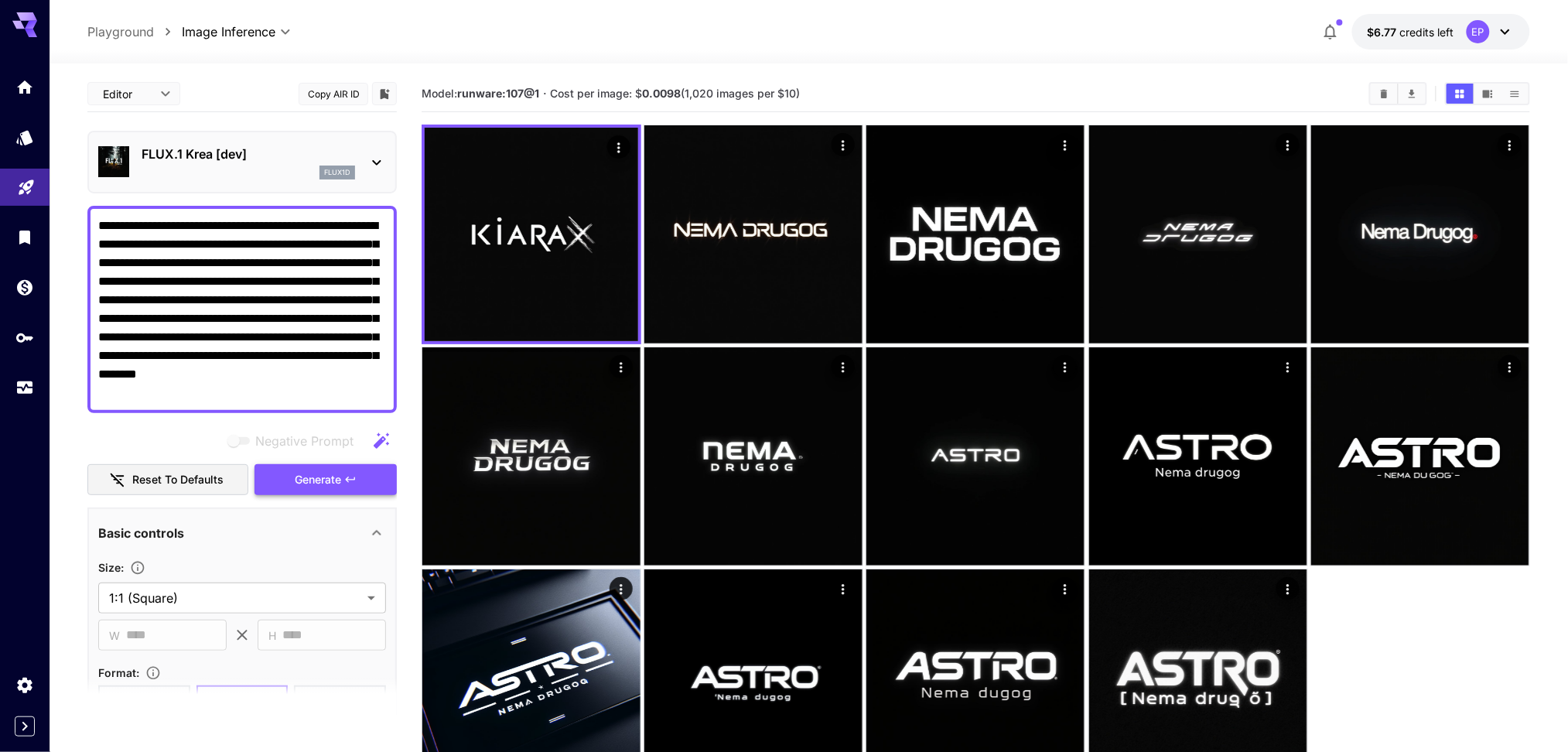 click on "Generate" at bounding box center [318, 480] 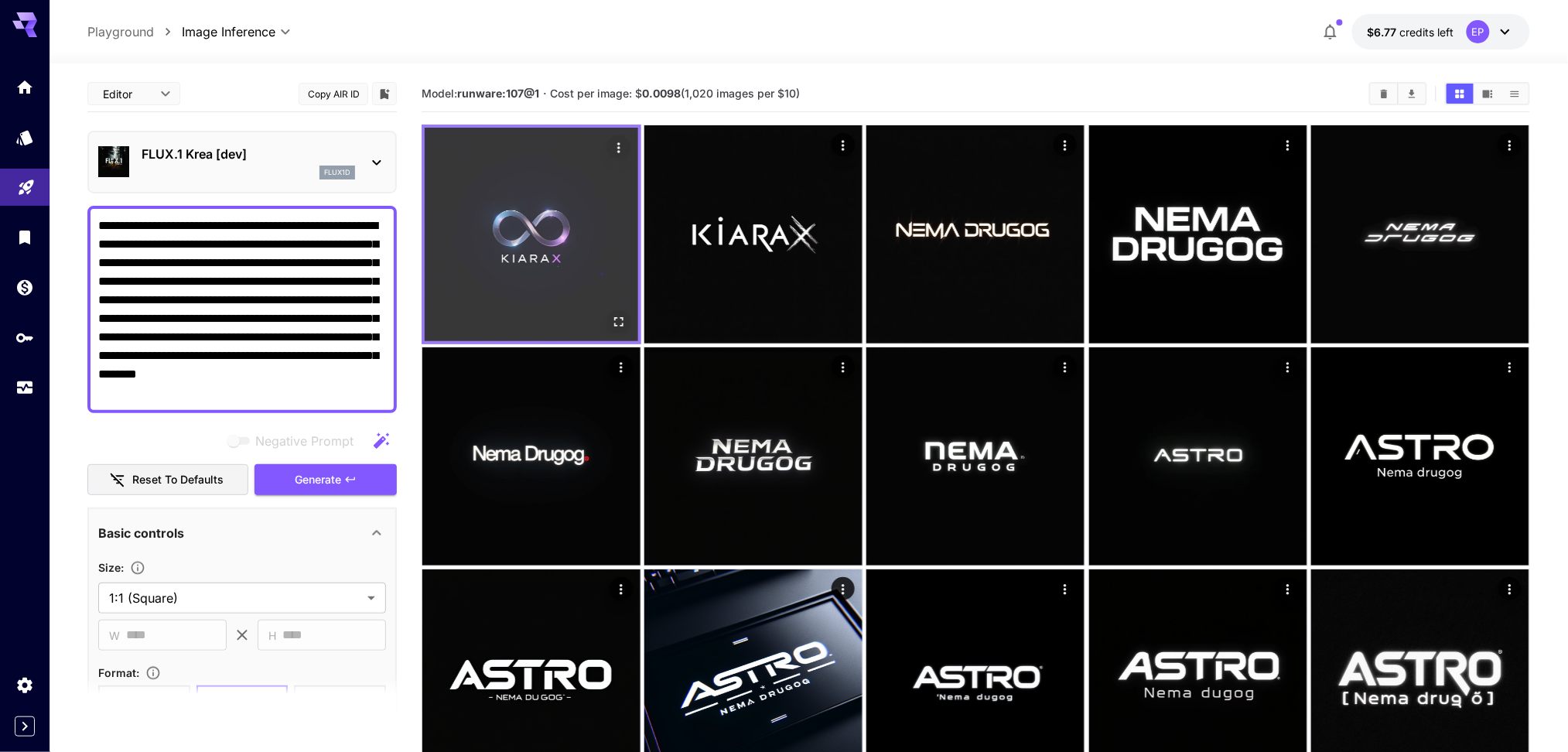 click at bounding box center (531, 234) 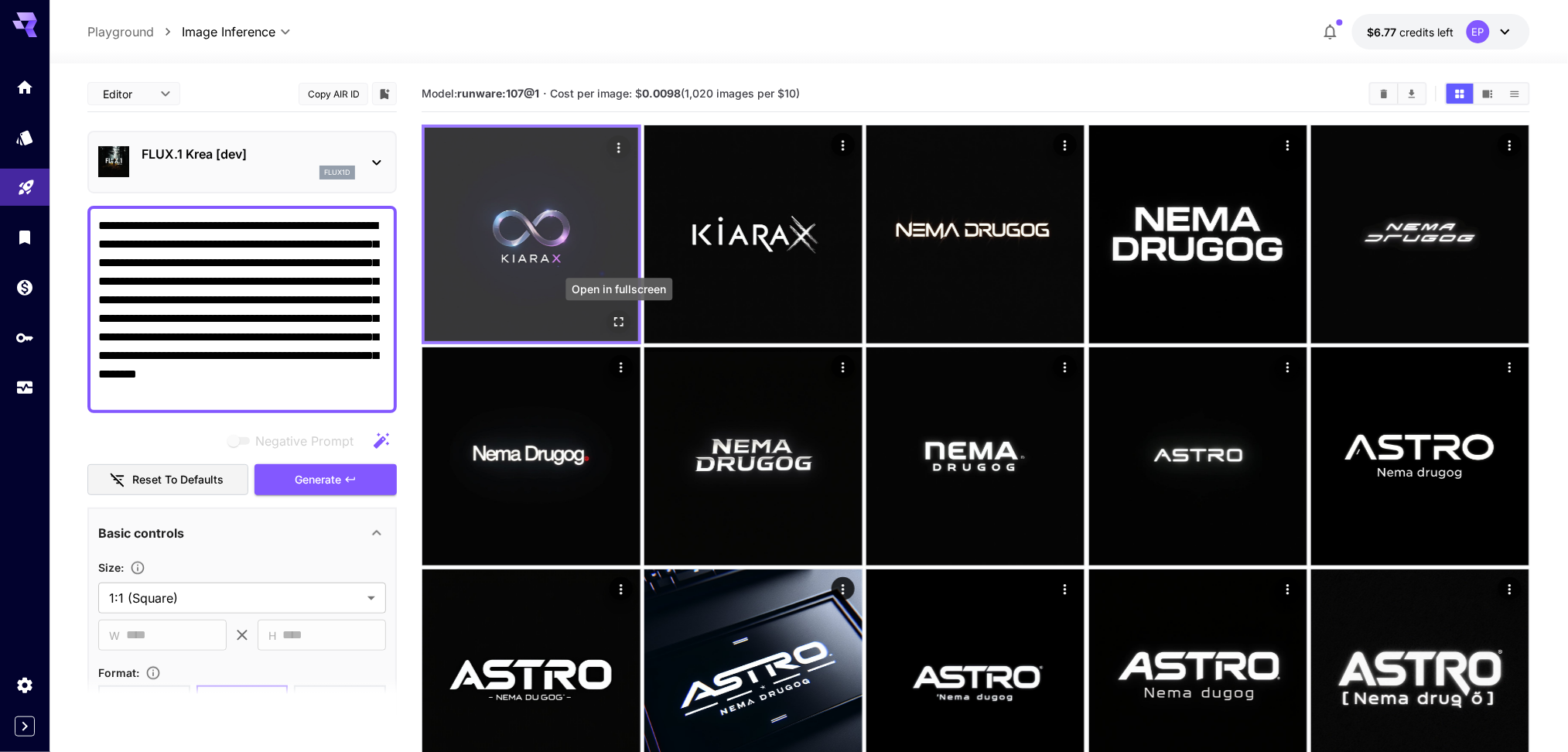 click 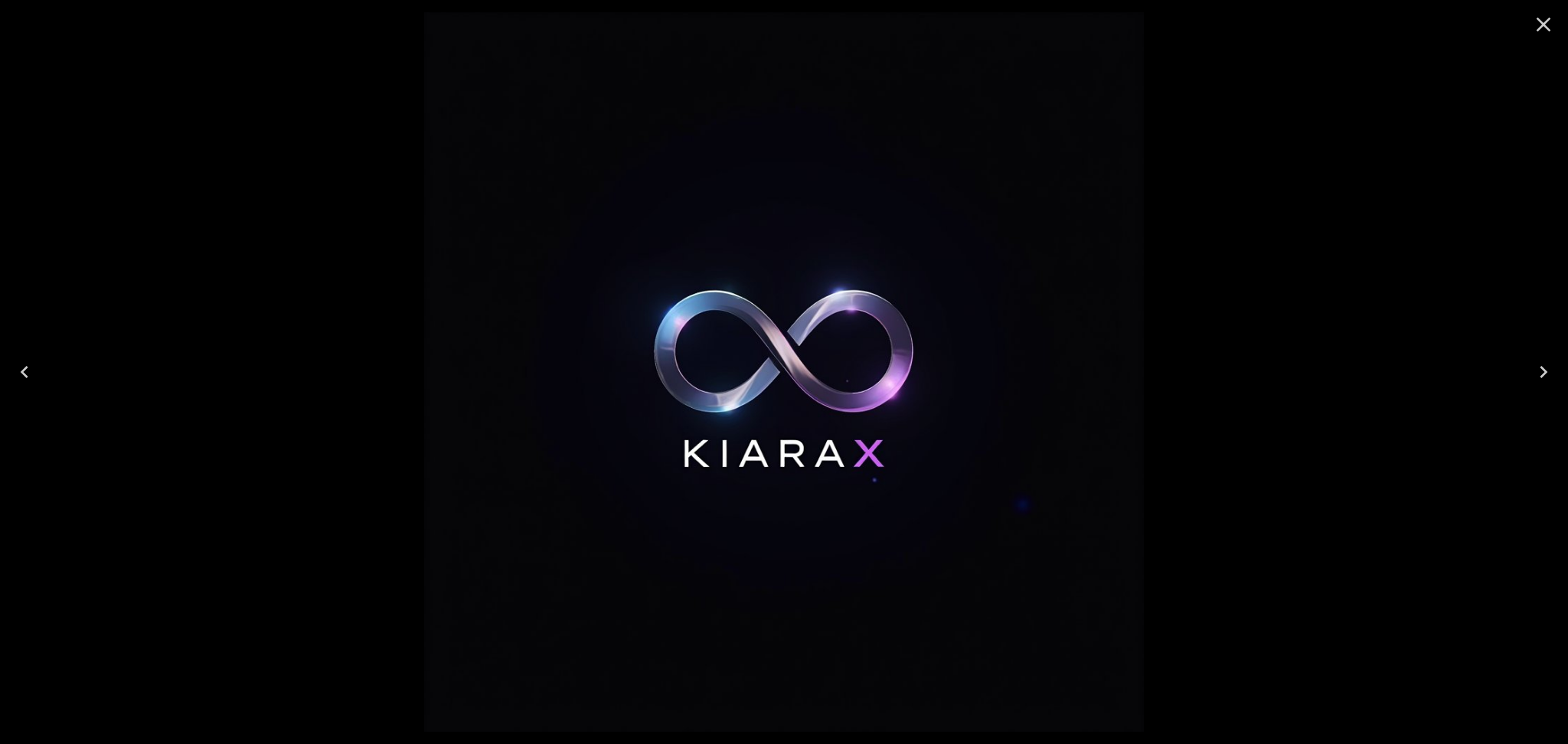 click at bounding box center (784, 372) 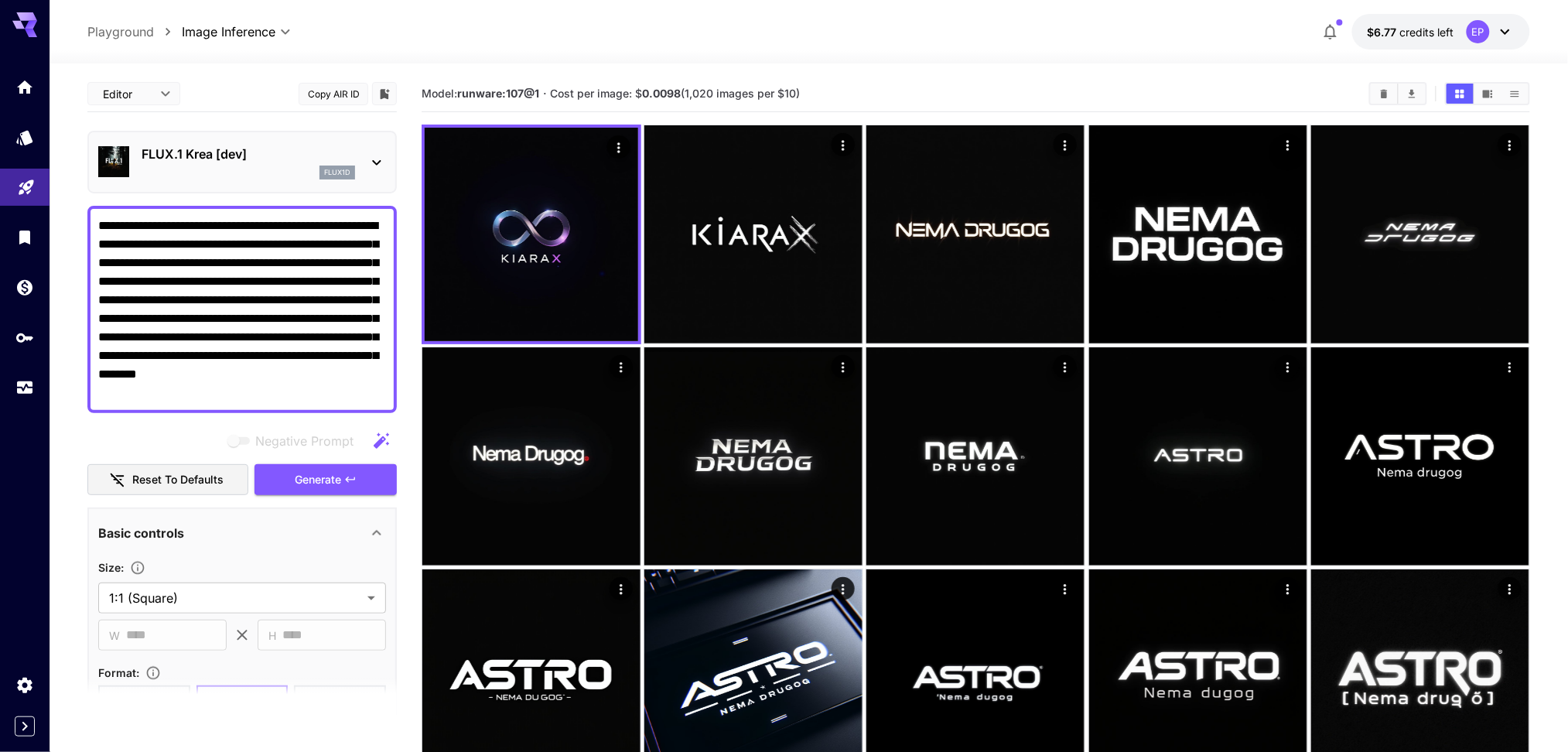 click on "FLUX.1 Krea [dev]" at bounding box center (248, 154) 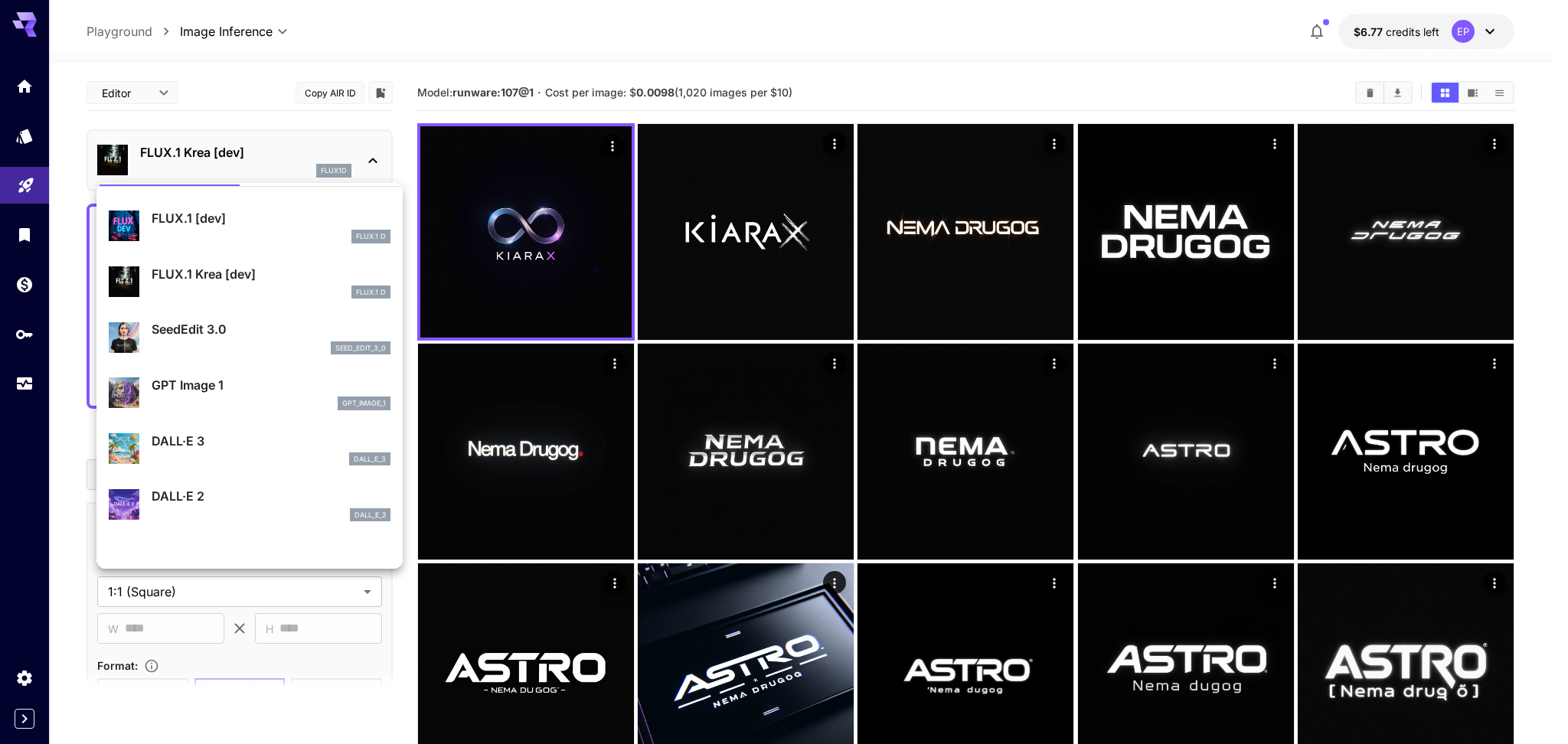 scroll, scrollTop: 204, scrollLeft: 0, axis: vertical 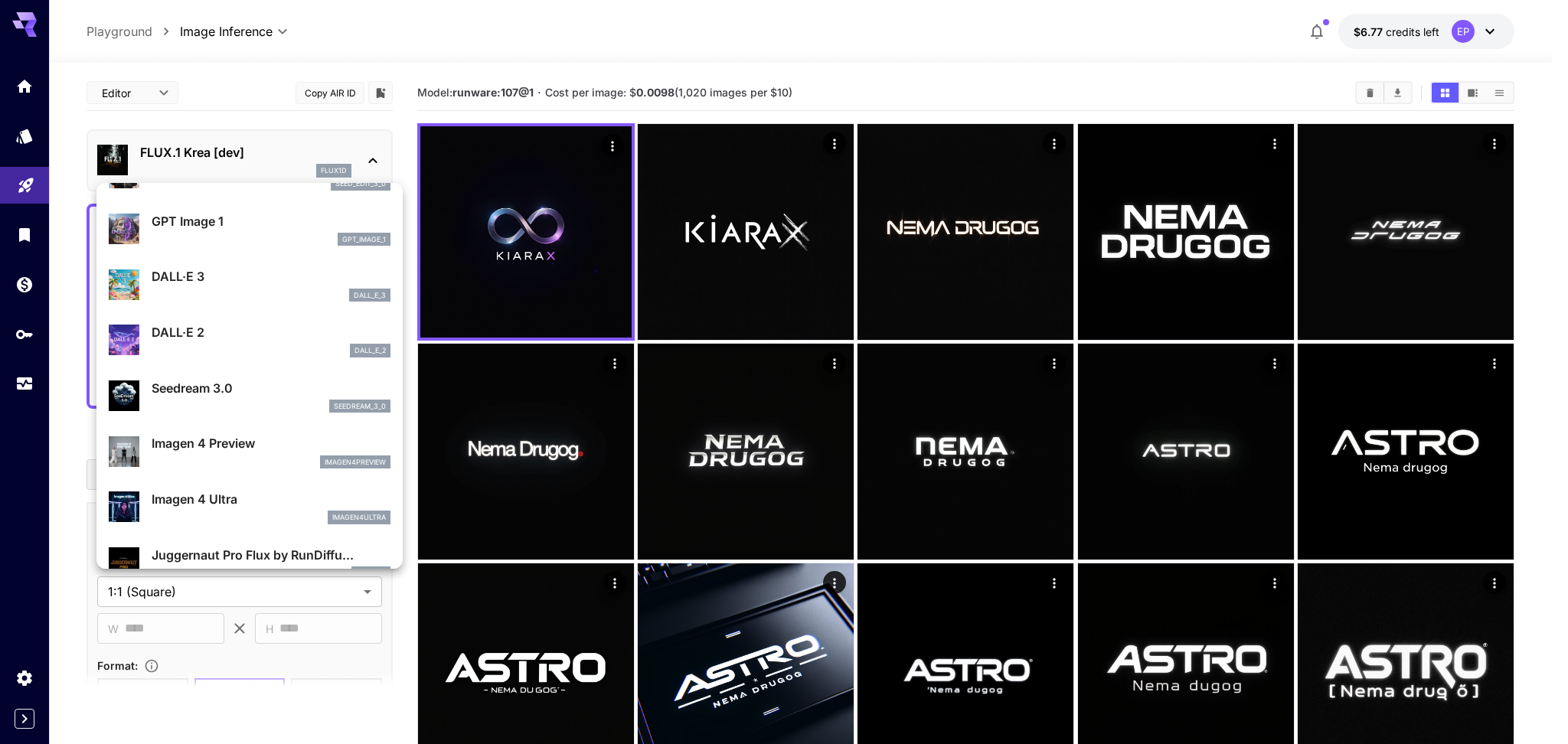 click on "dall_e_3" at bounding box center [271, 295] 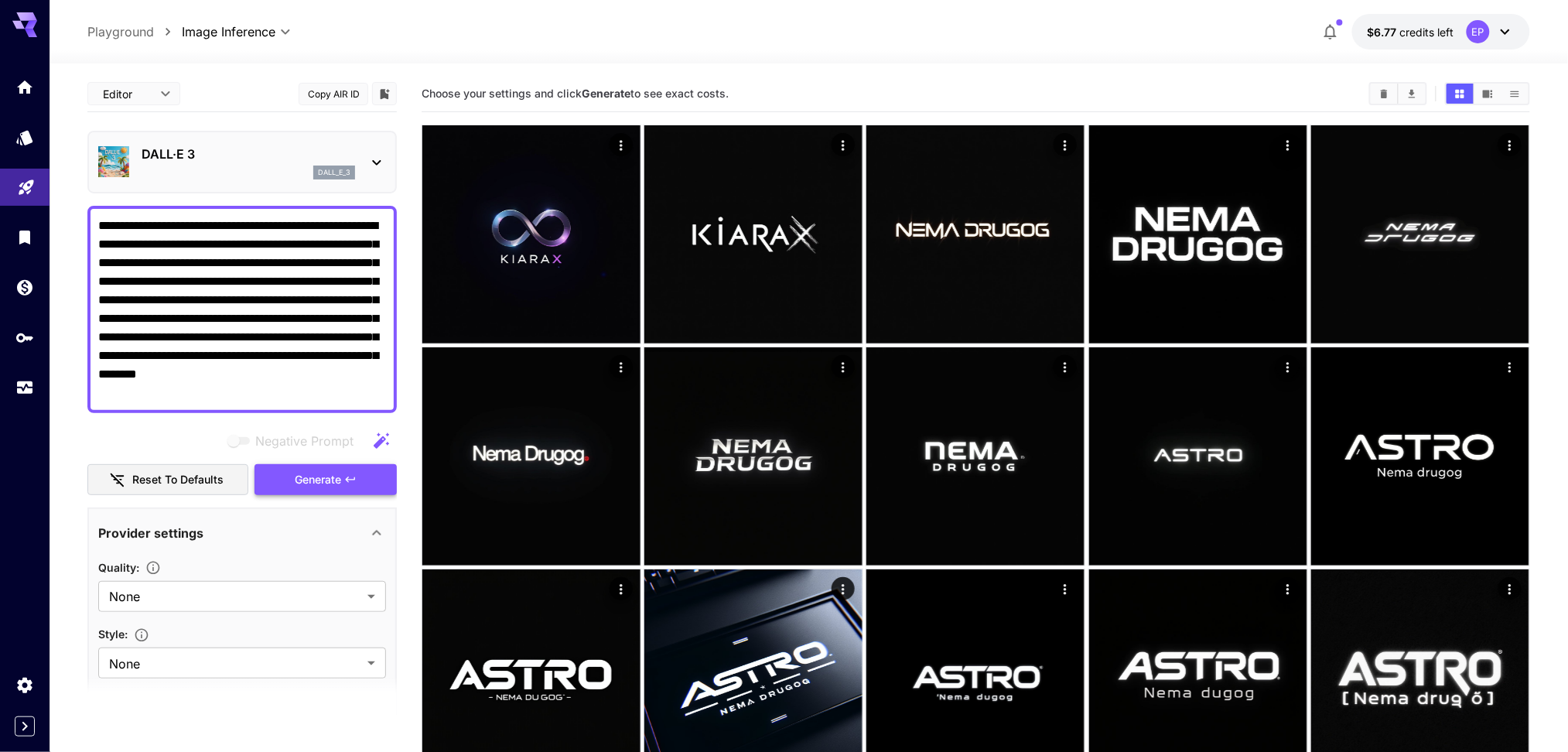 click on "Generate" at bounding box center (318, 480) 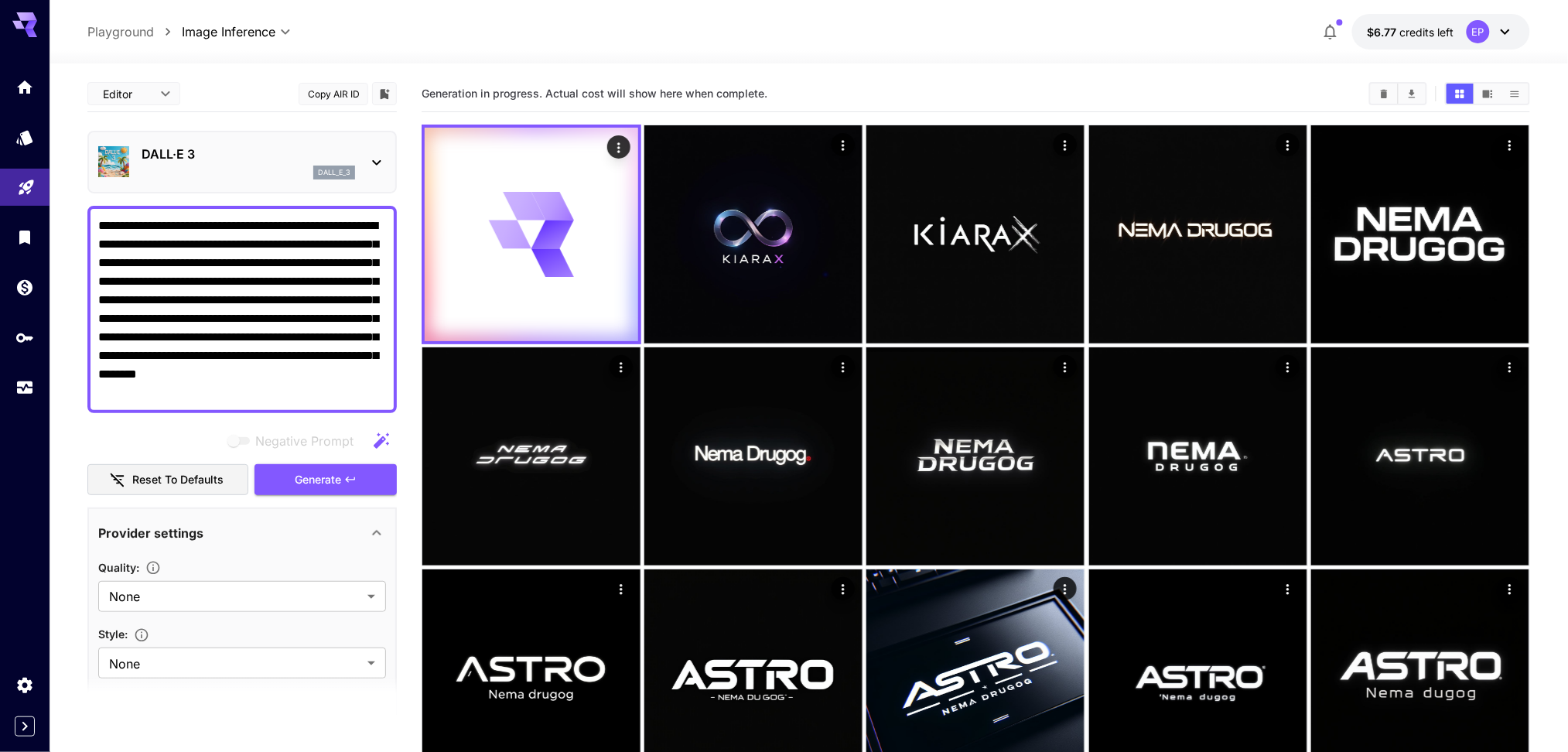 click on "DALL·E 3" at bounding box center (248, 154) 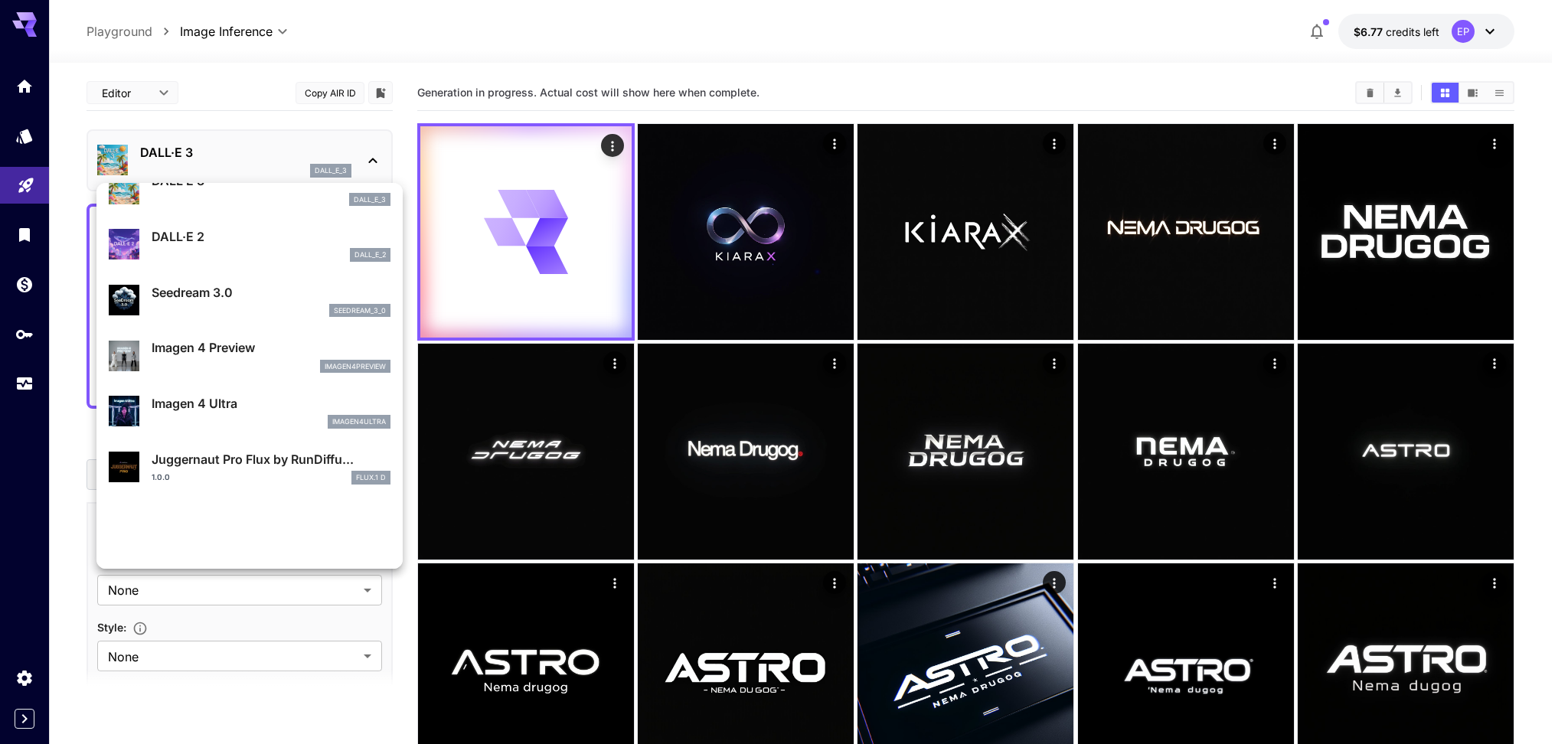 scroll, scrollTop: 308, scrollLeft: 0, axis: vertical 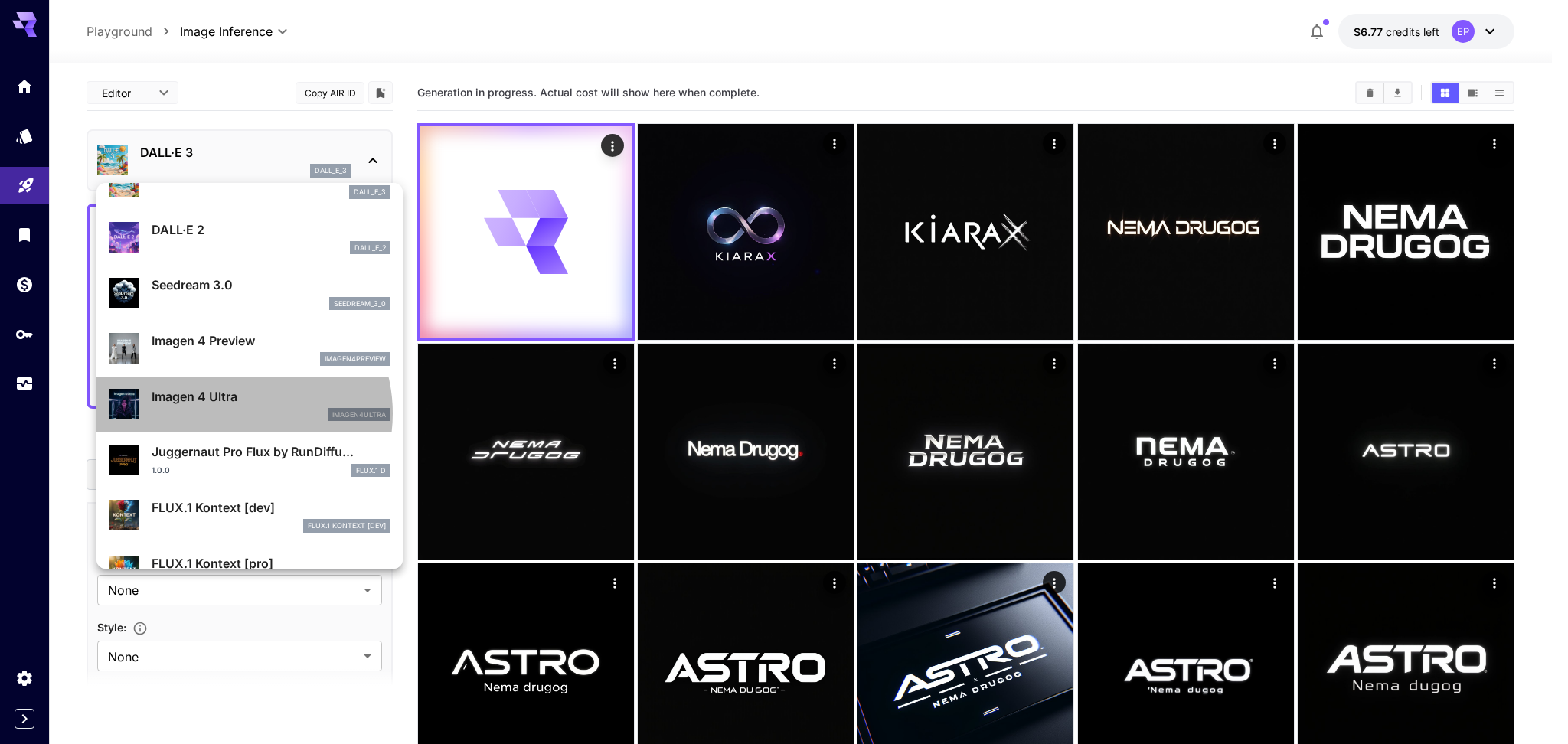 click on "imagen4ultra" at bounding box center [271, 415] 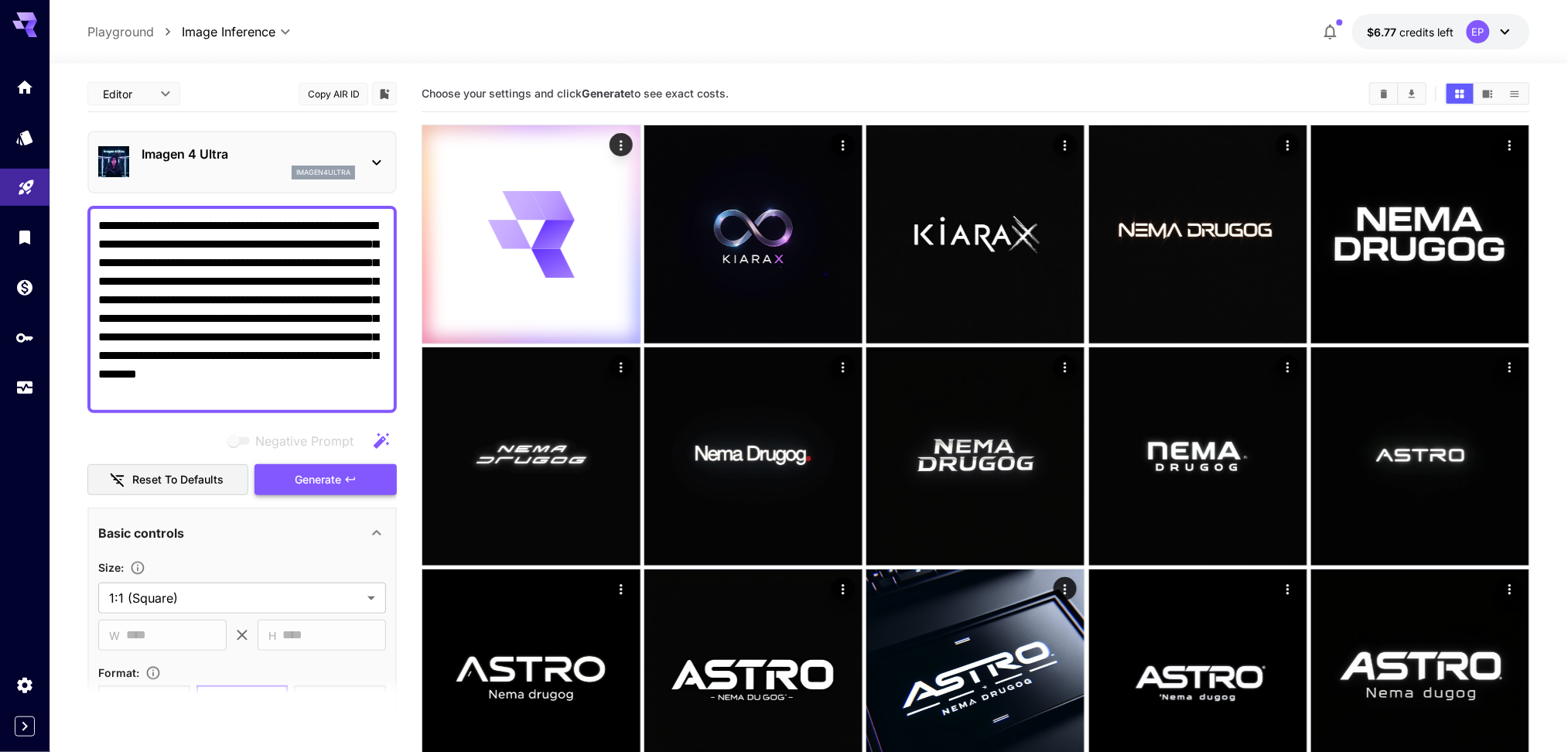 click on "Generate" at bounding box center (318, 480) 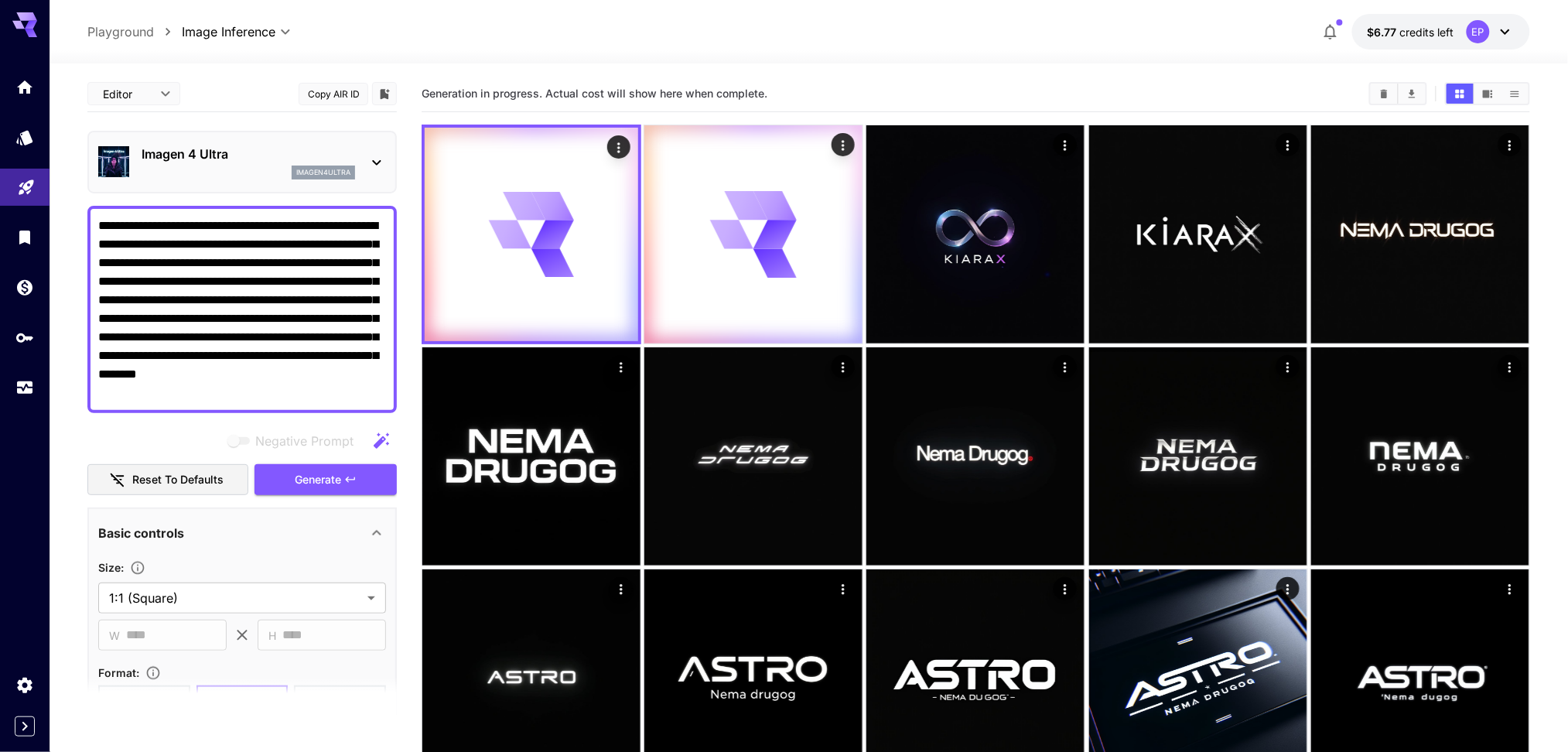 click on "Imagen 4 Ultra" at bounding box center (248, 154) 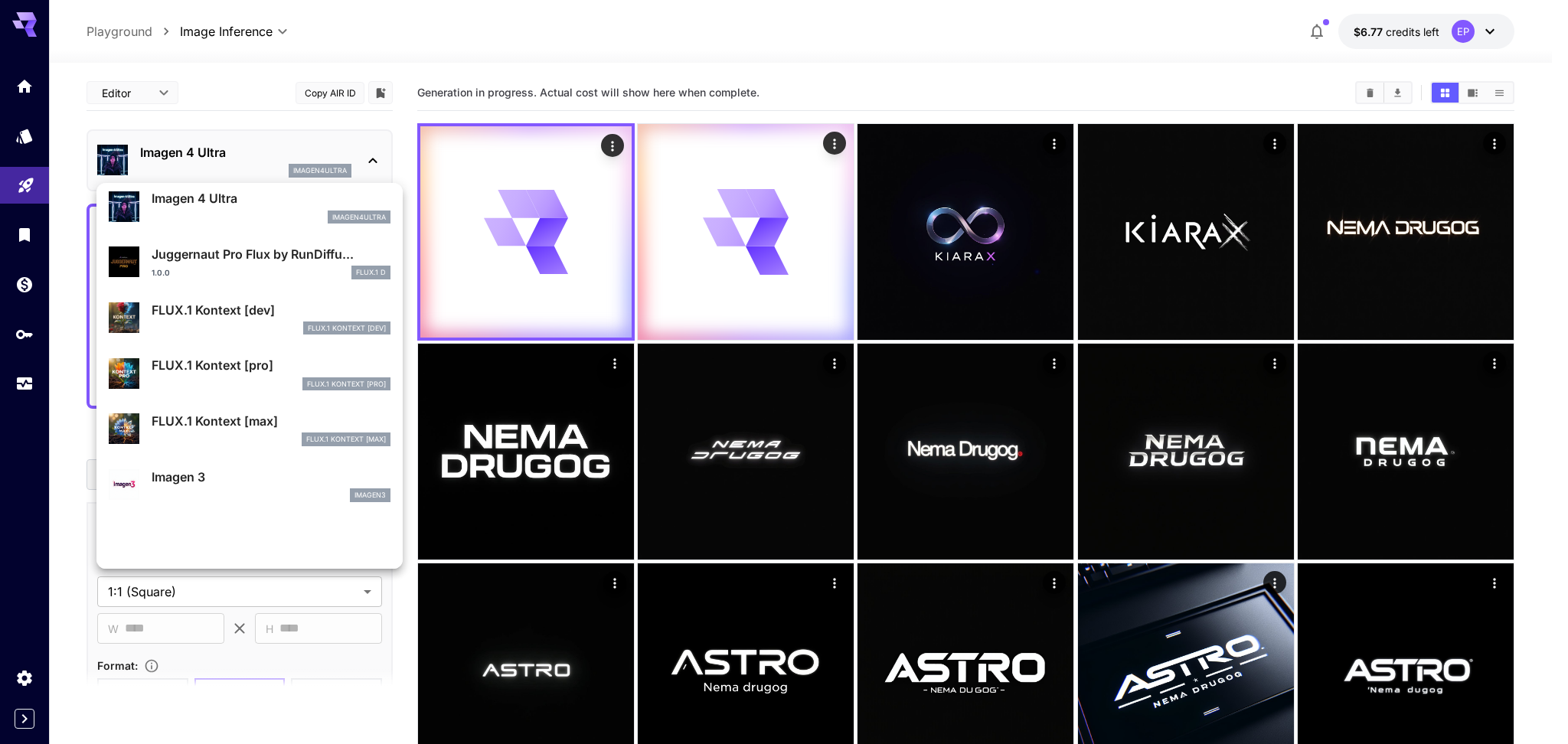 scroll, scrollTop: 512, scrollLeft: 0, axis: vertical 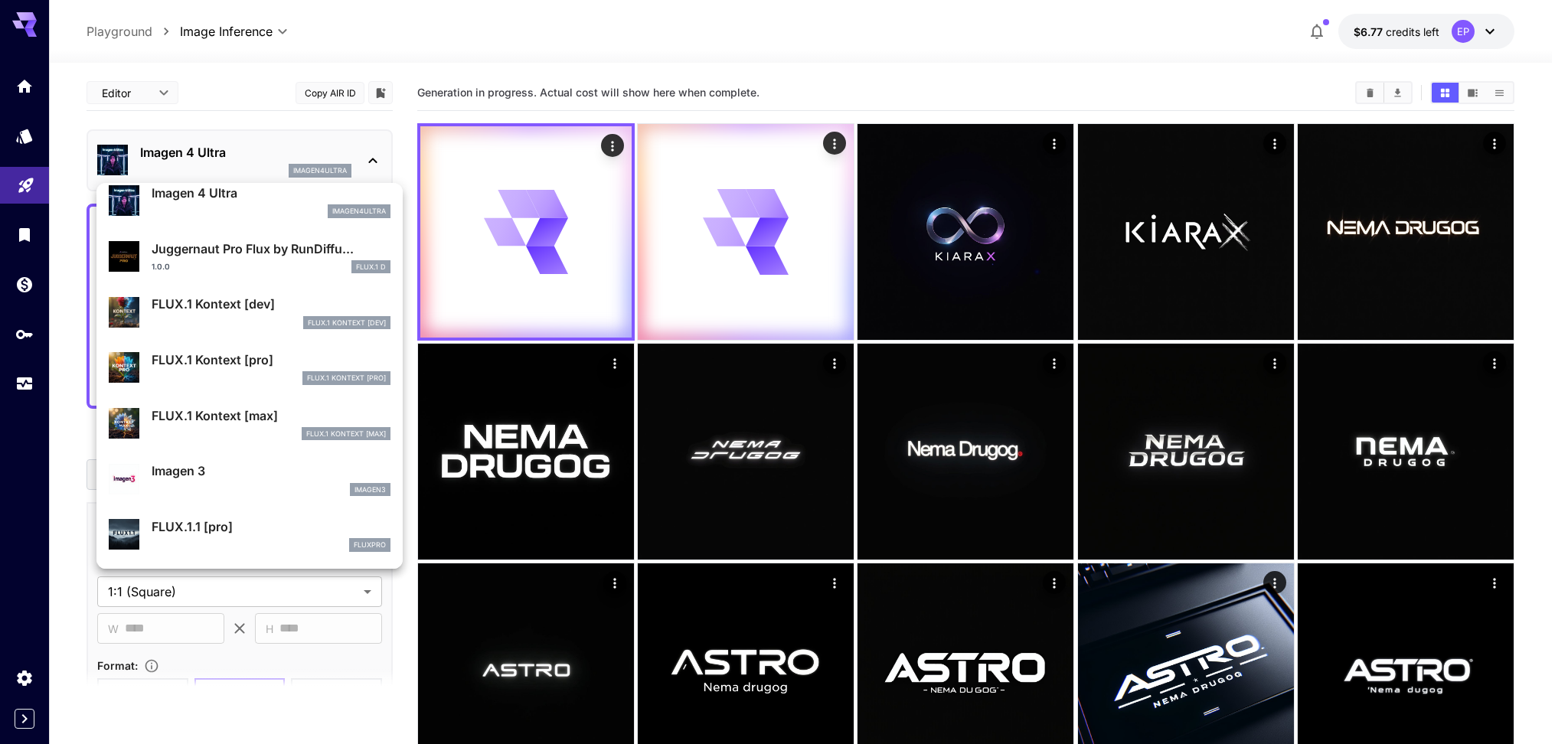 click at bounding box center (784, 372) 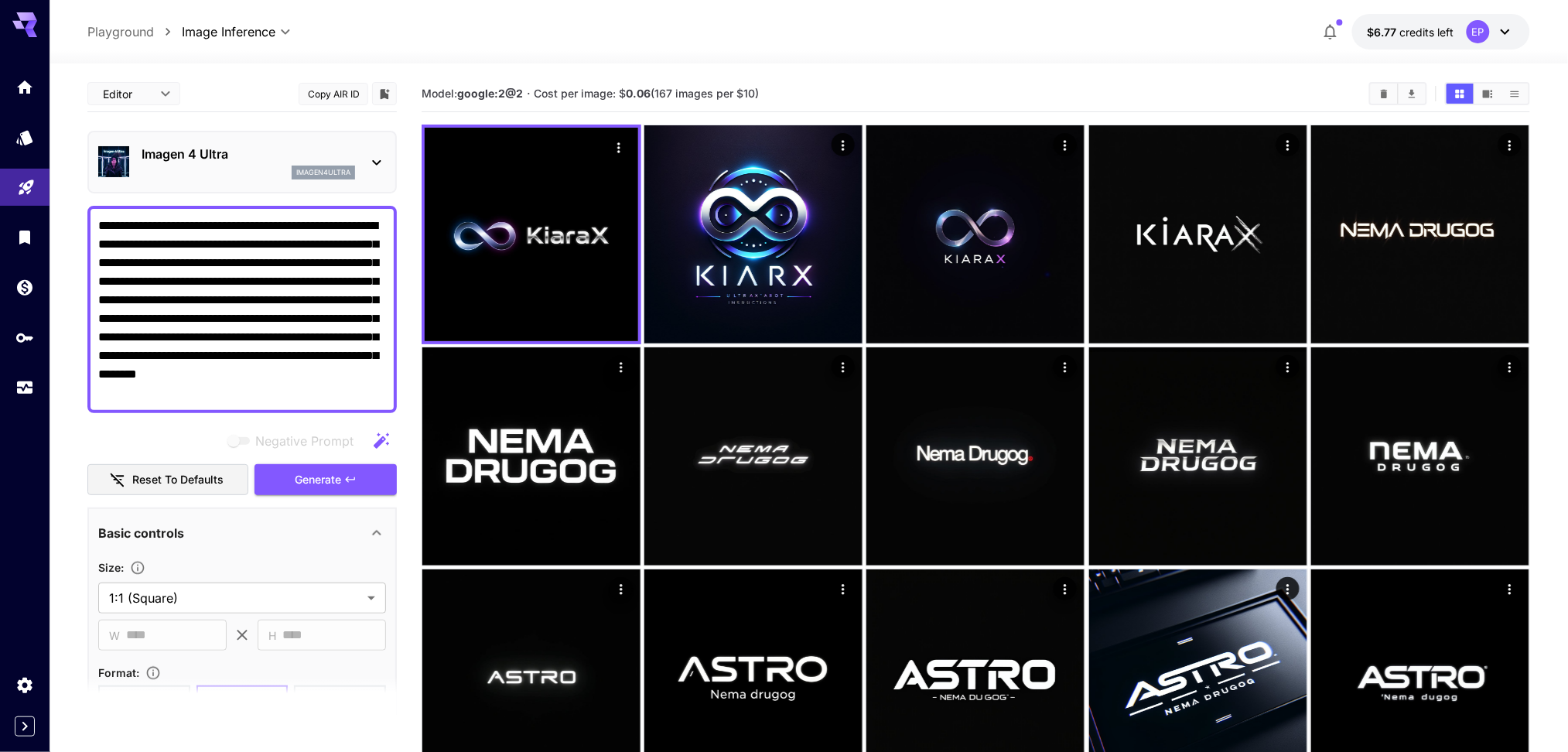 click on "Imagen 4 Ultra" at bounding box center (248, 154) 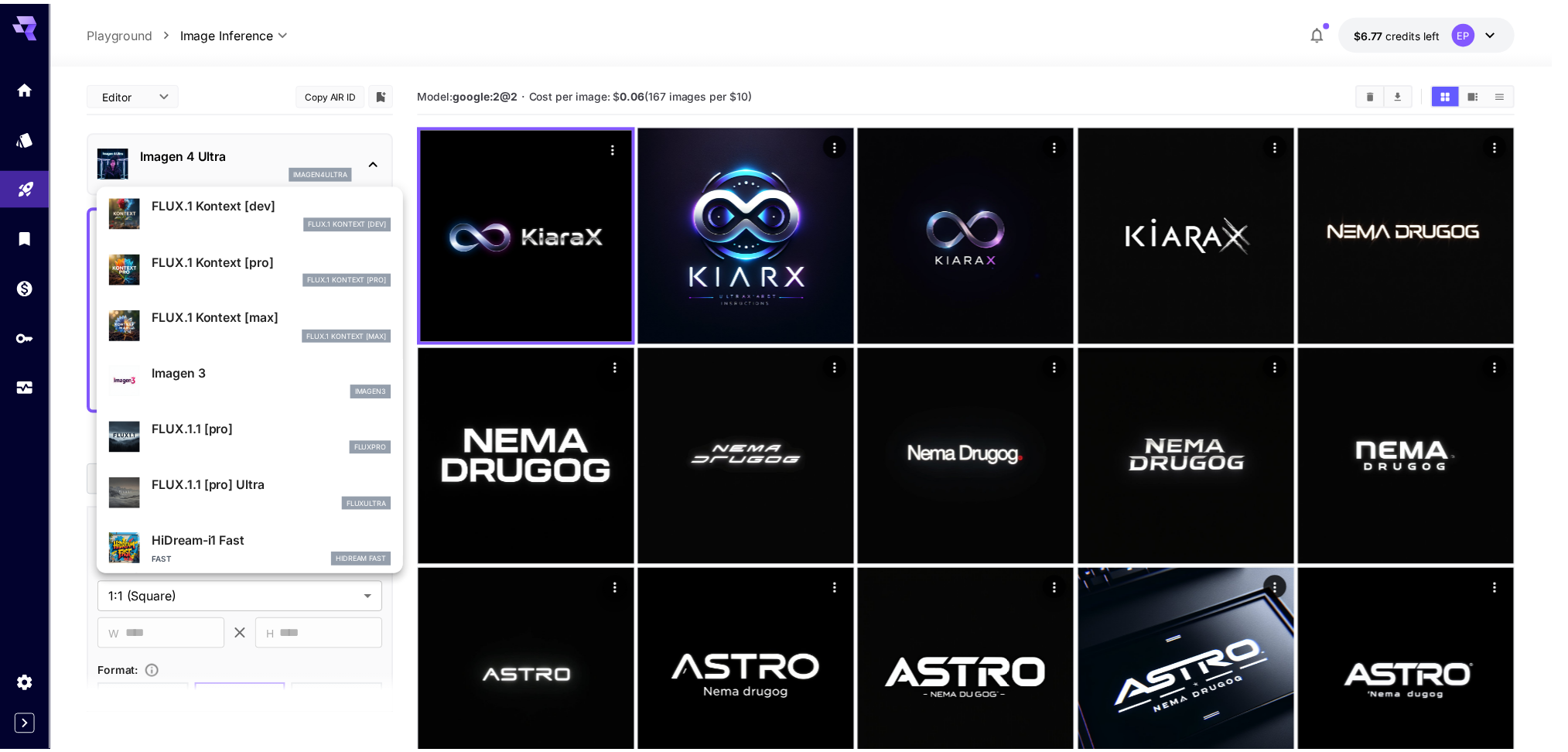 scroll, scrollTop: 622, scrollLeft: 0, axis: vertical 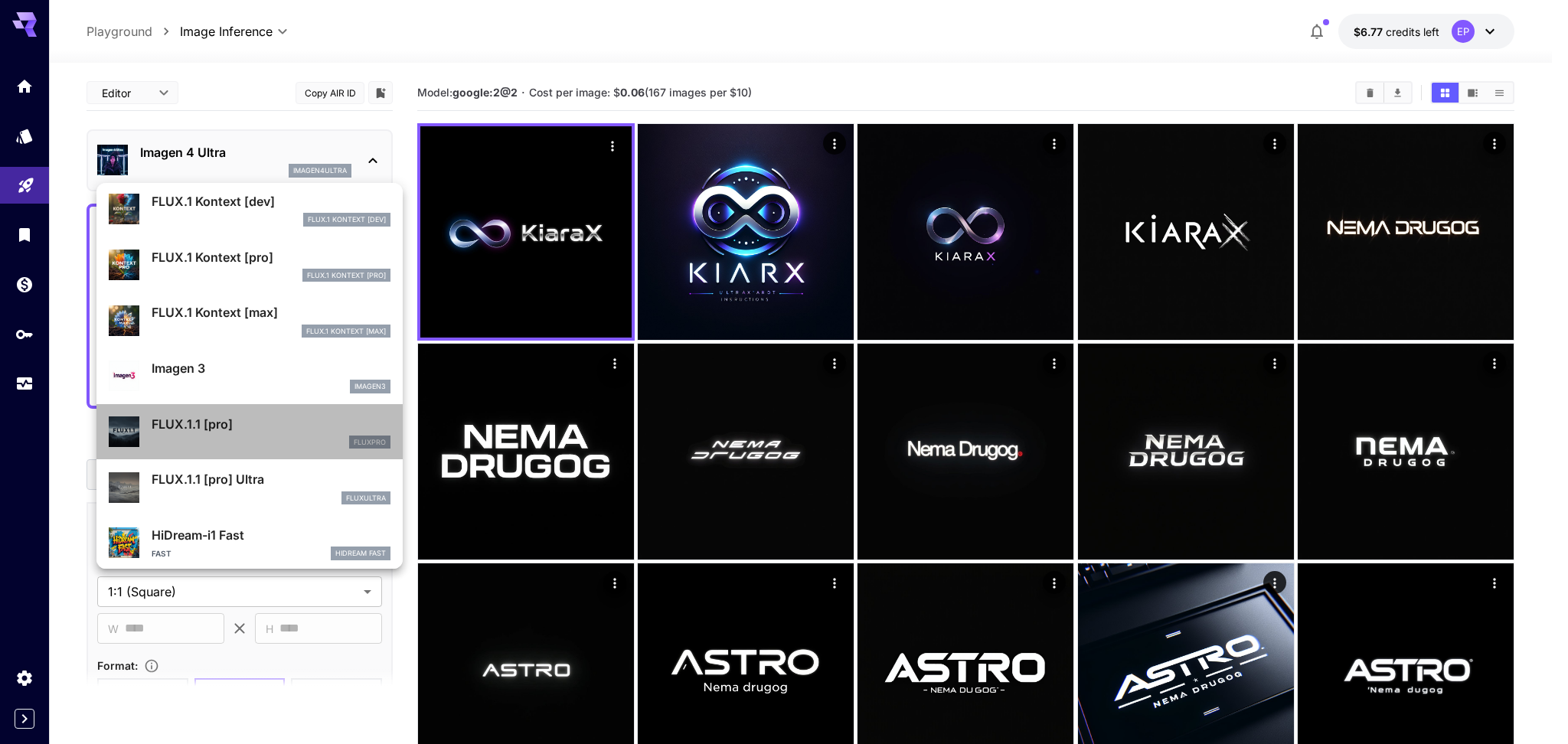 drag, startPoint x: 250, startPoint y: 420, endPoint x: 260, endPoint y: 432, distance: 15.620499 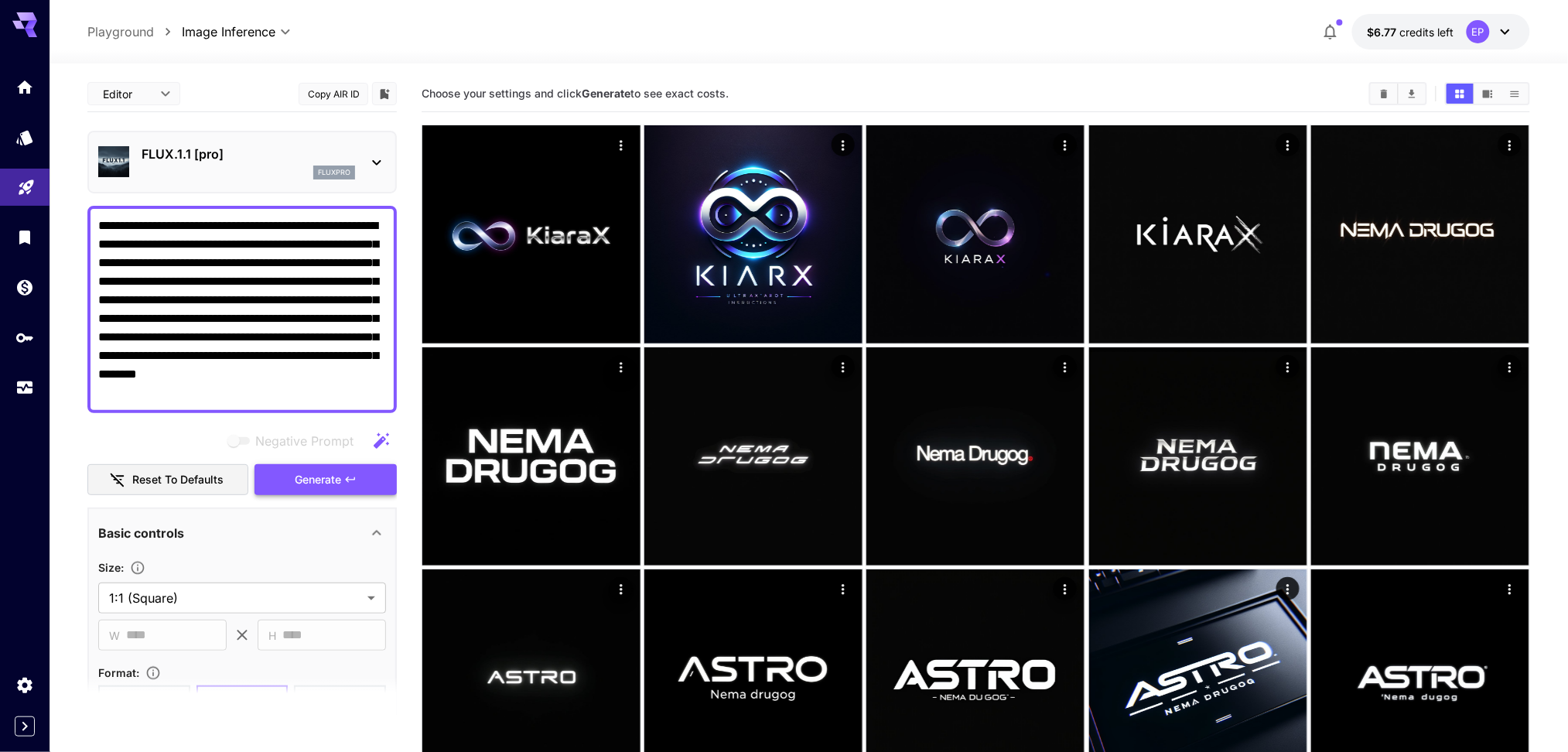 click on "Generate" at bounding box center [318, 480] 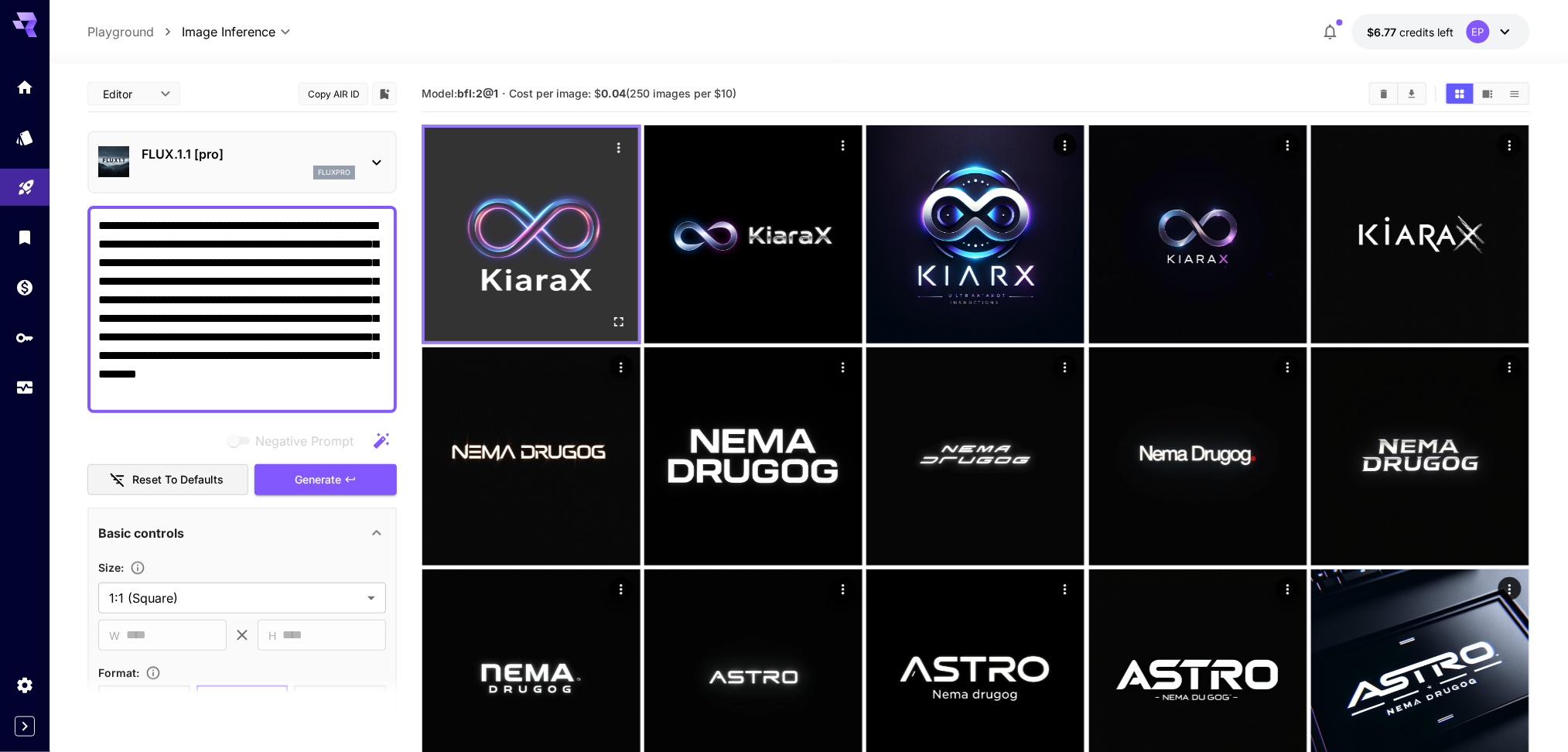 click at bounding box center (531, 234) 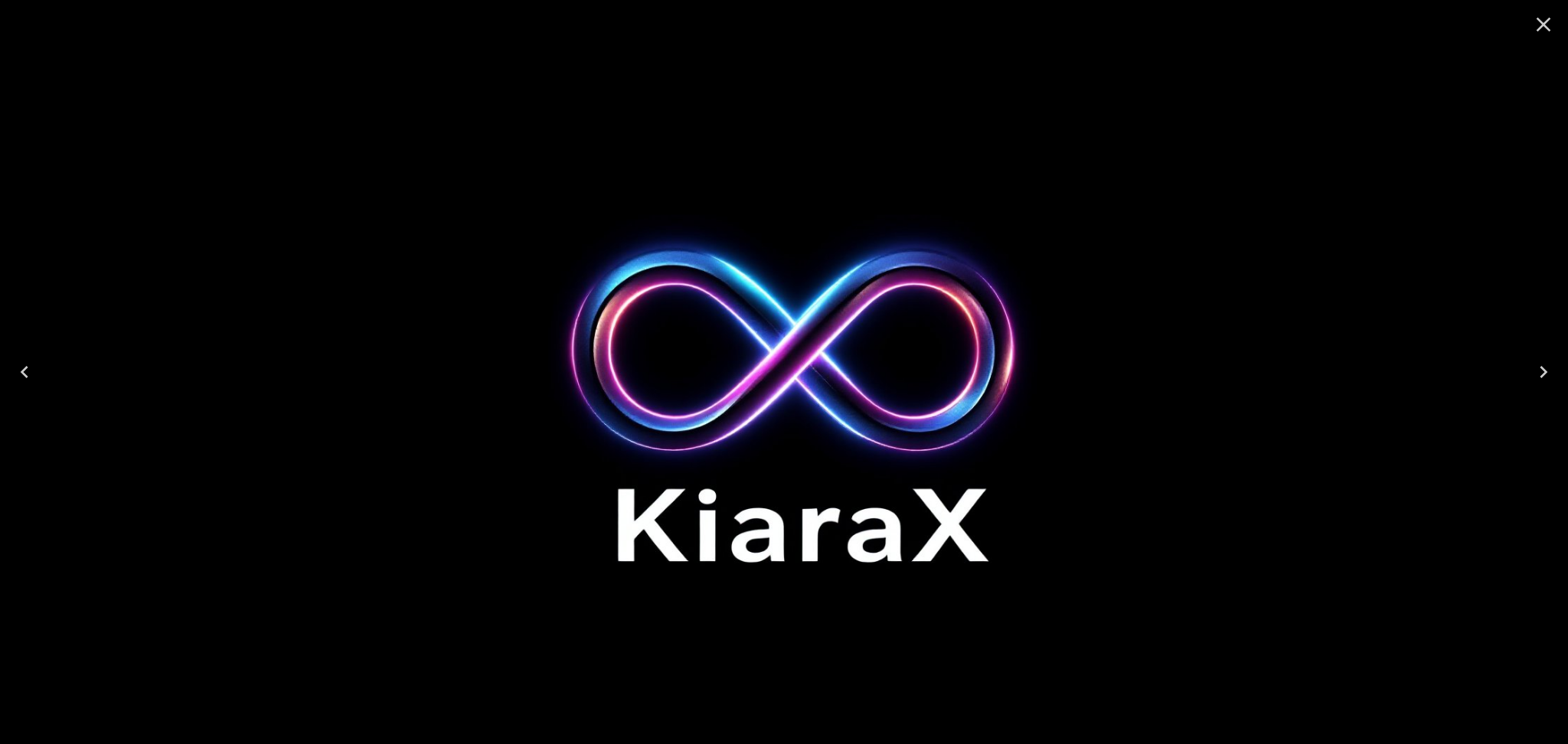 click 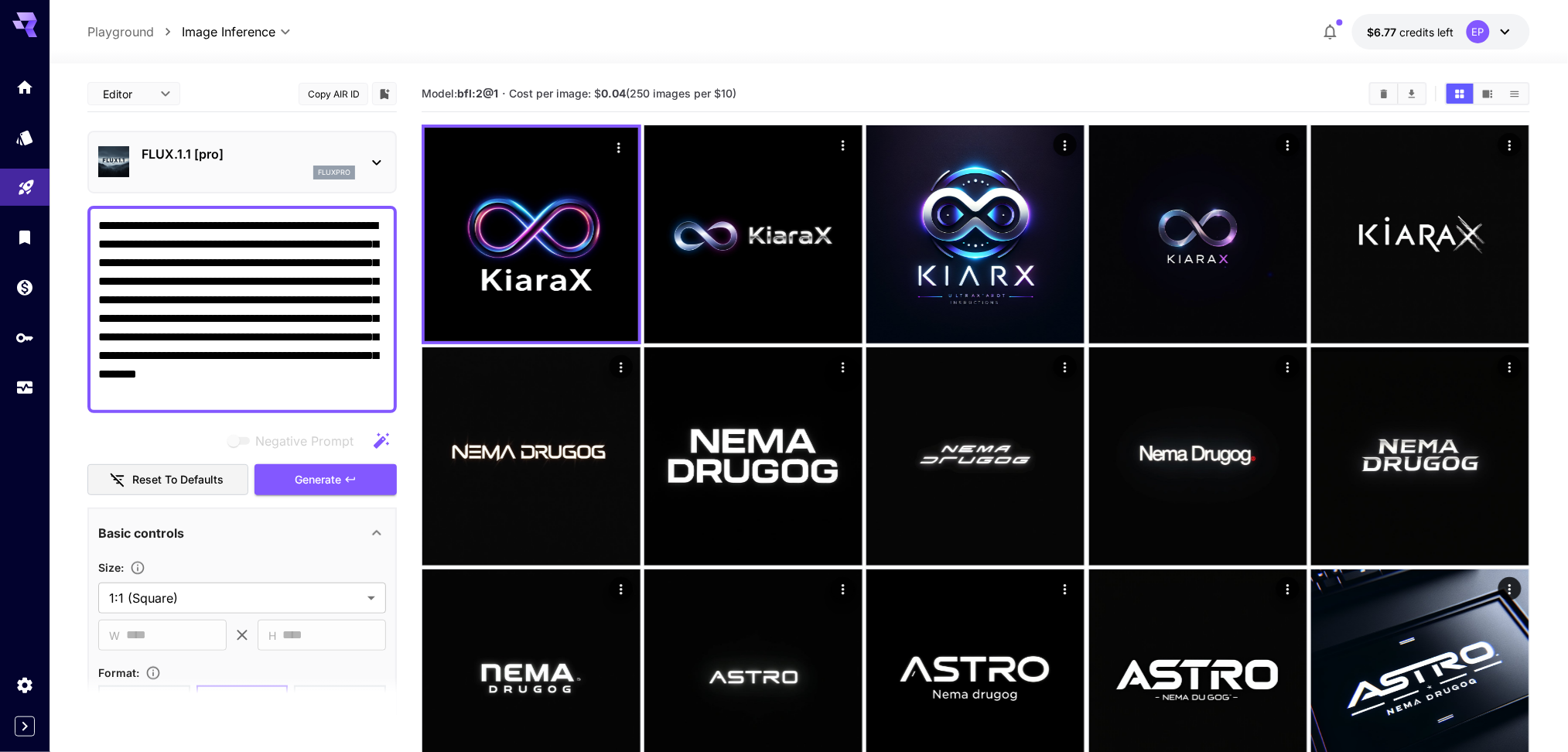 click on "**********" at bounding box center (243, 309) 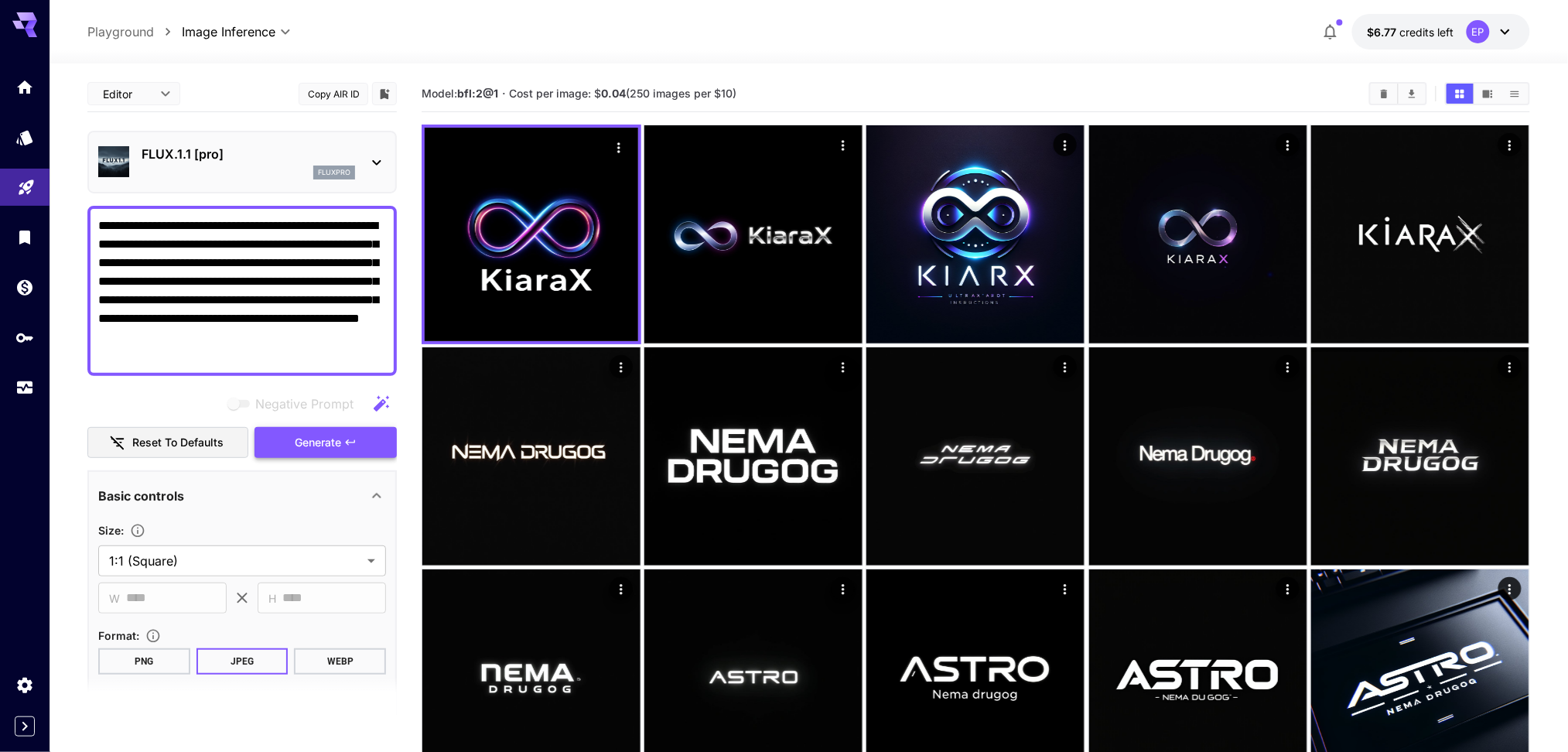 type on "**********" 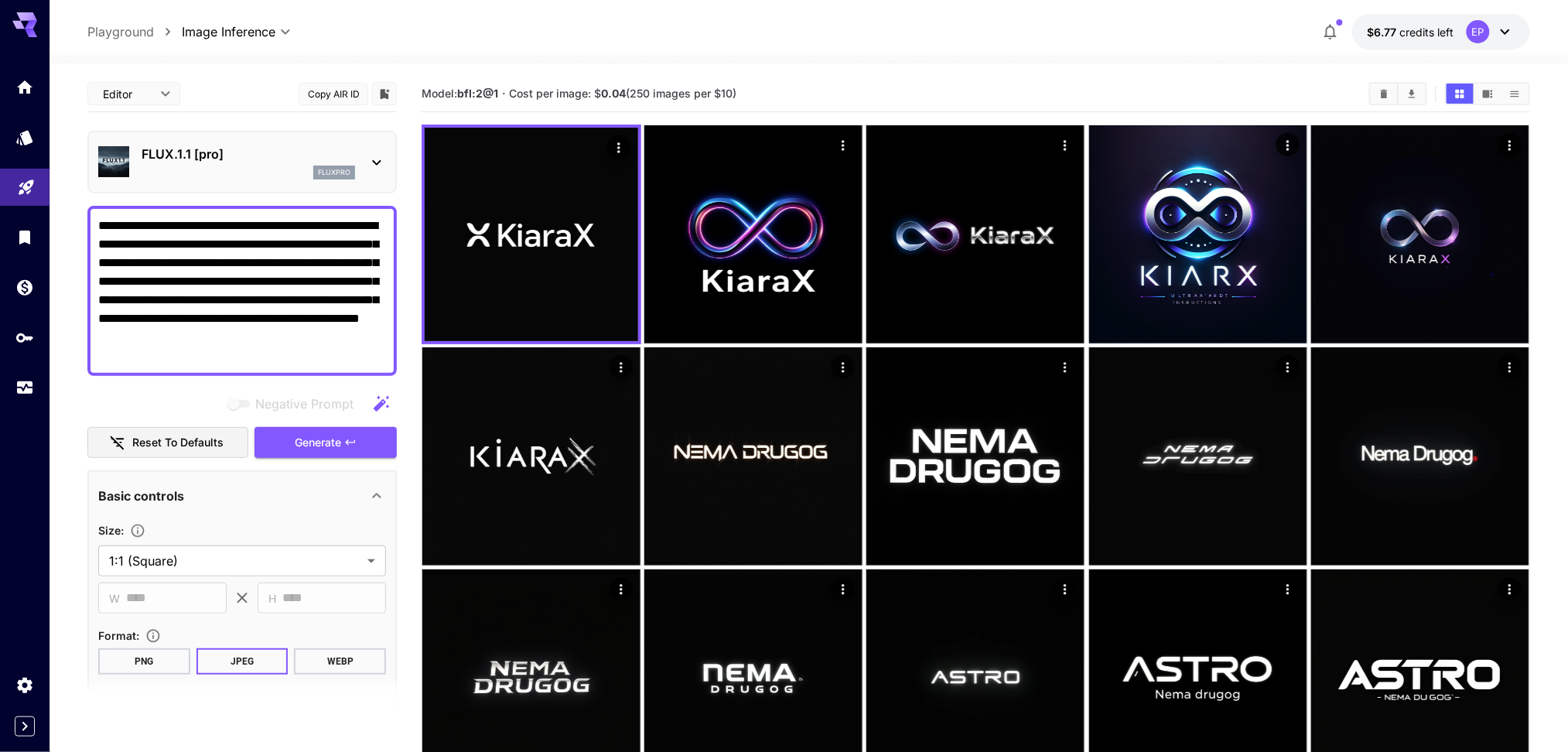 click on "Generate" at bounding box center (318, 443) 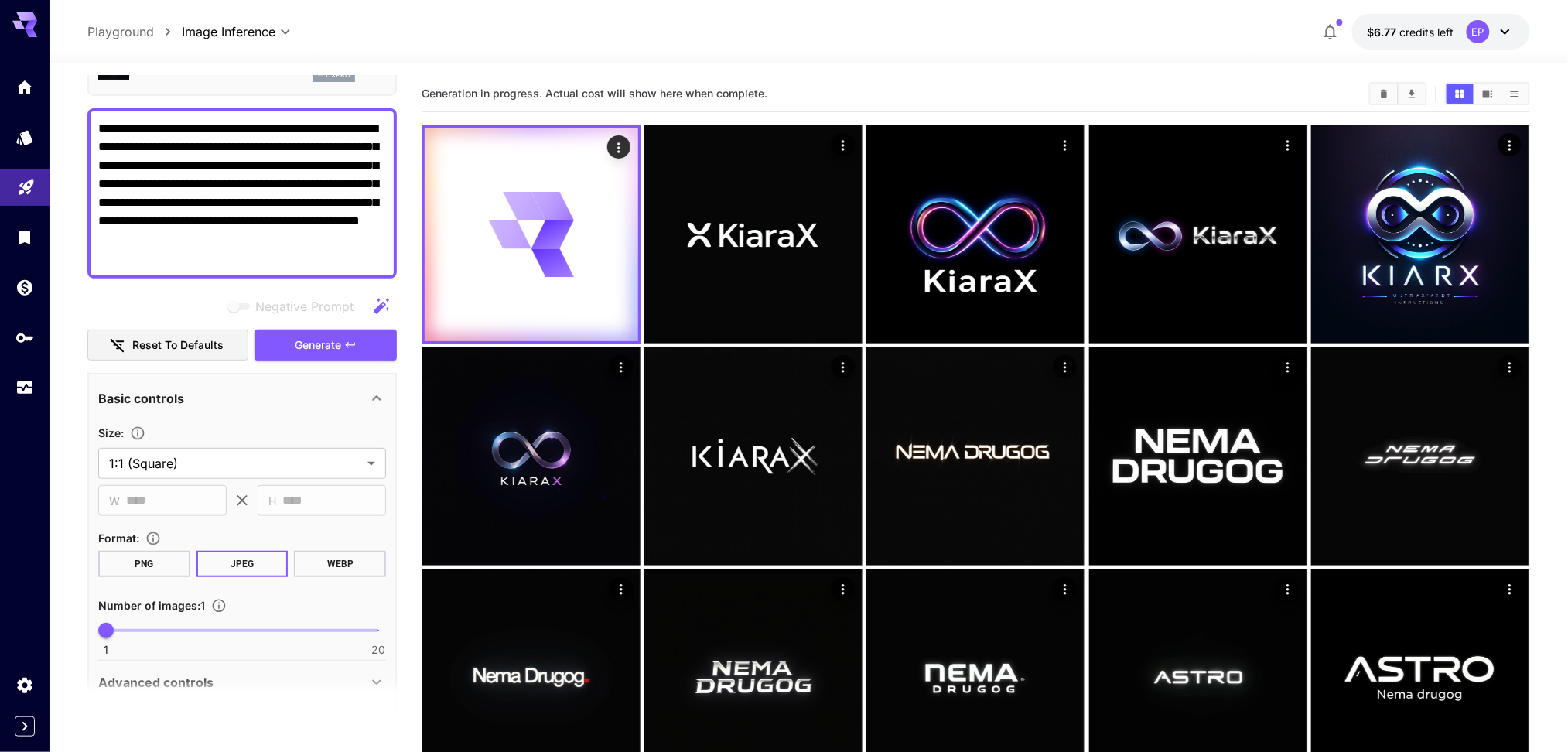 scroll, scrollTop: 103, scrollLeft: 0, axis: vertical 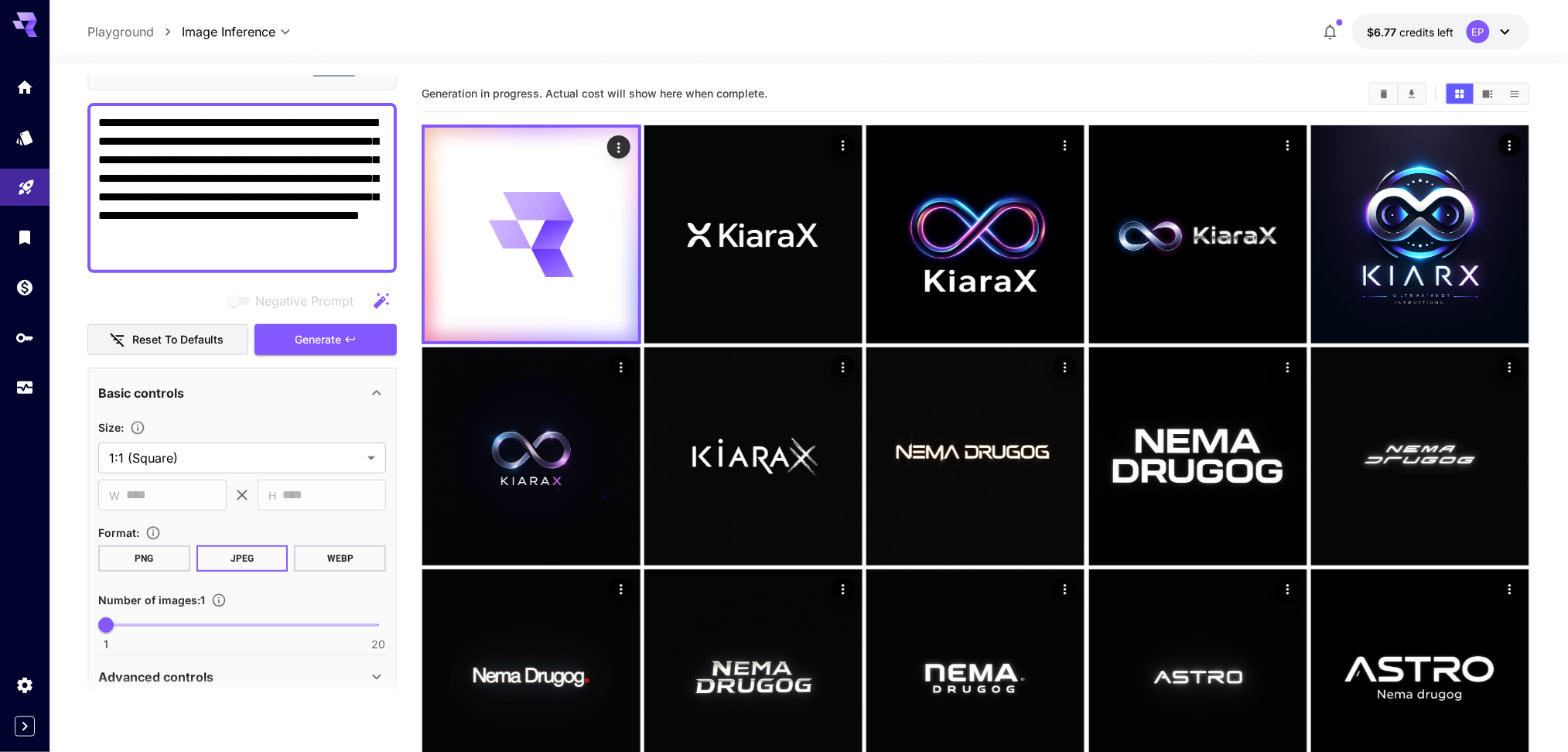 click at bounding box center (242, 625) 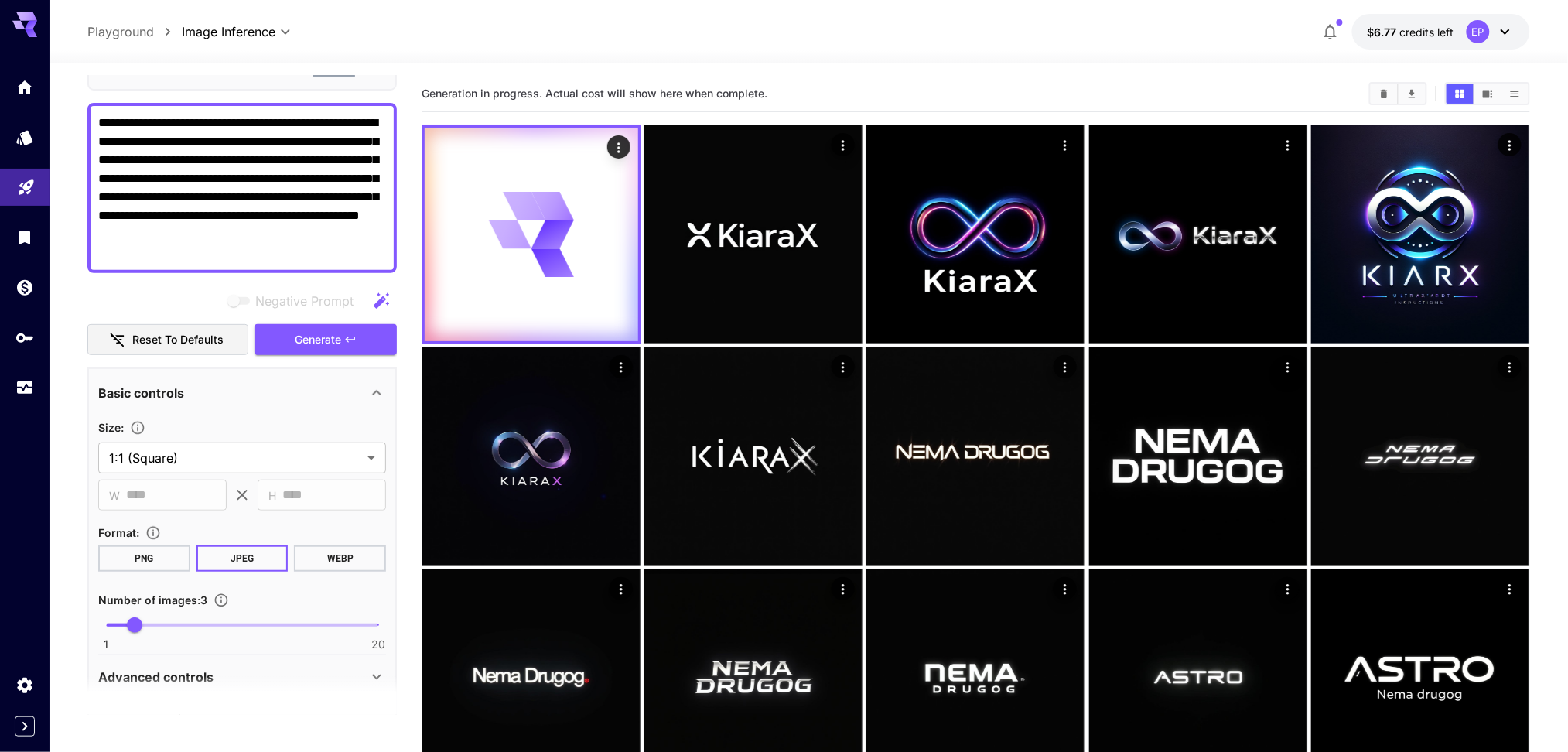click on "1 20 3" at bounding box center (242, 625) 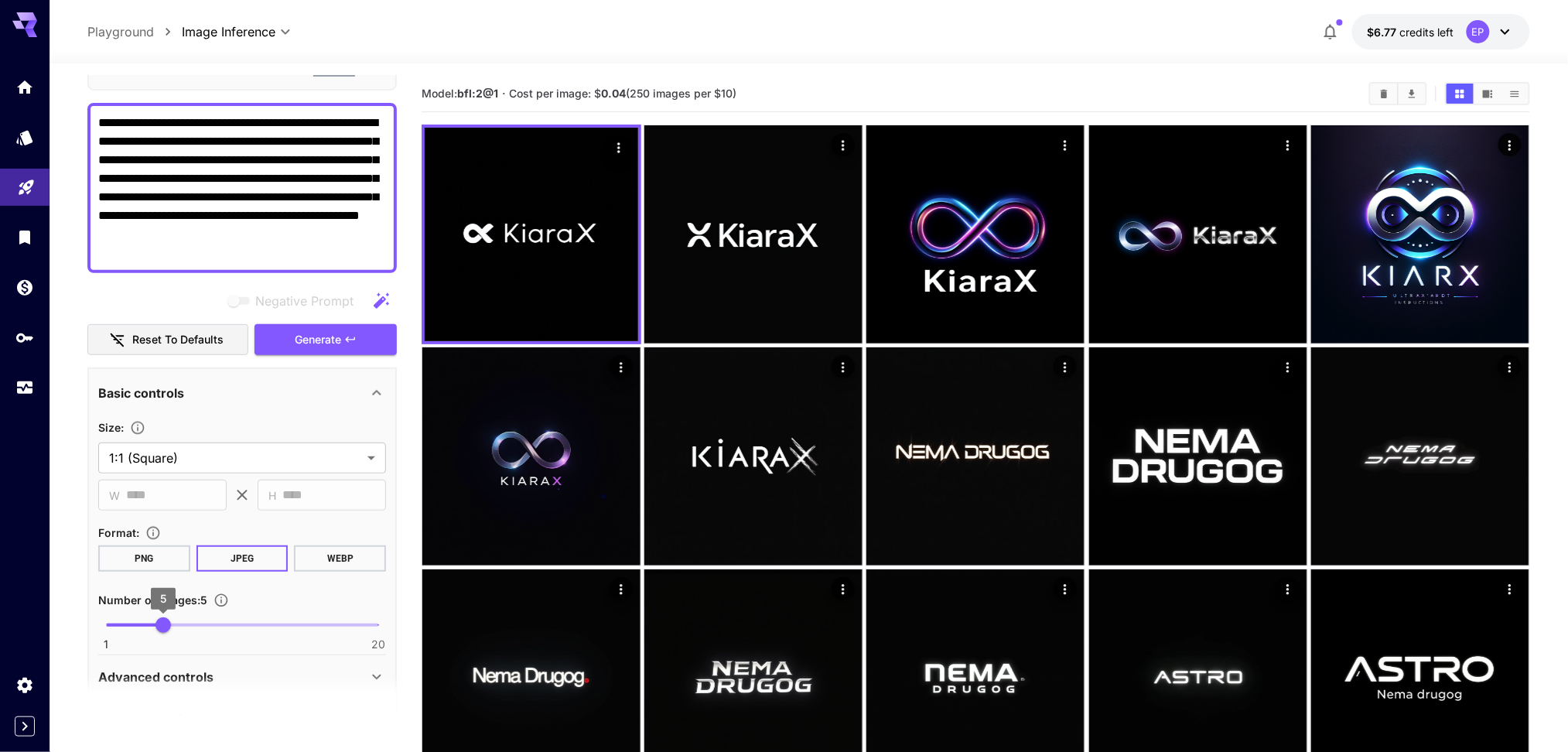 click on "5" at bounding box center (163, 625) 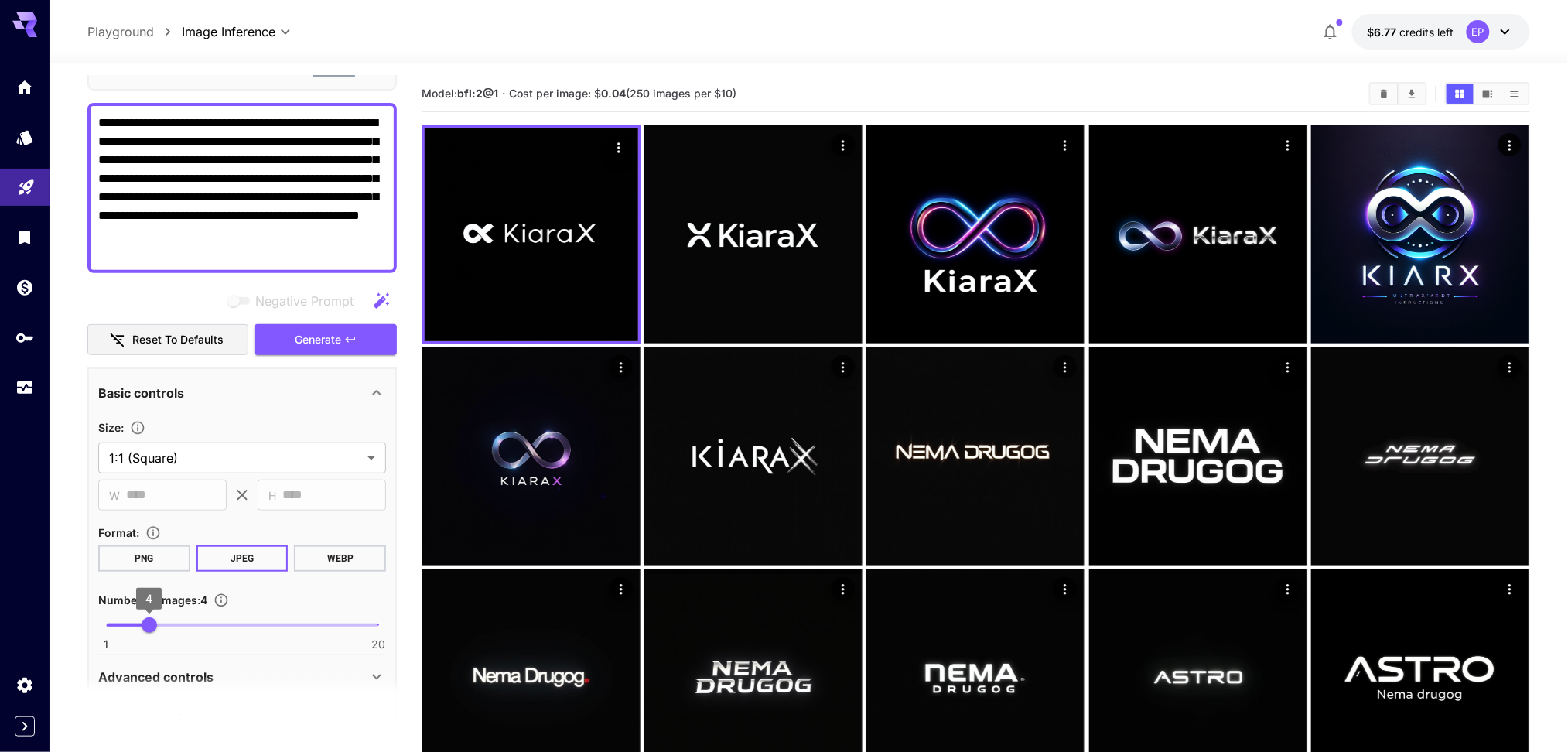click on "4" at bounding box center (149, 625) 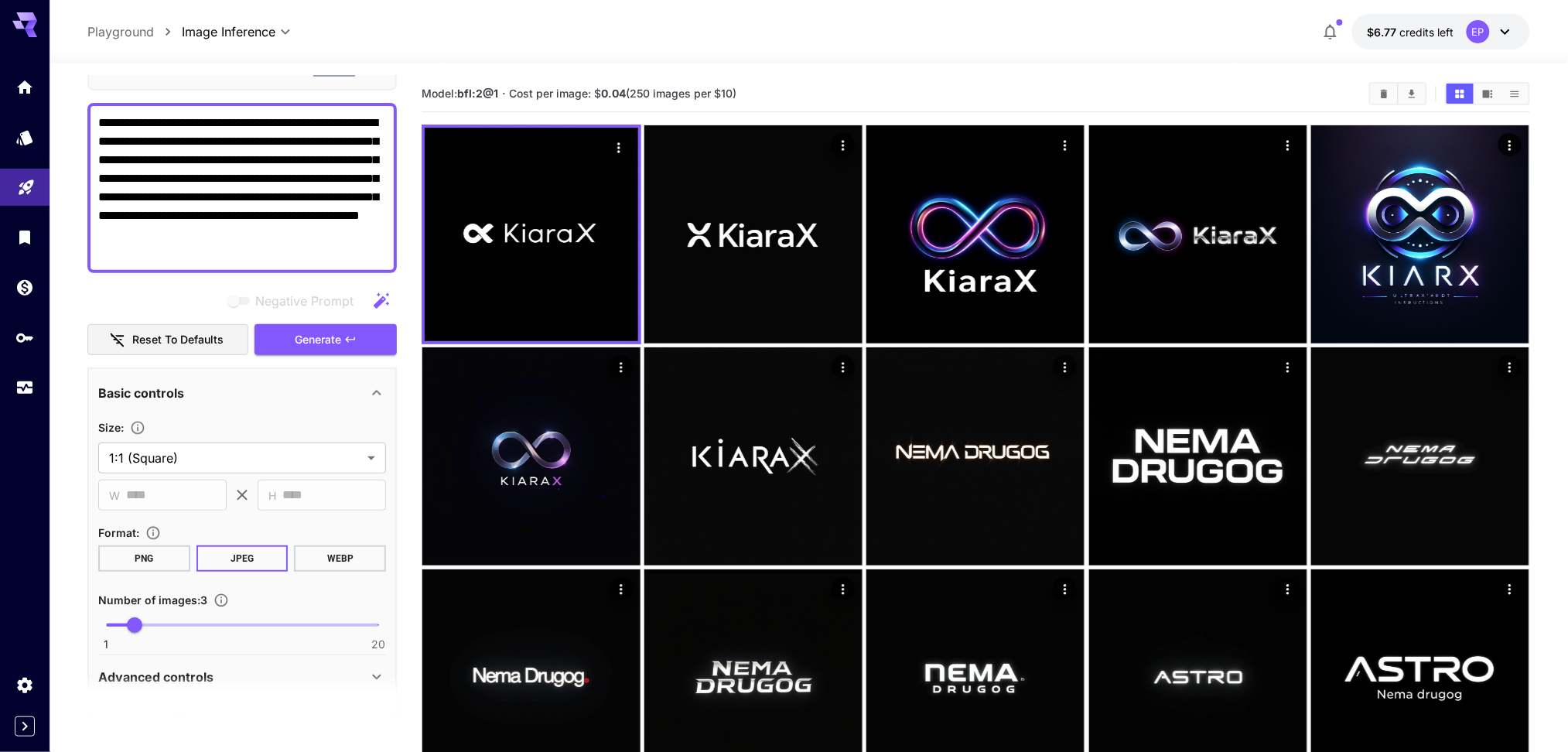 click on "1 20 3" at bounding box center [242, 625] 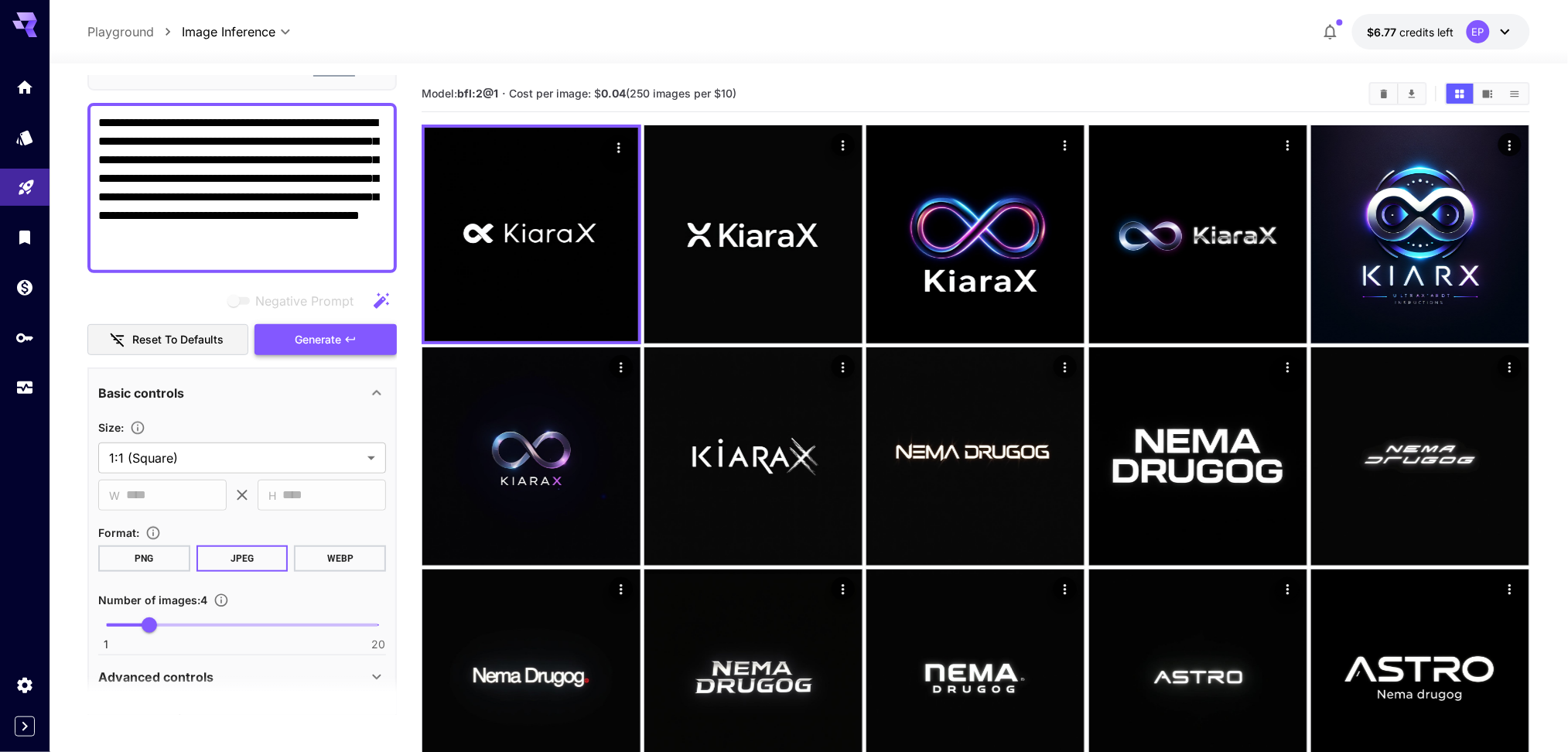 click on "Generate" at bounding box center (326, 340) 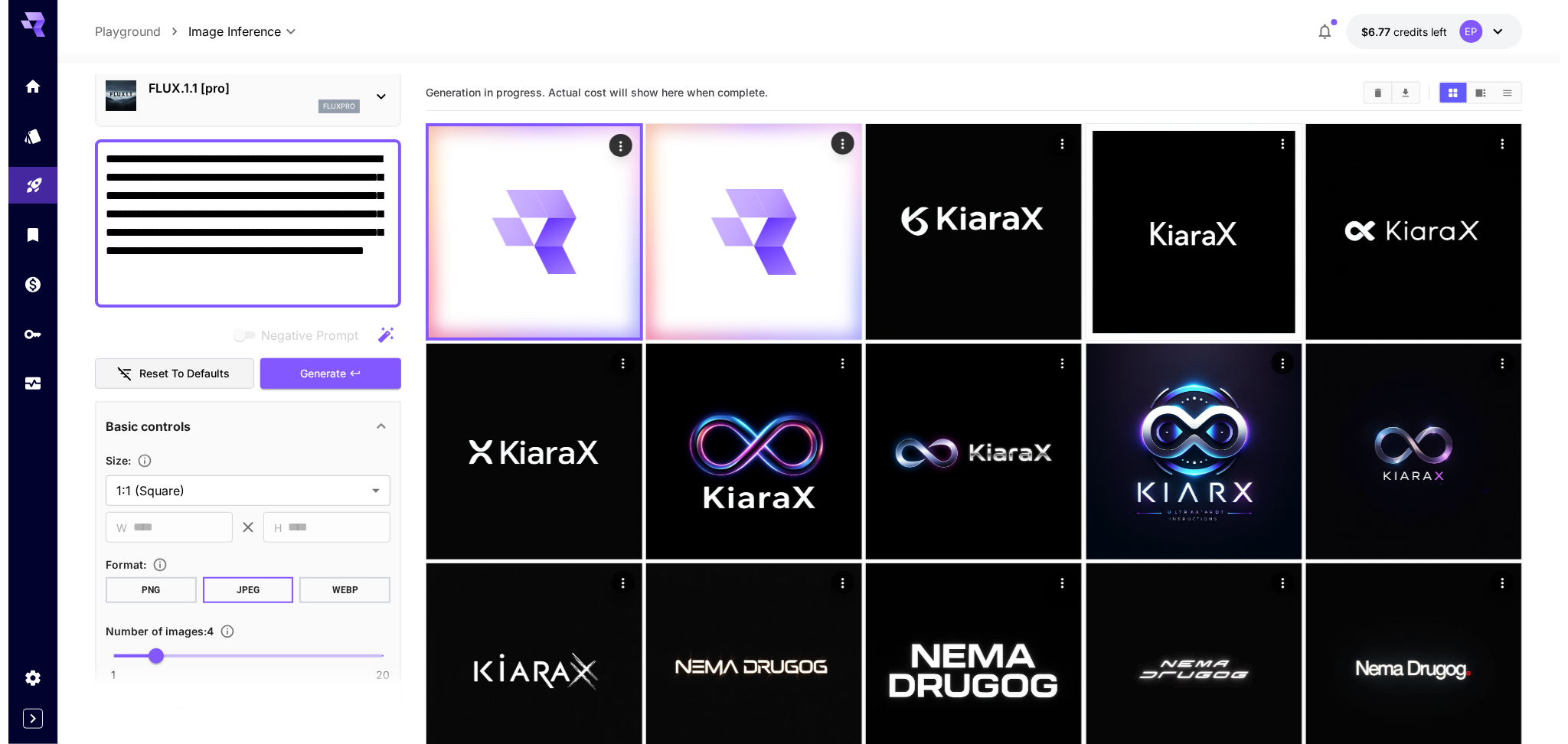 scroll, scrollTop: 0, scrollLeft: 0, axis: both 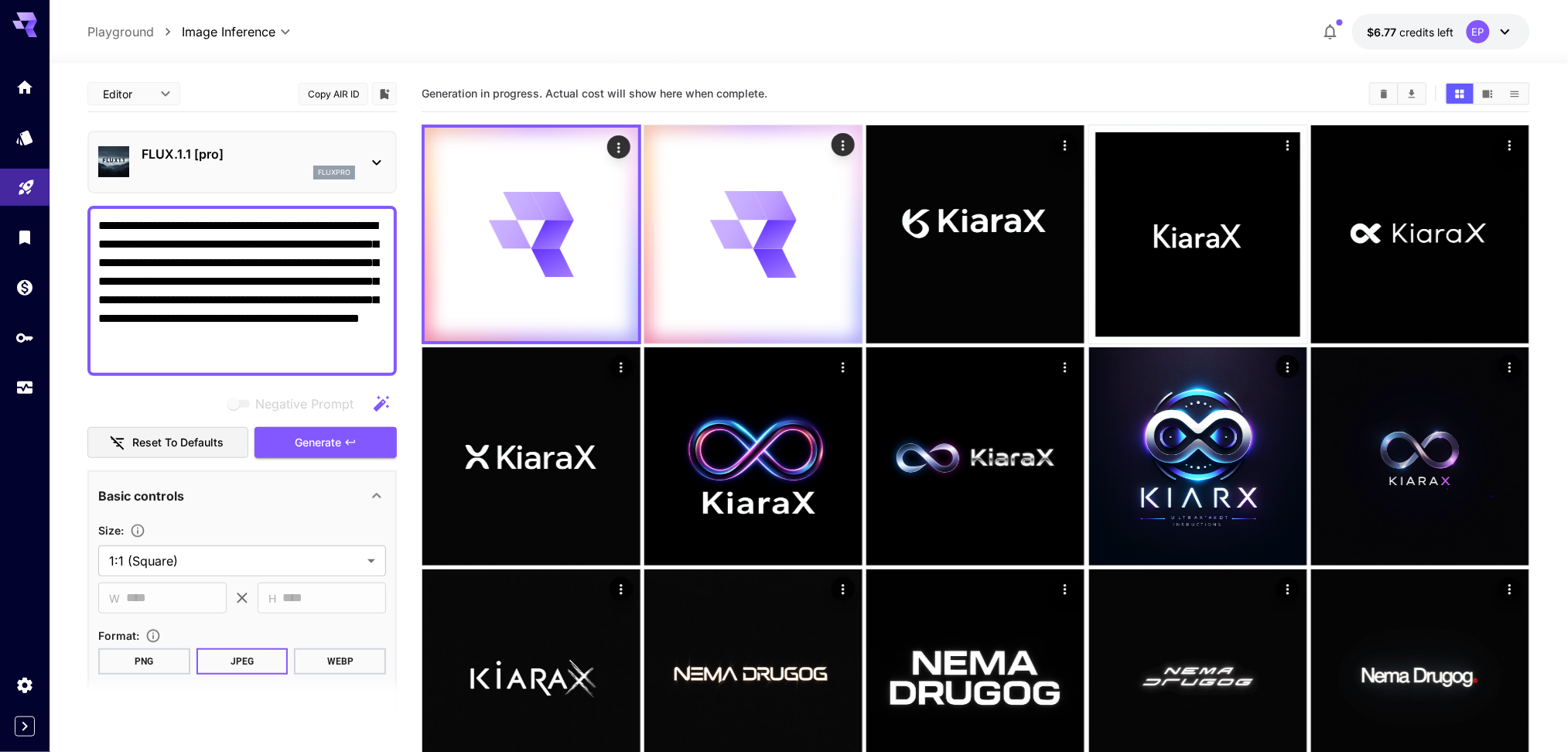 click on "**********" at bounding box center (242, 460) 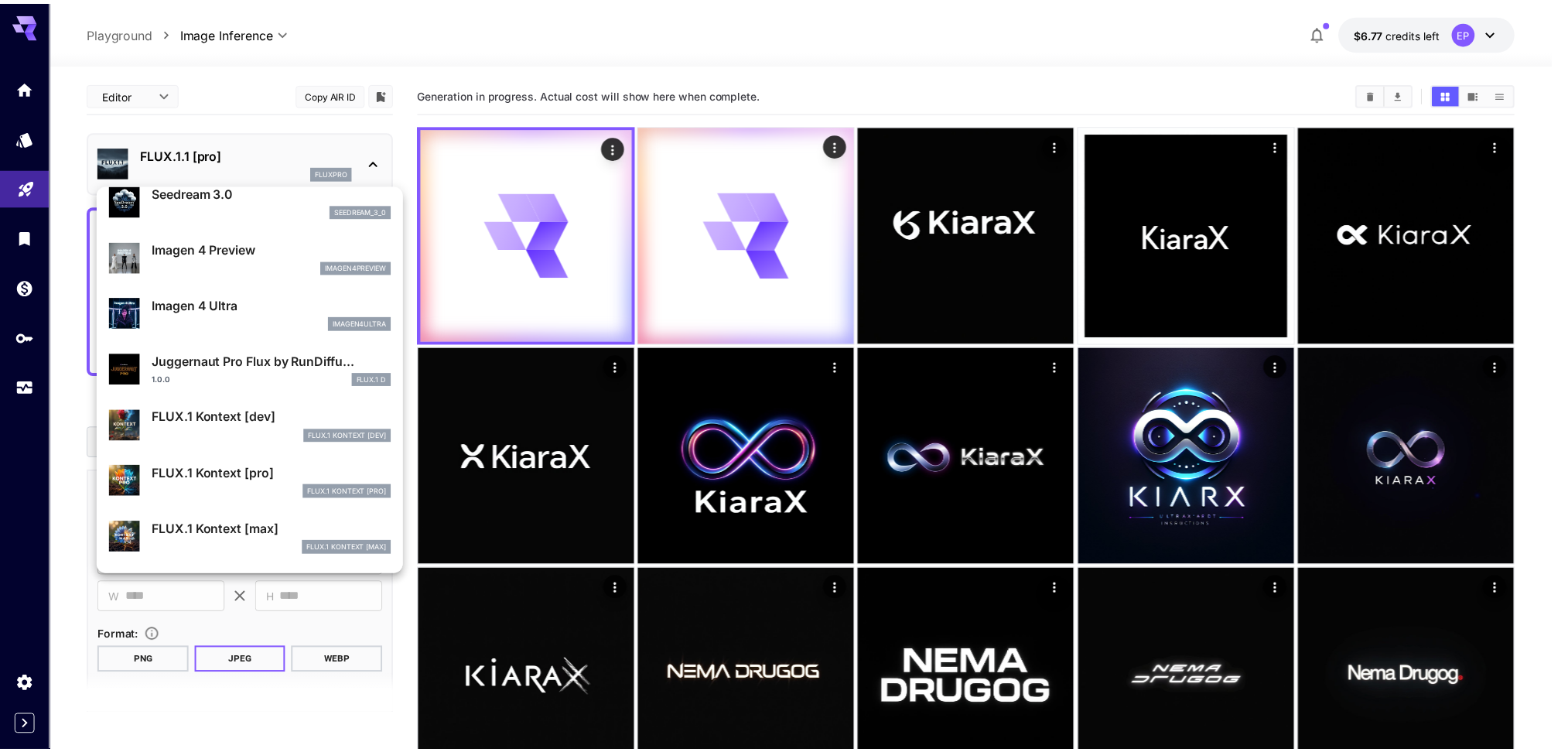 scroll, scrollTop: 415, scrollLeft: 0, axis: vertical 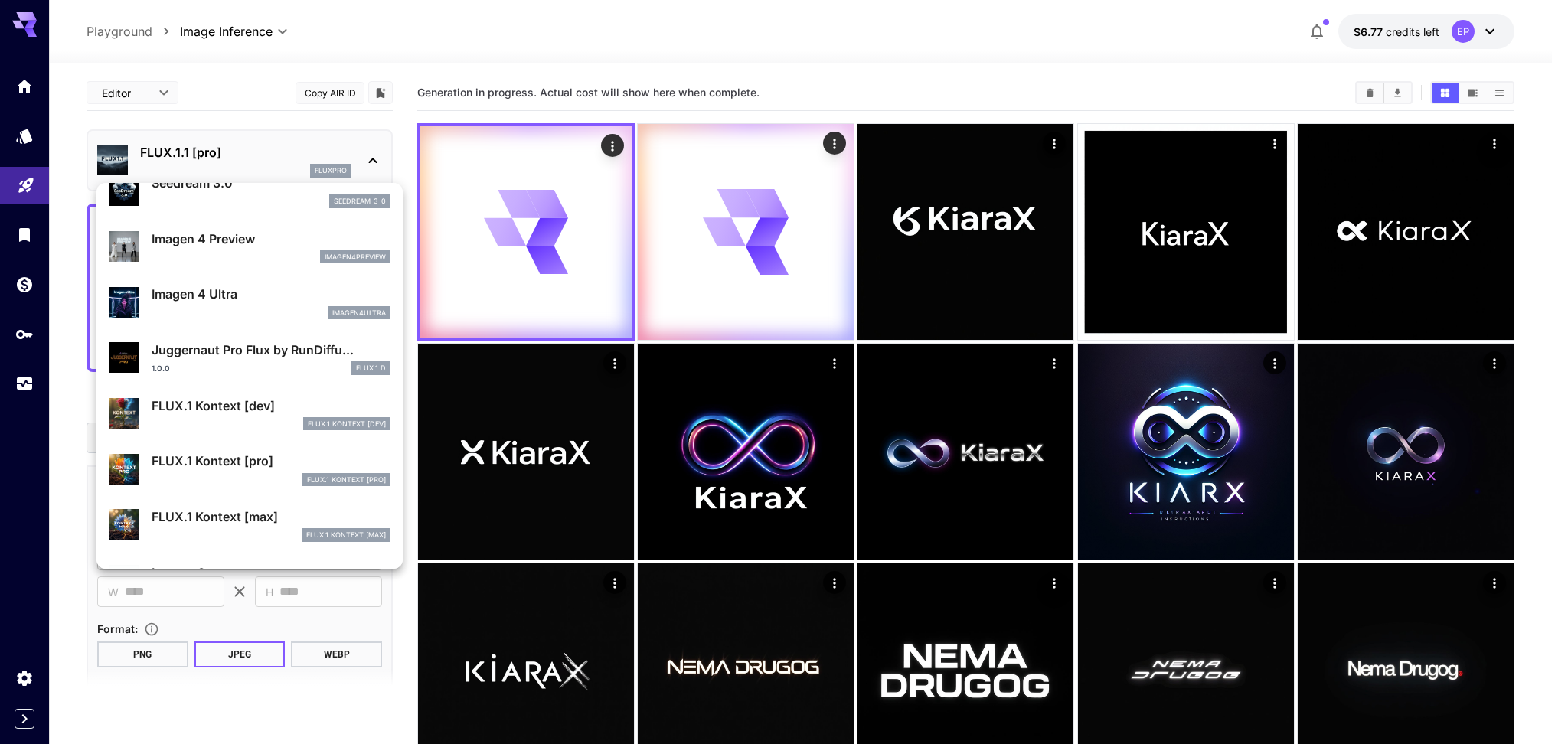 click on "Juggernaut Pro Flux by RunDiffu..." at bounding box center (271, 350) 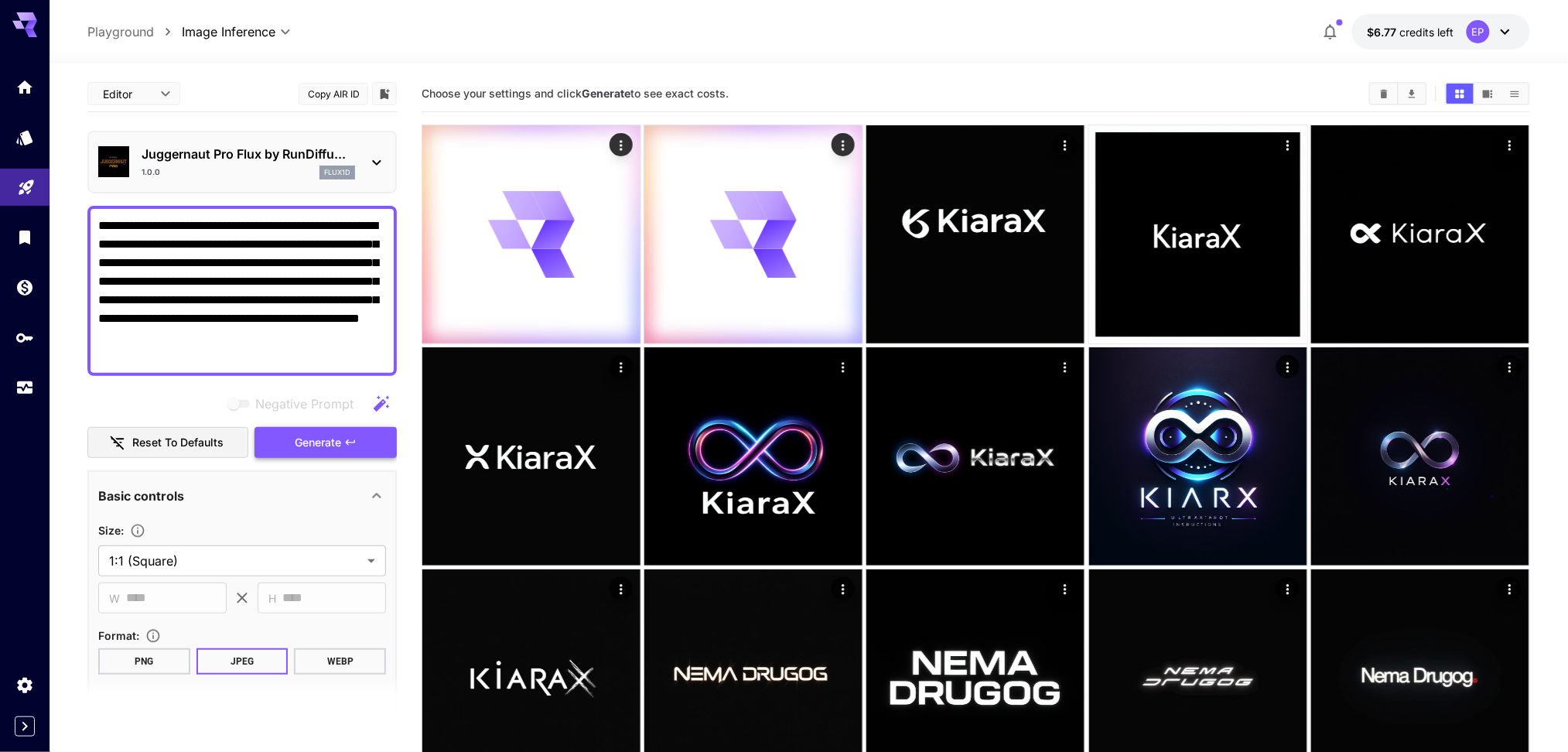 click on "Generate" at bounding box center [326, 443] 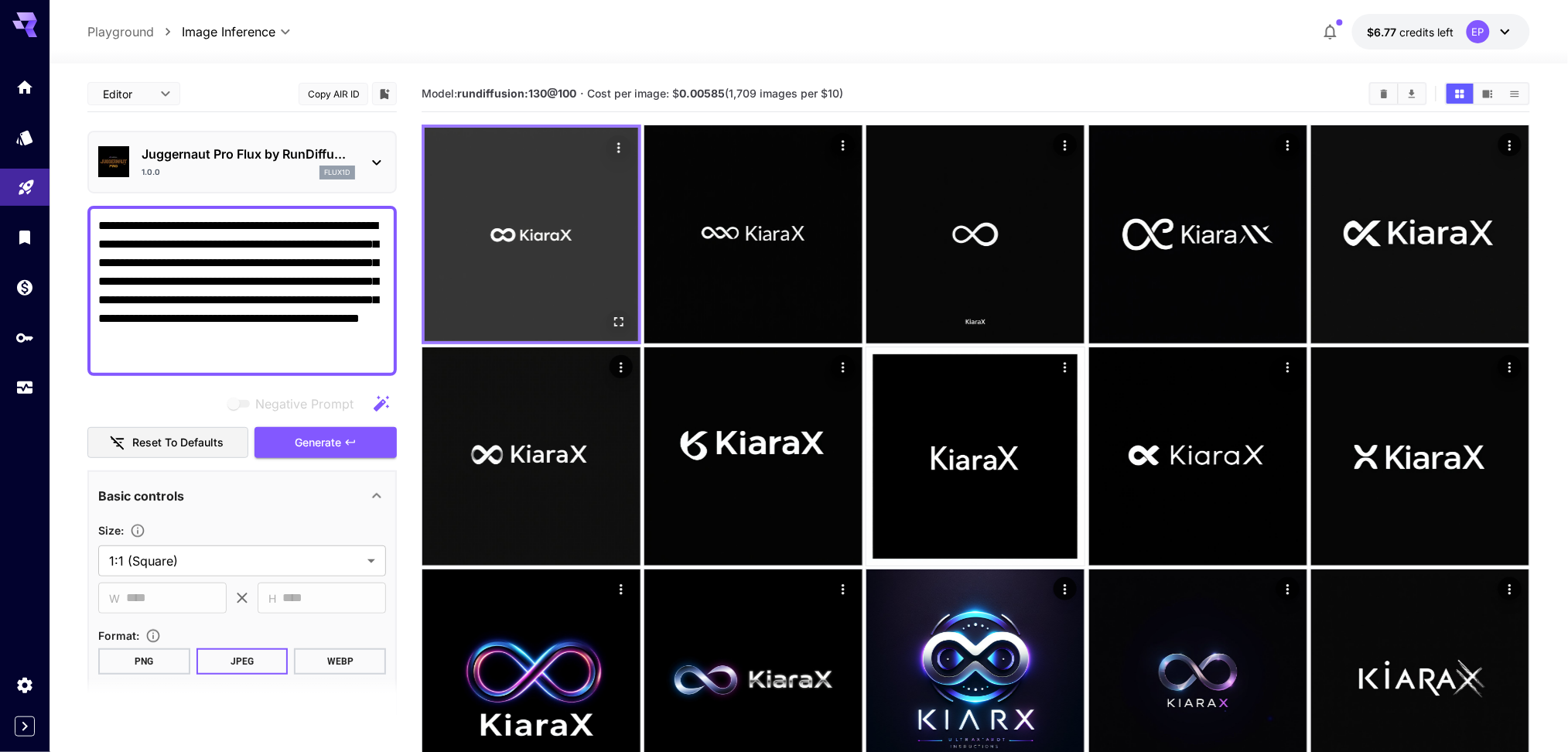 click at bounding box center [531, 234] 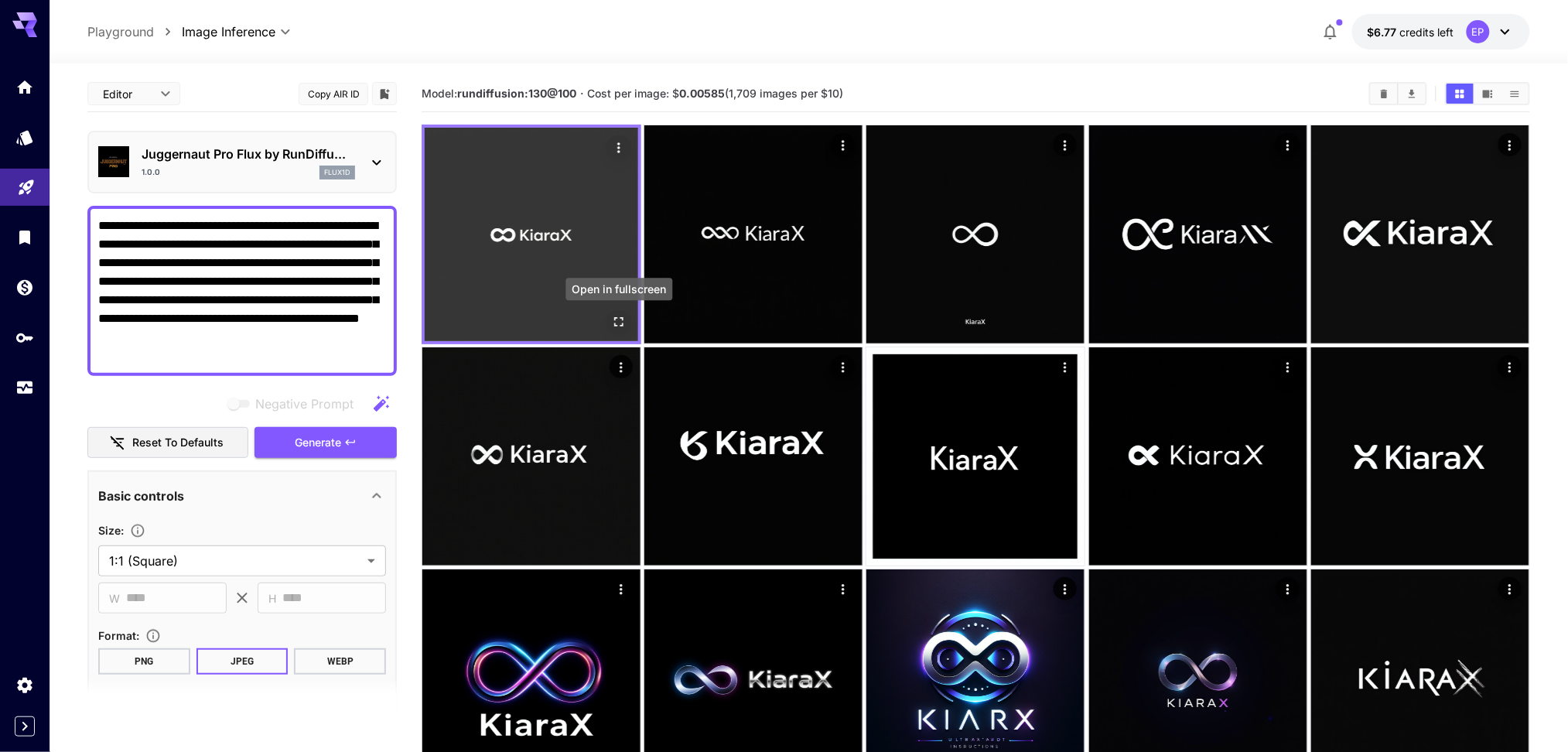 click at bounding box center [619, 322] 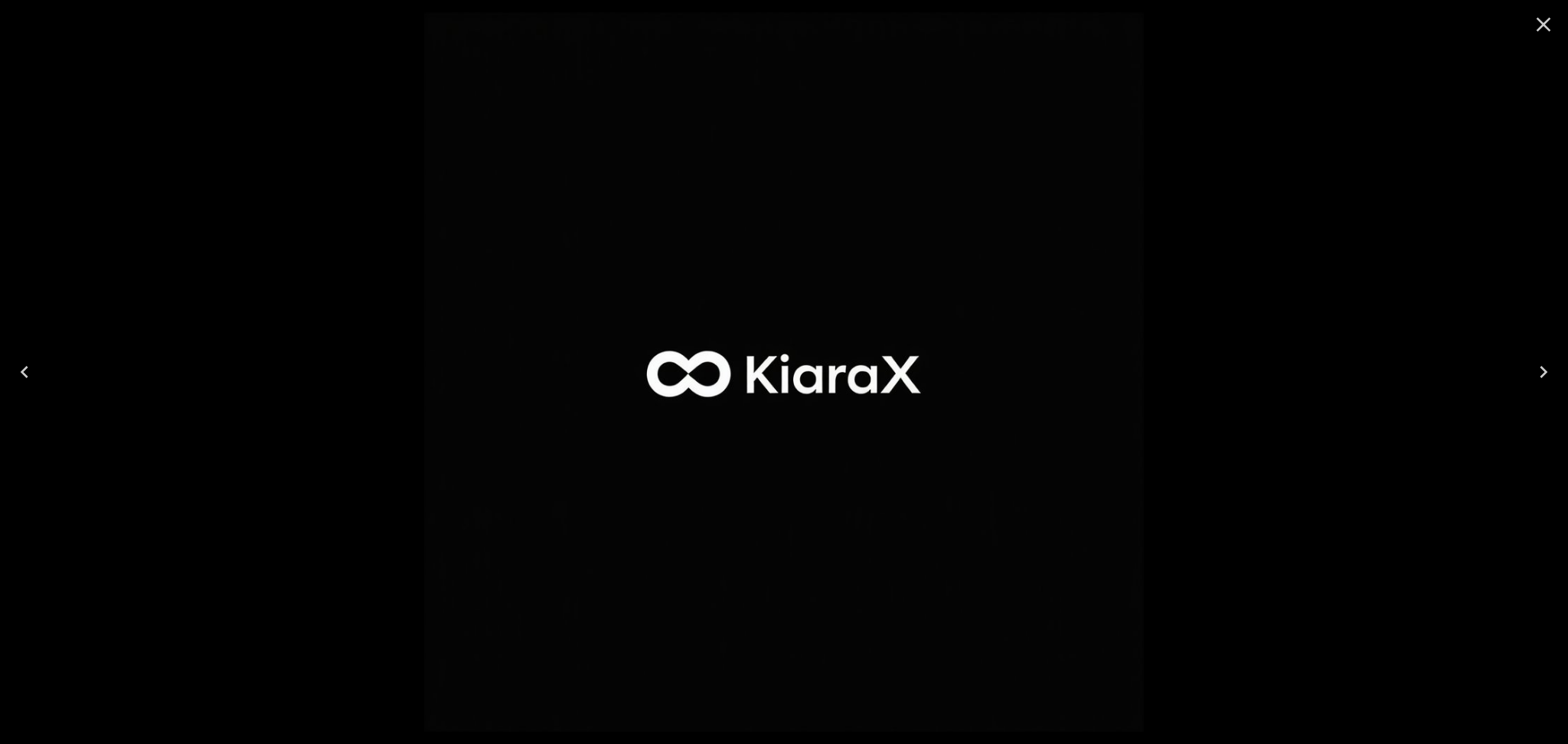 click at bounding box center (1544, 24) 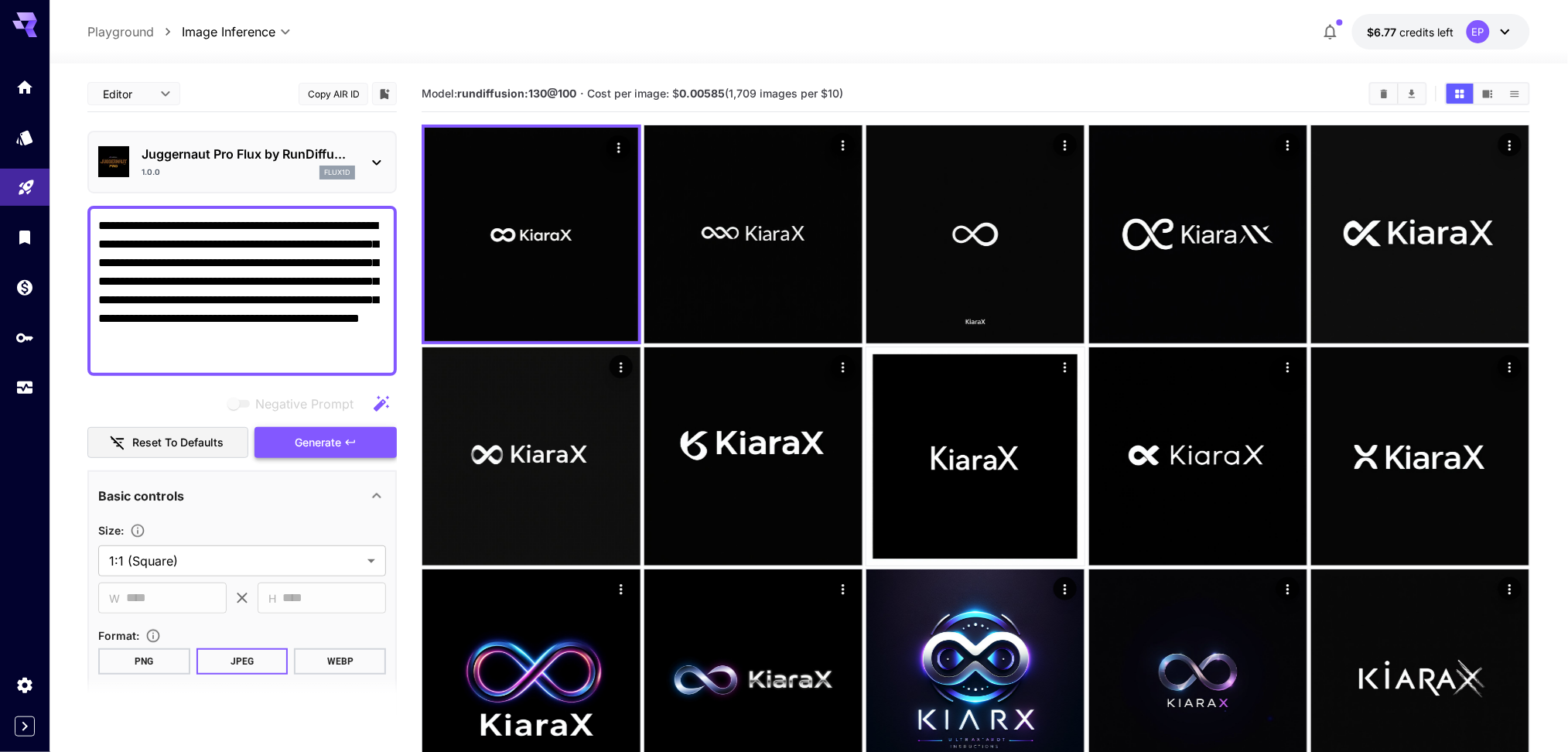 click on "Generate" at bounding box center [318, 443] 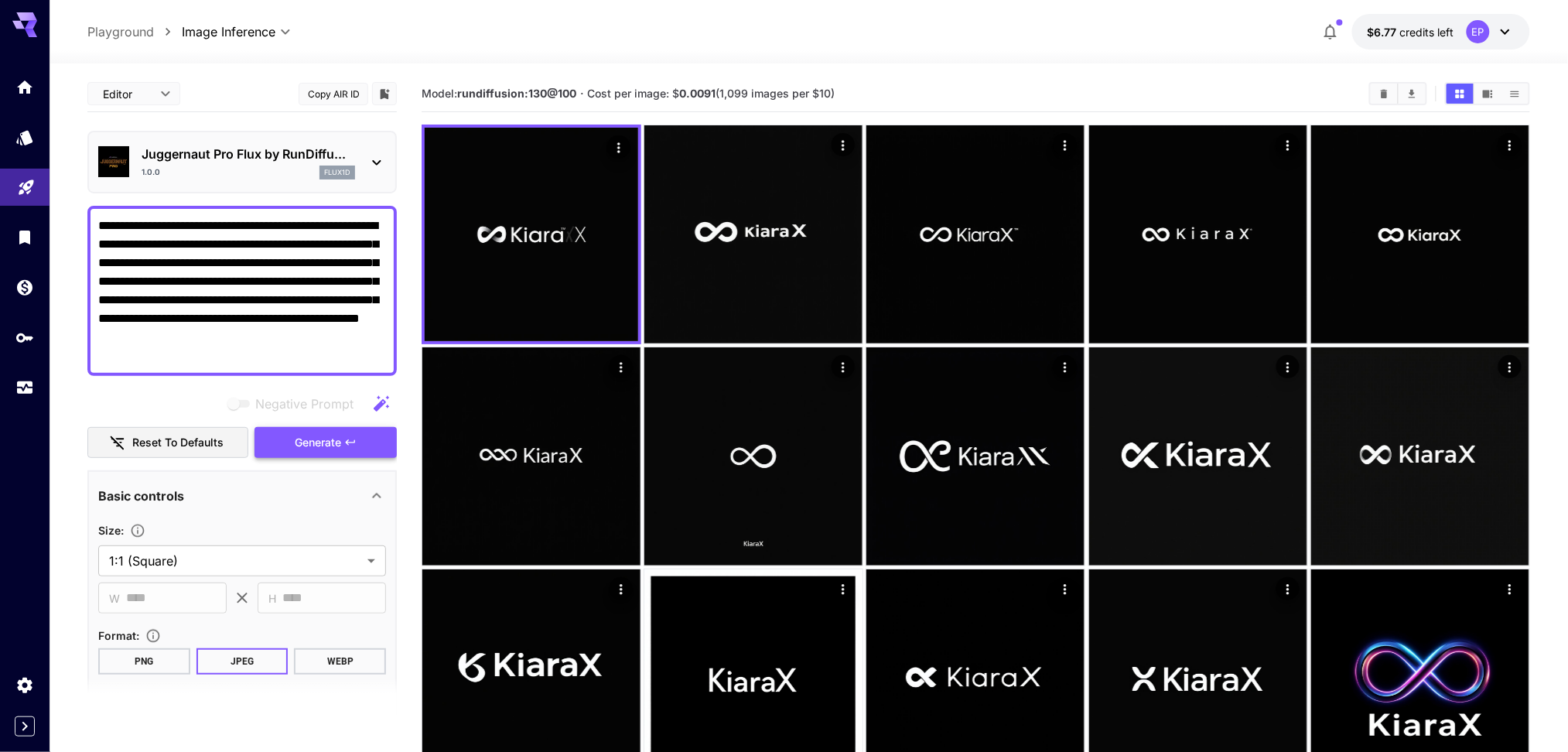 click on "Generate" at bounding box center [318, 443] 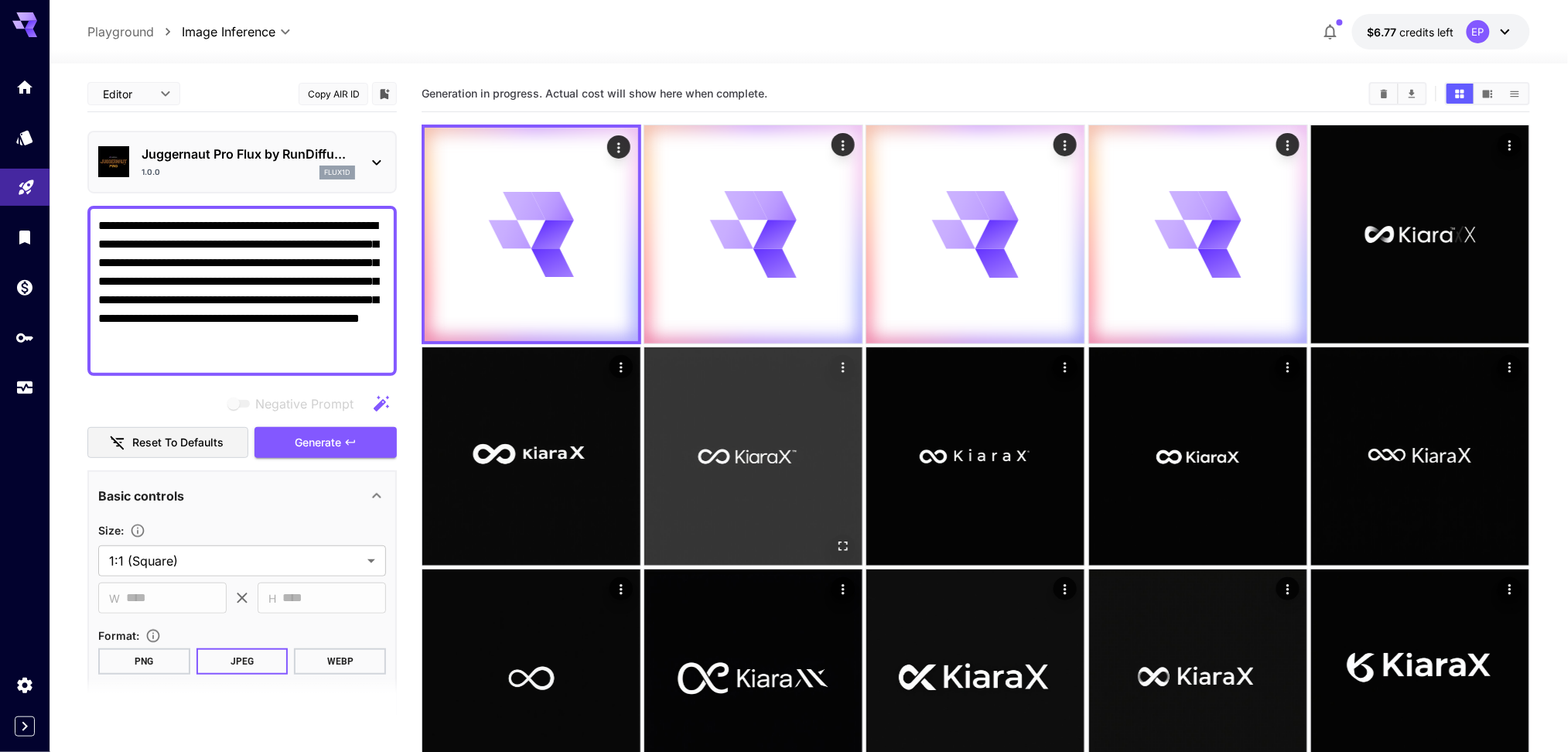 click at bounding box center [753, 456] 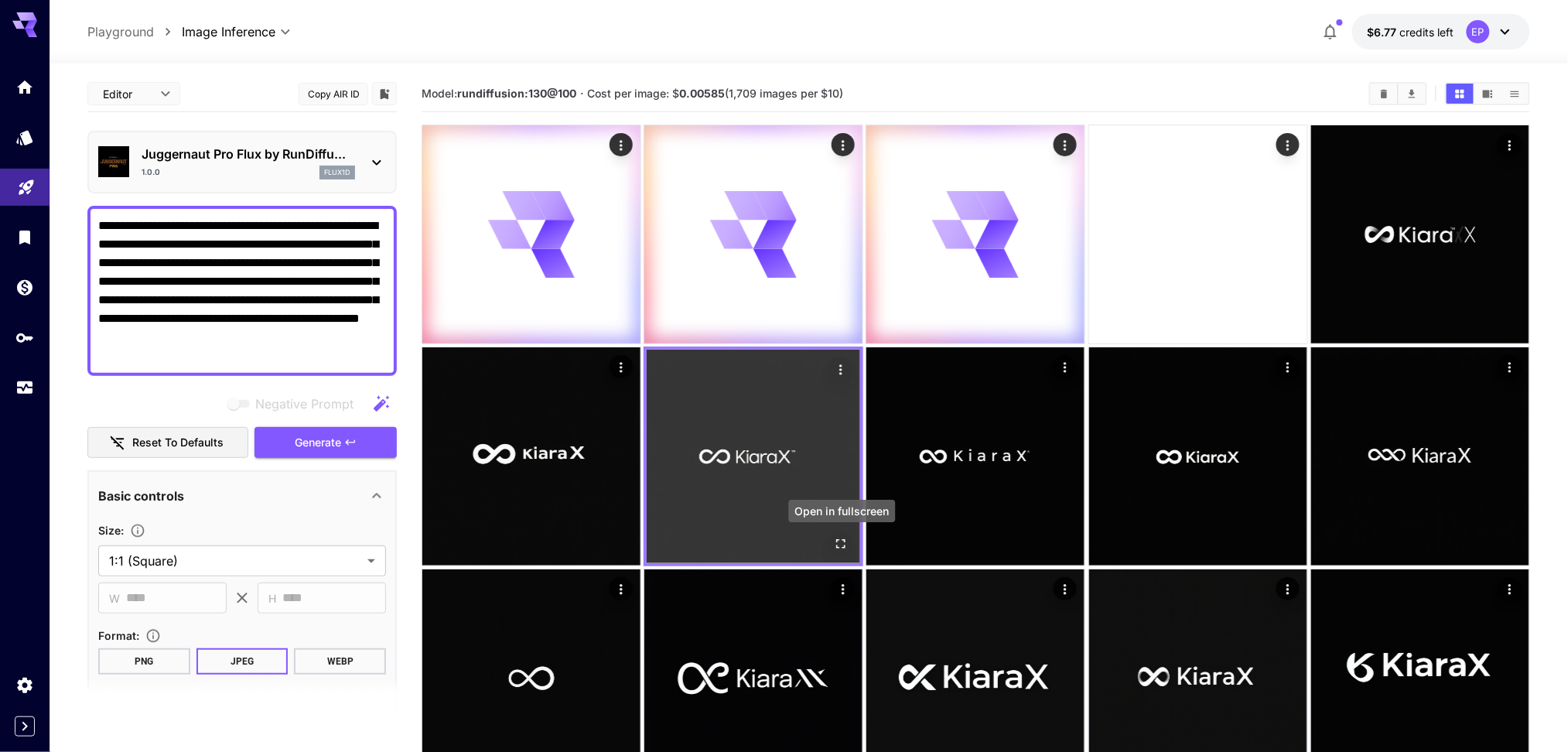 click 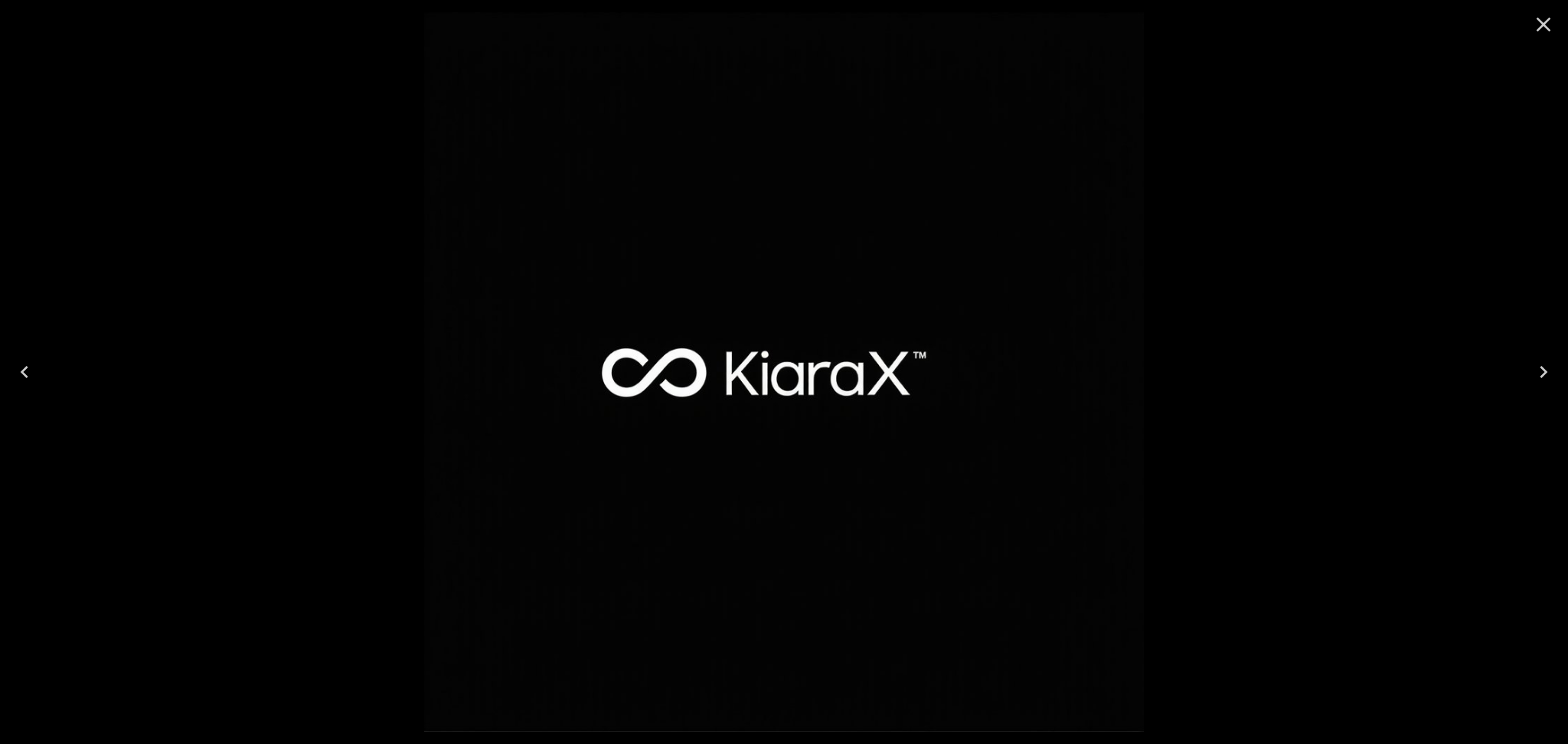 click at bounding box center [784, 372] 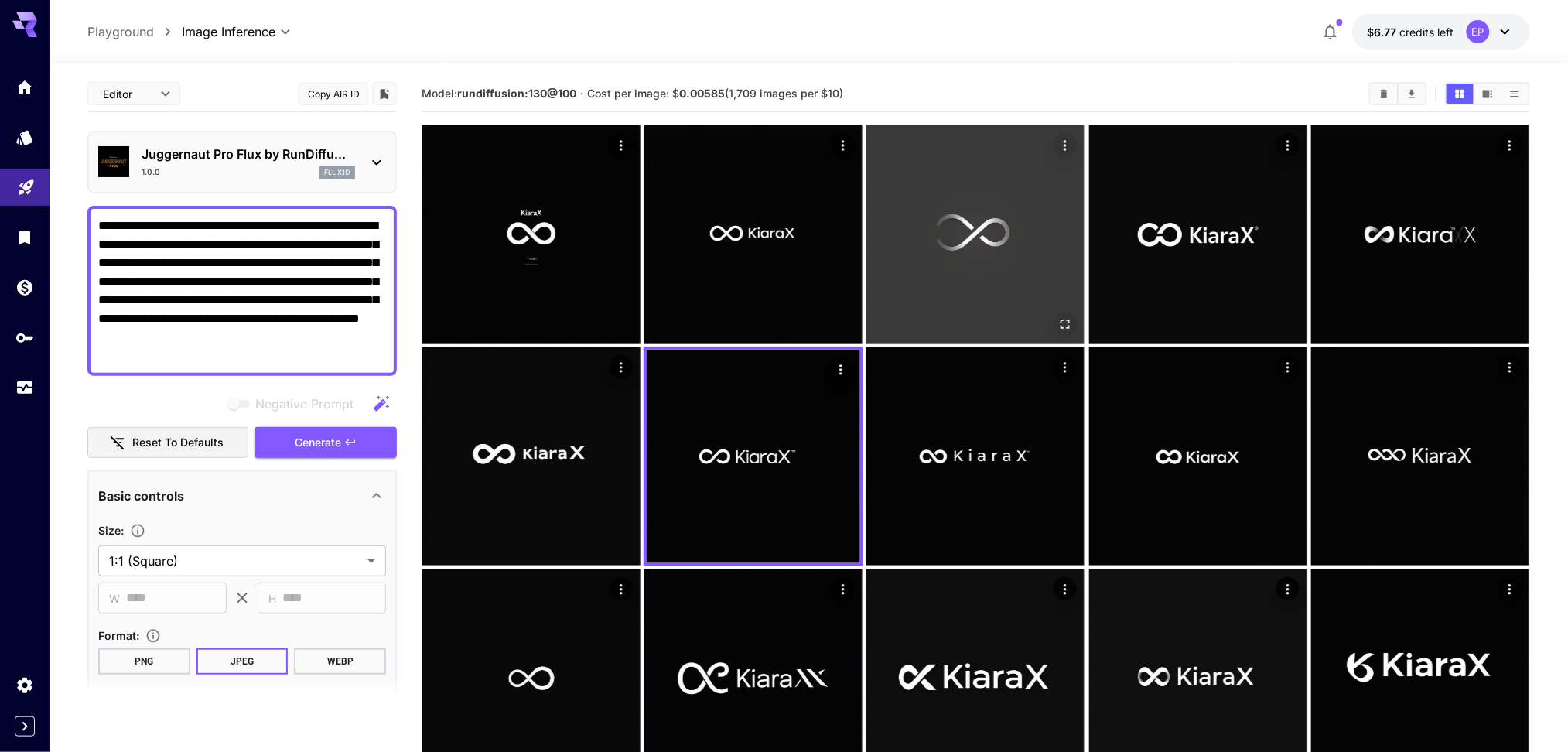 click at bounding box center (975, 234) 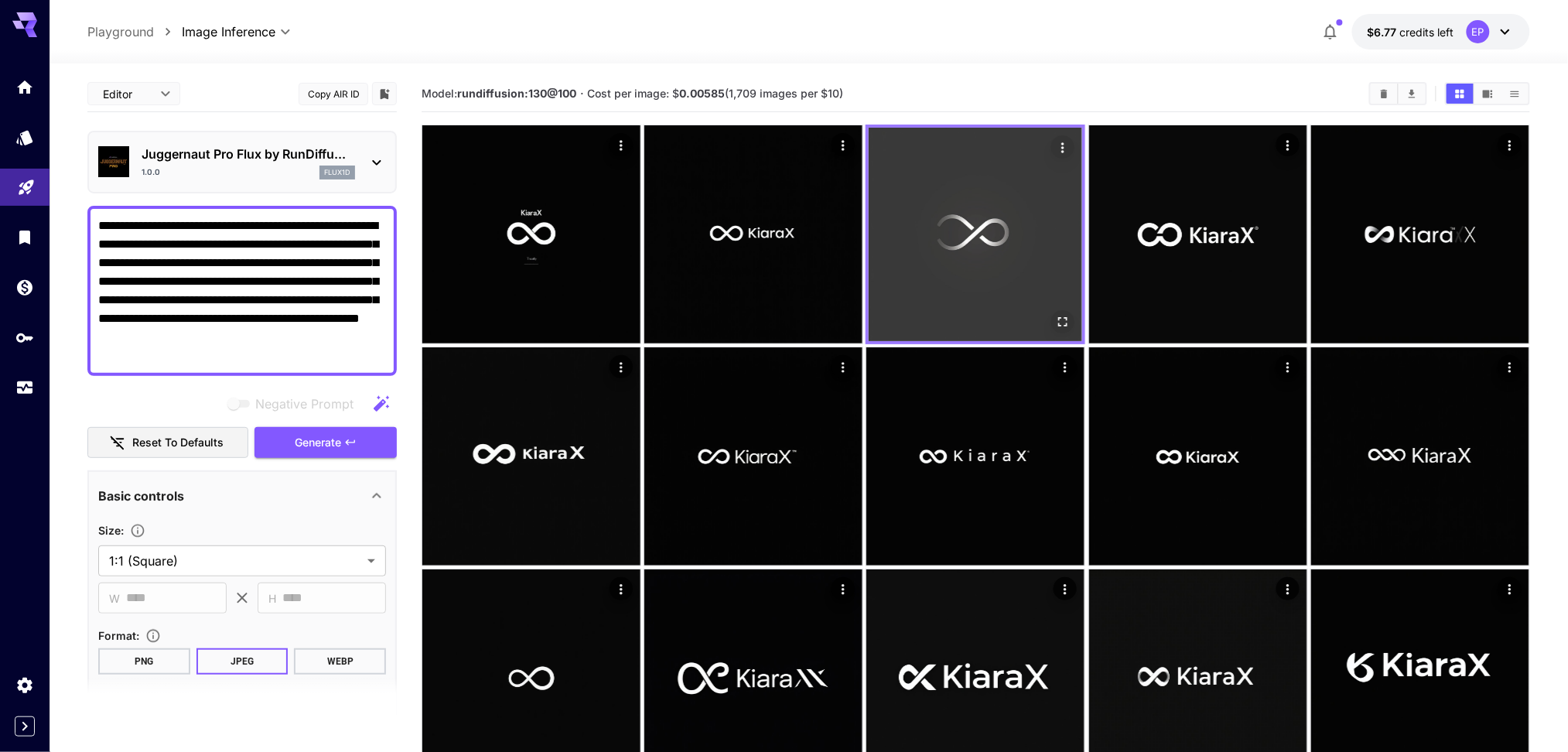 click 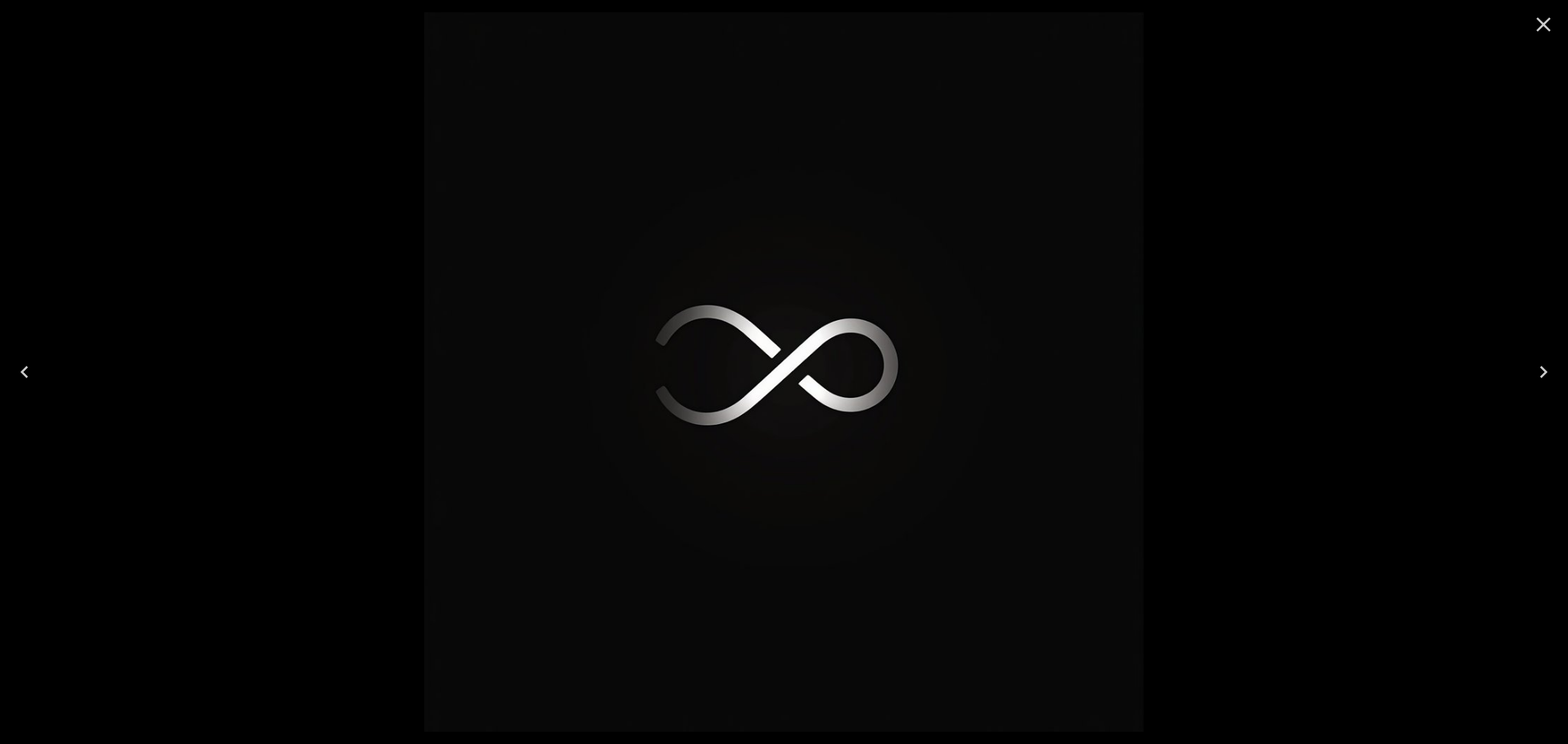 drag, startPoint x: 1545, startPoint y: 20, endPoint x: 1472, endPoint y: 53, distance: 80.1124 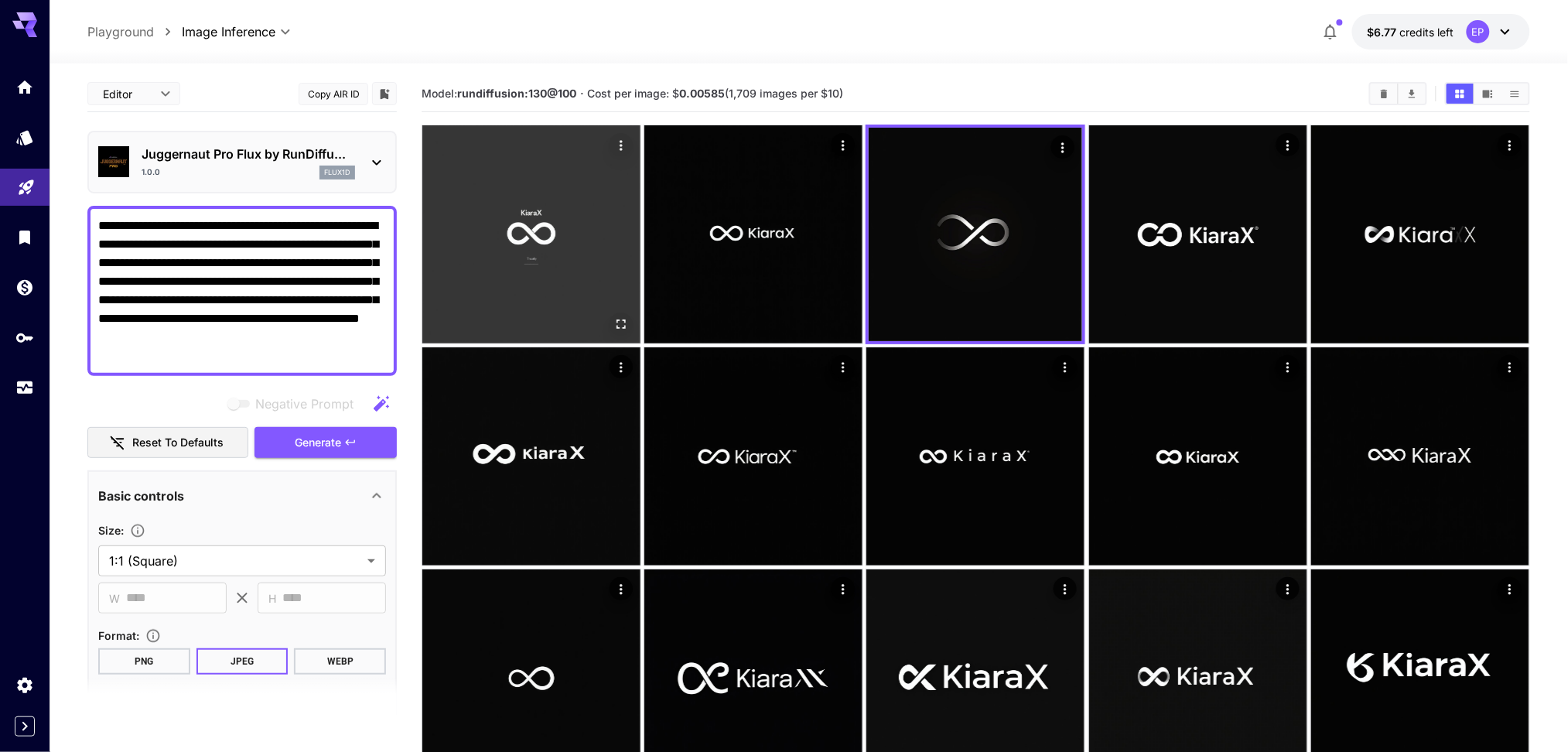 click at bounding box center (531, 234) 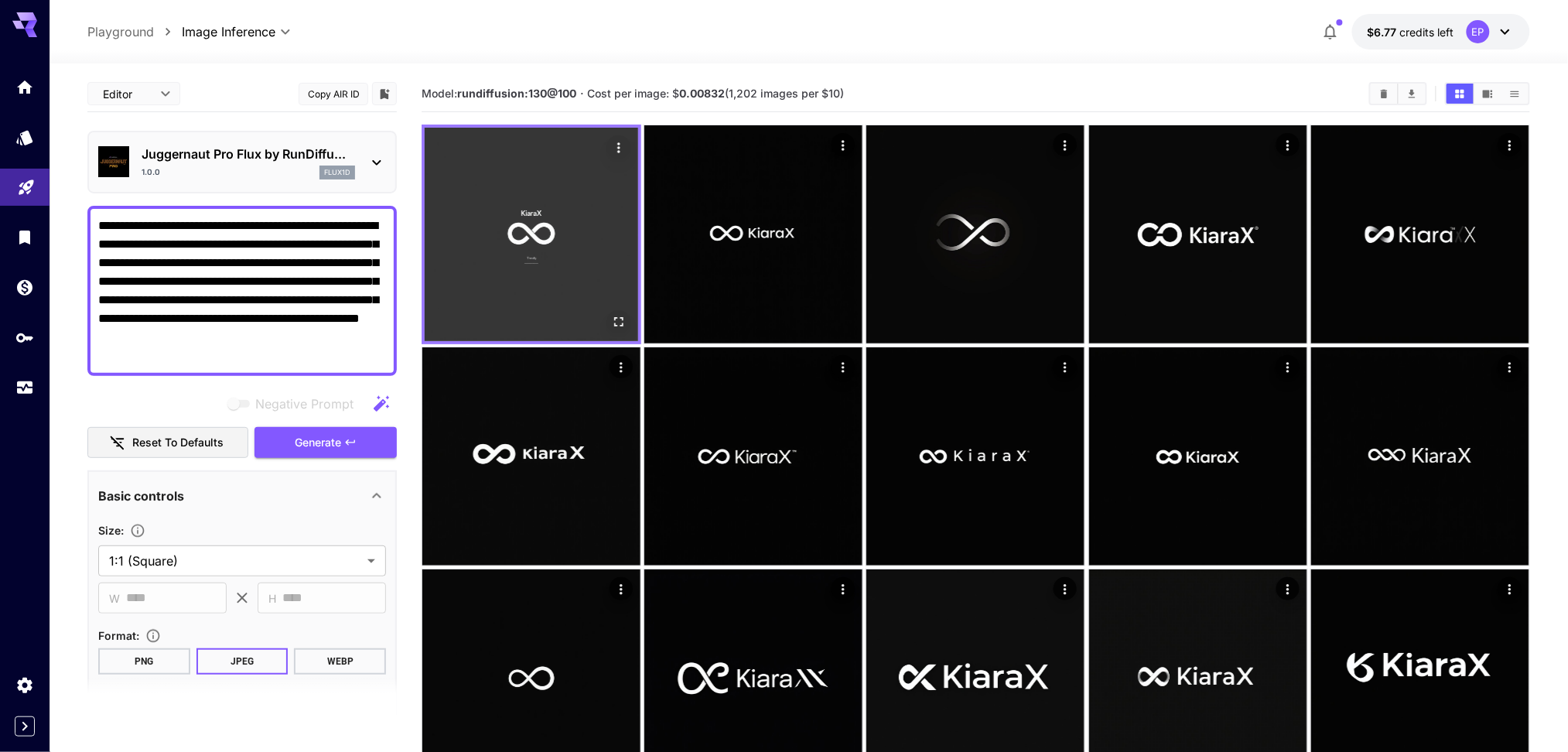 click 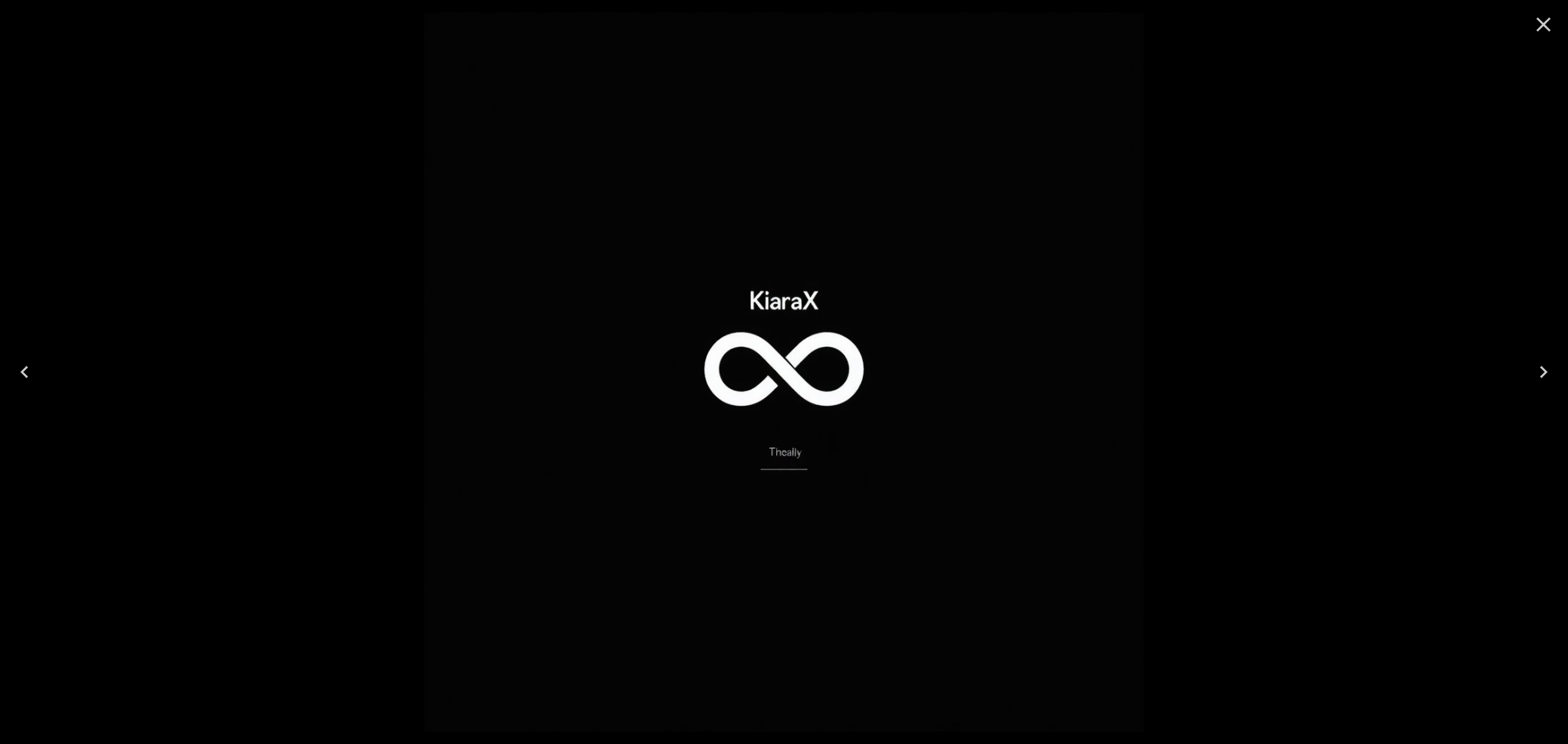 click 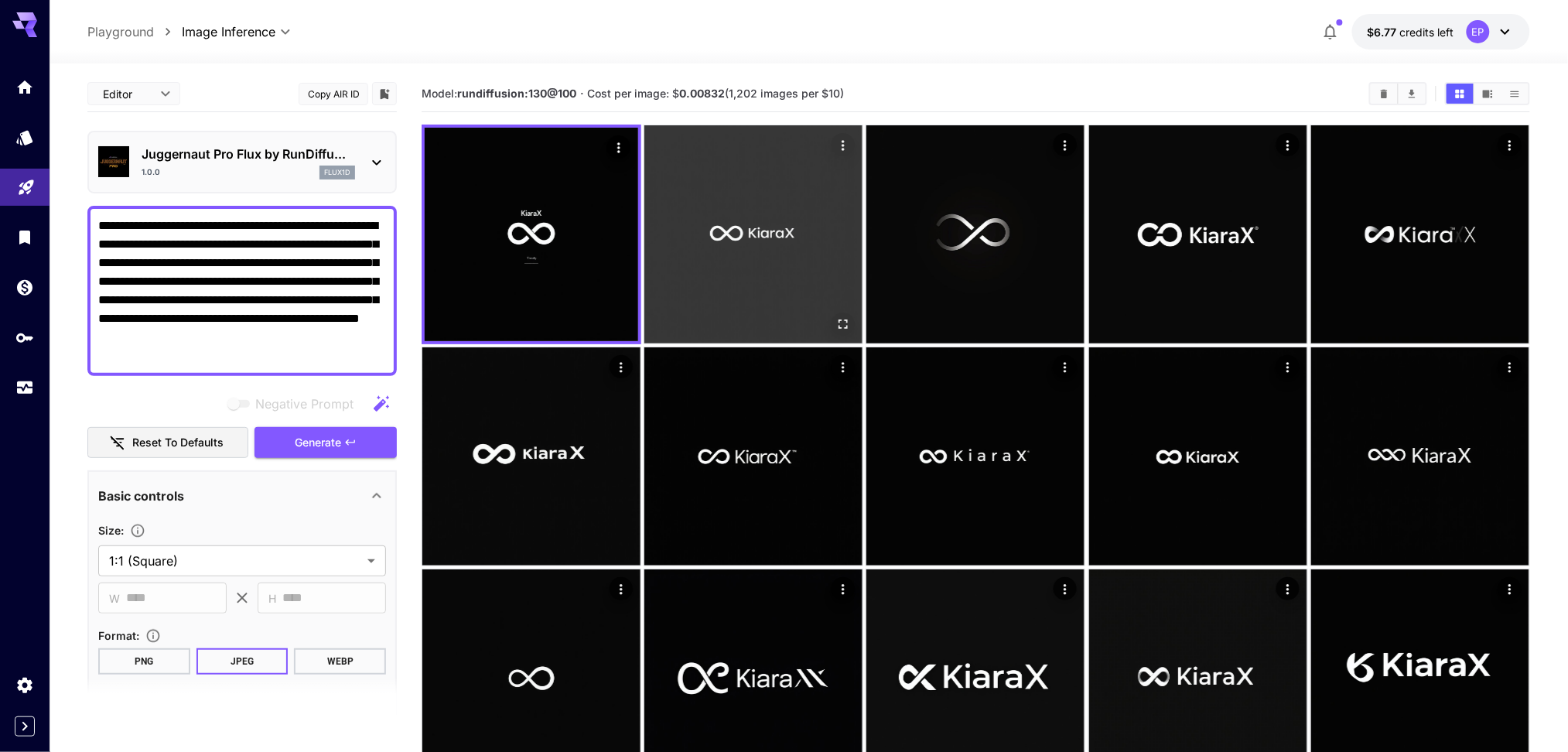 click 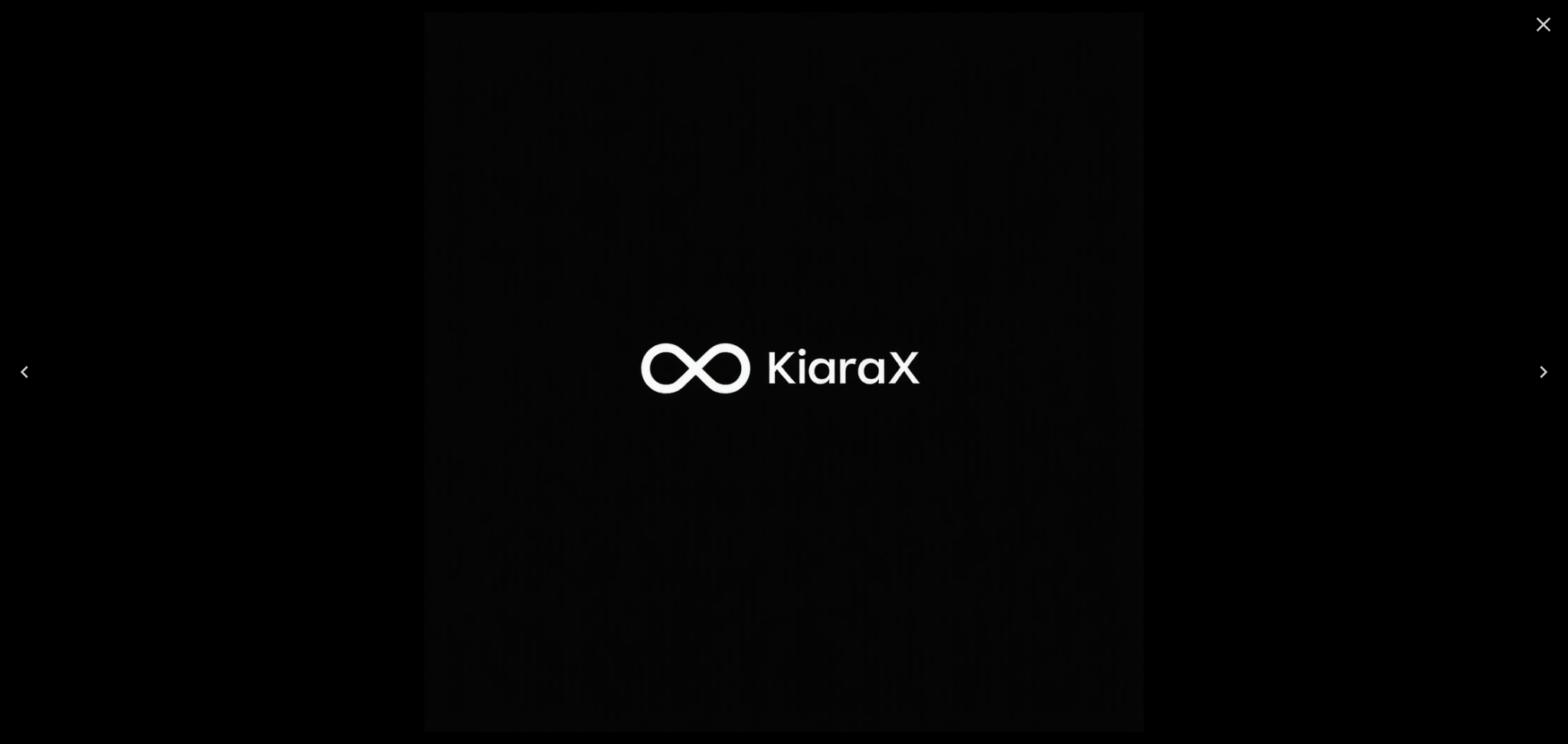 click 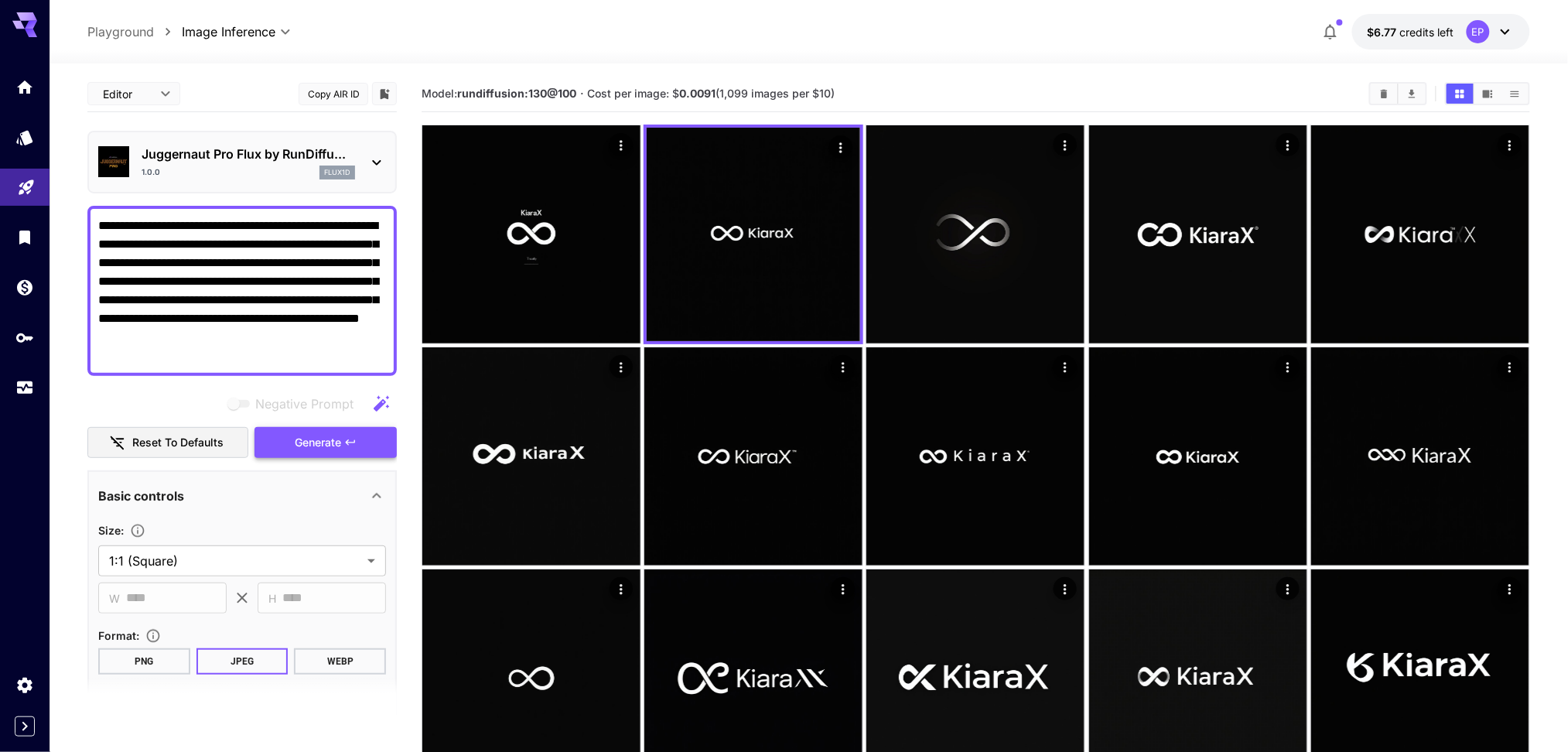 click on "Generate" at bounding box center [318, 443] 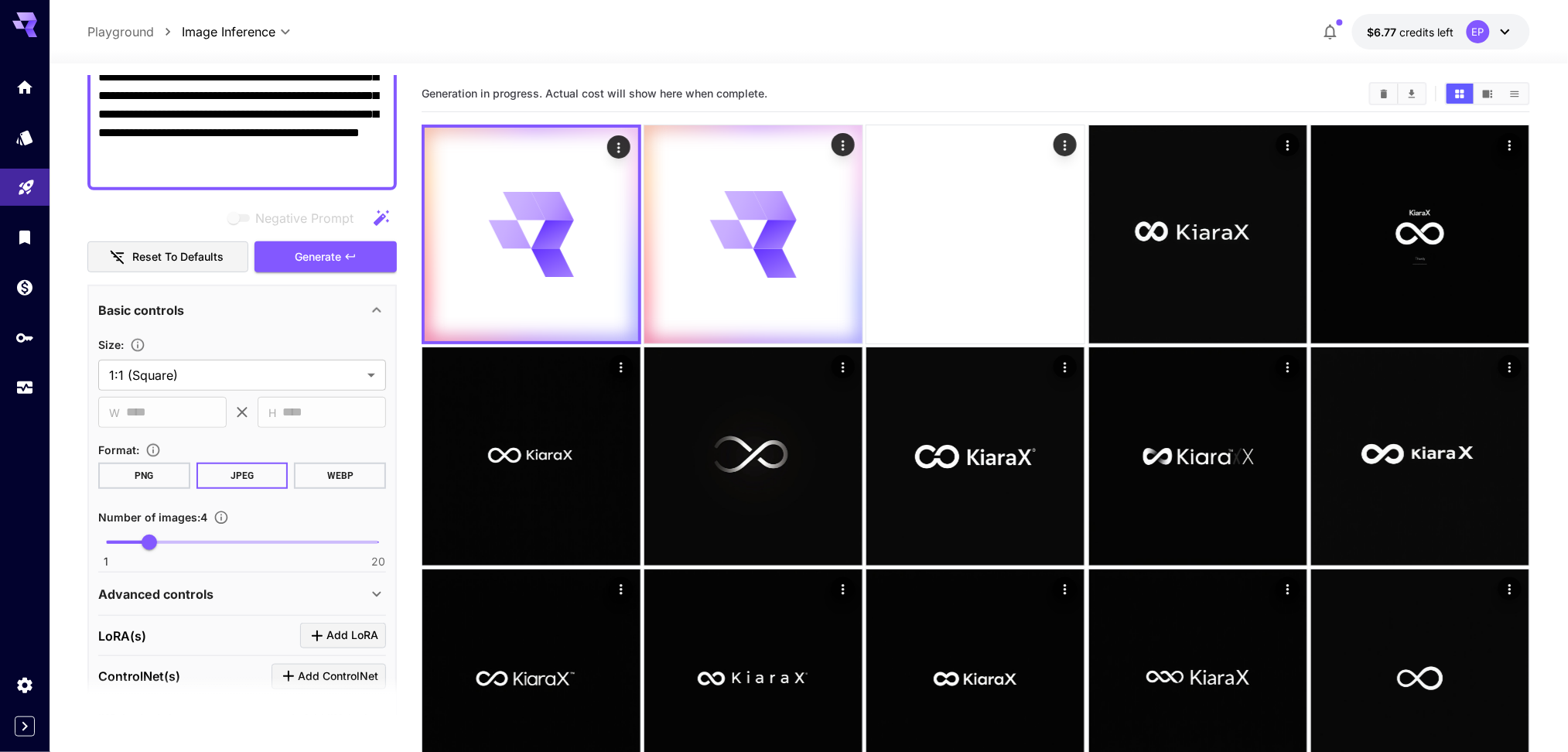 scroll, scrollTop: 206, scrollLeft: 0, axis: vertical 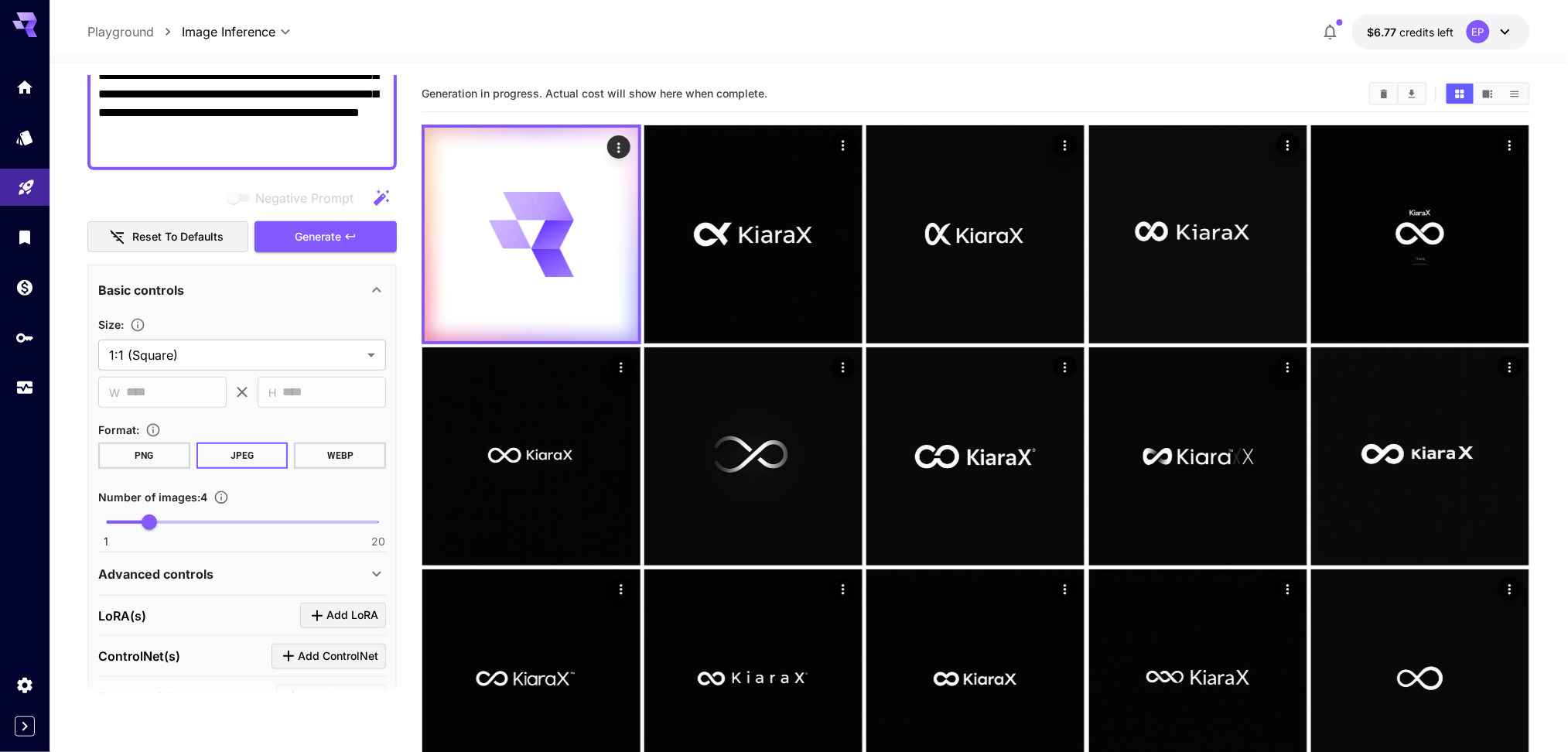 click on "1 20 4" at bounding box center (242, 522) 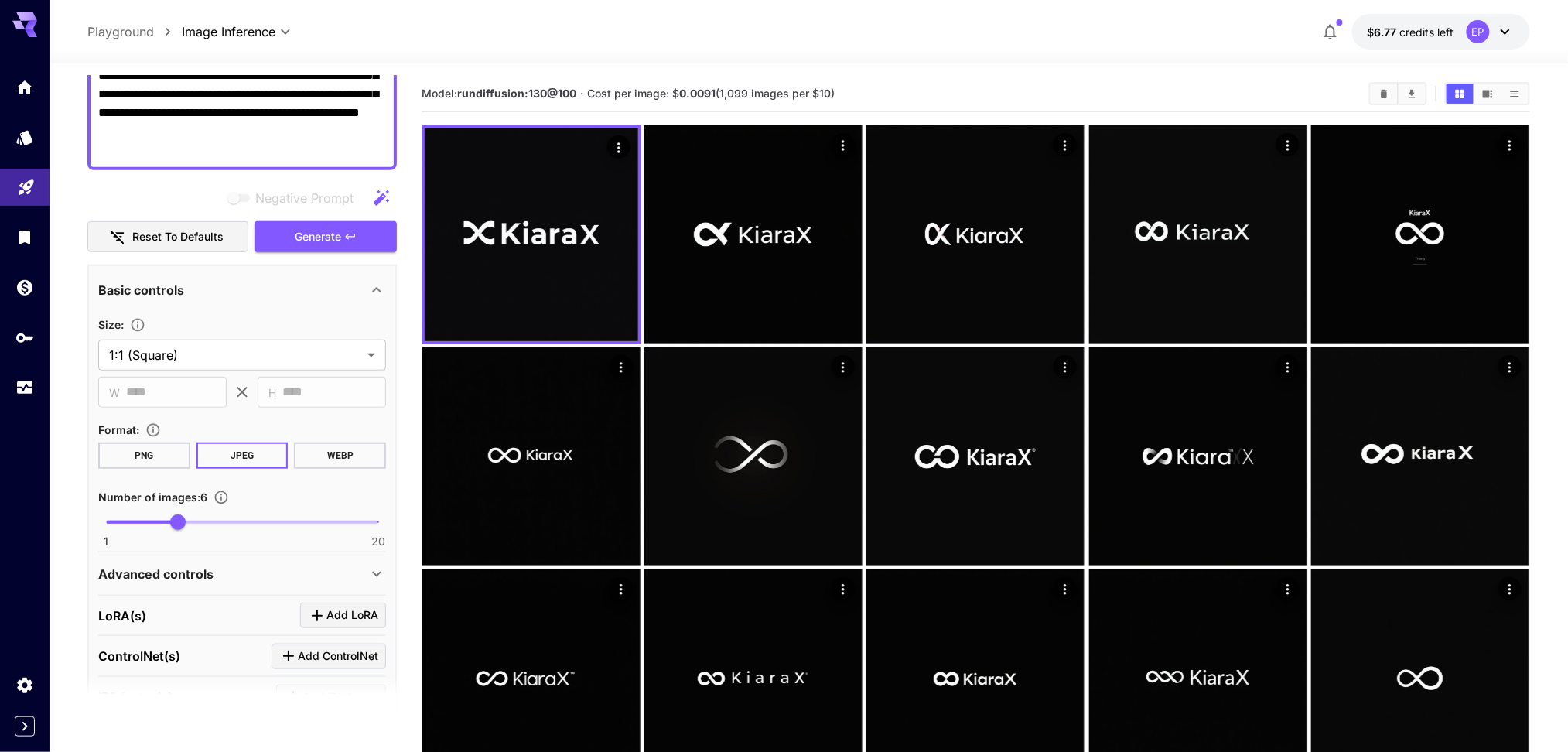 click at bounding box center [242, 522] 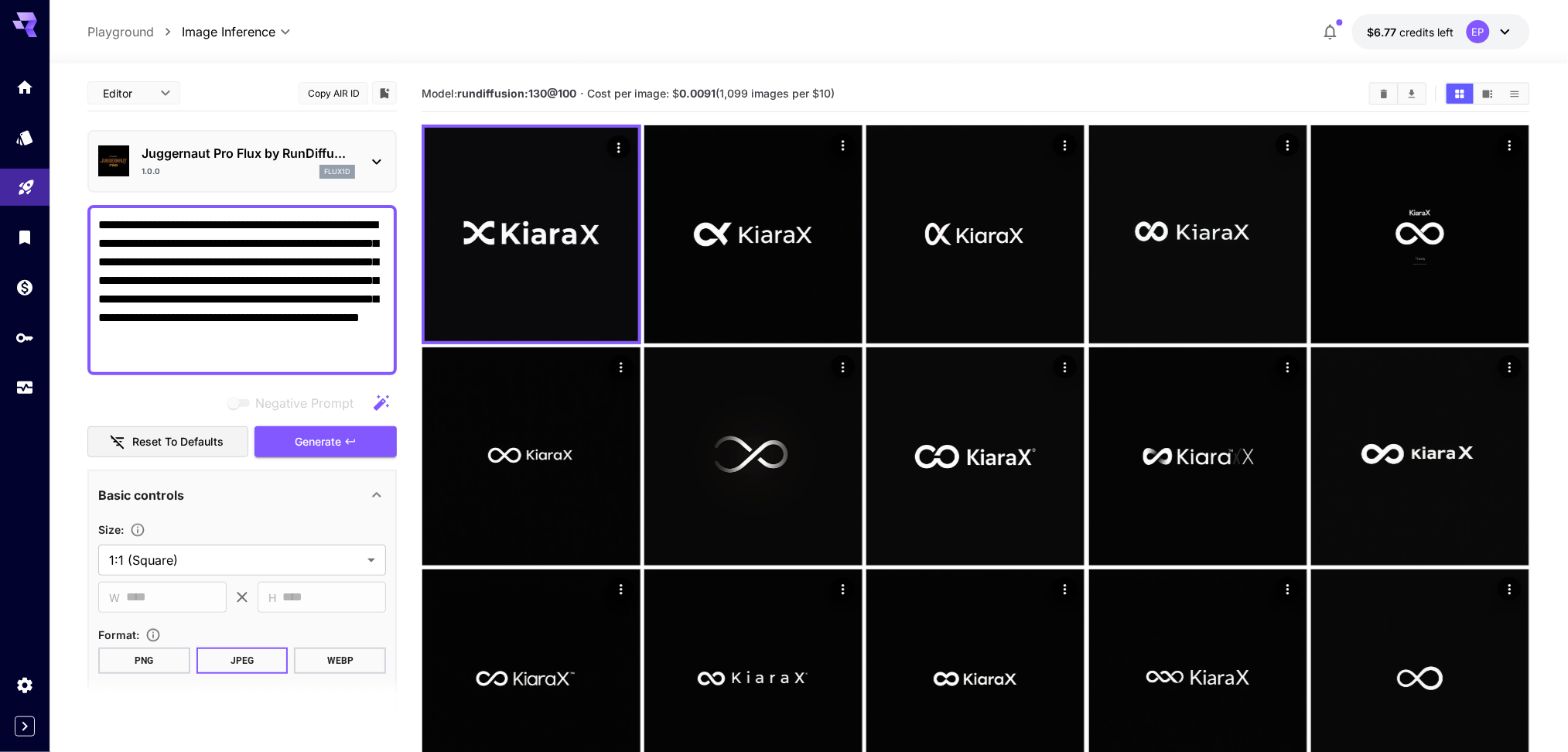 scroll, scrollTop: 0, scrollLeft: 0, axis: both 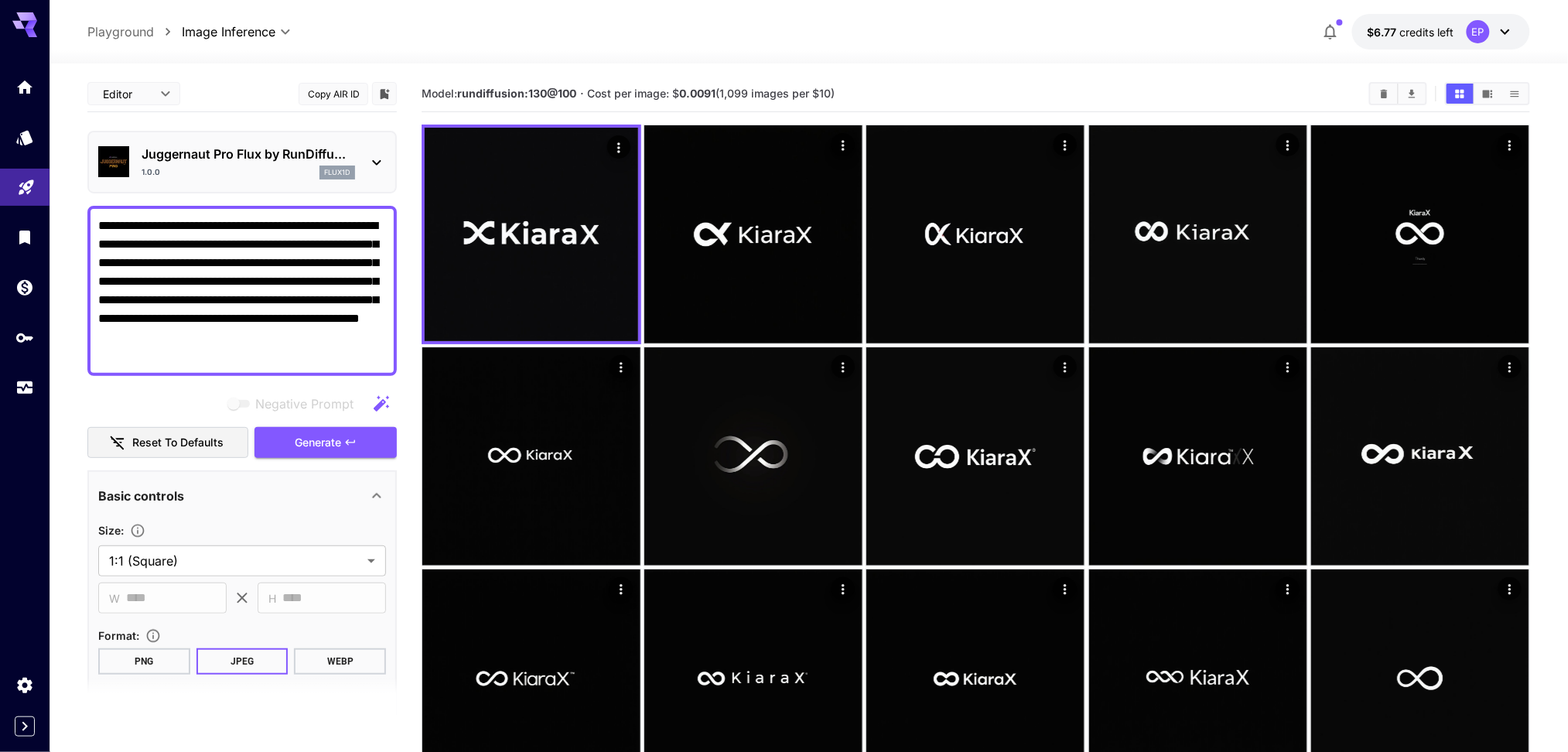 click on "**********" at bounding box center [242, 585] 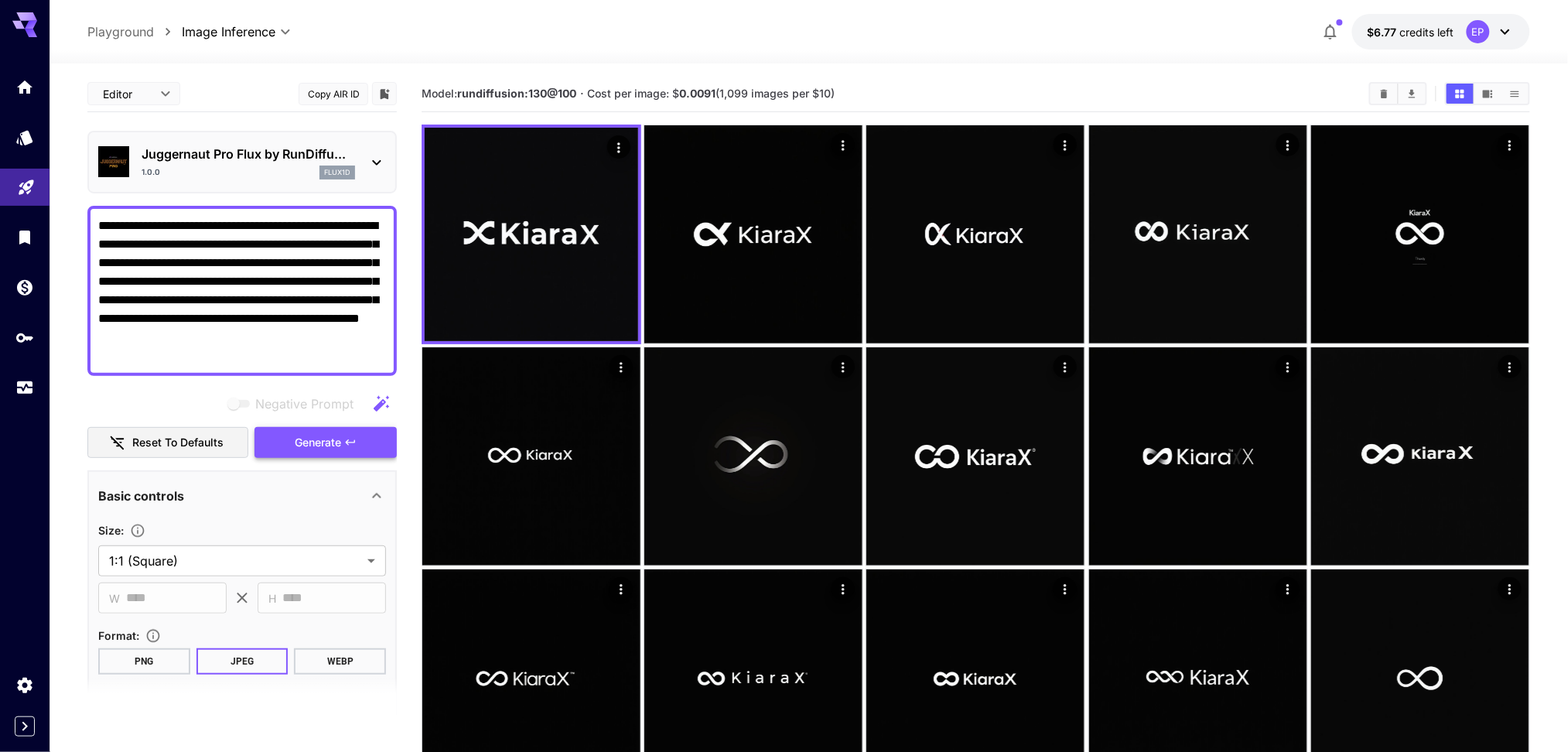 click on "Generate" at bounding box center (318, 443) 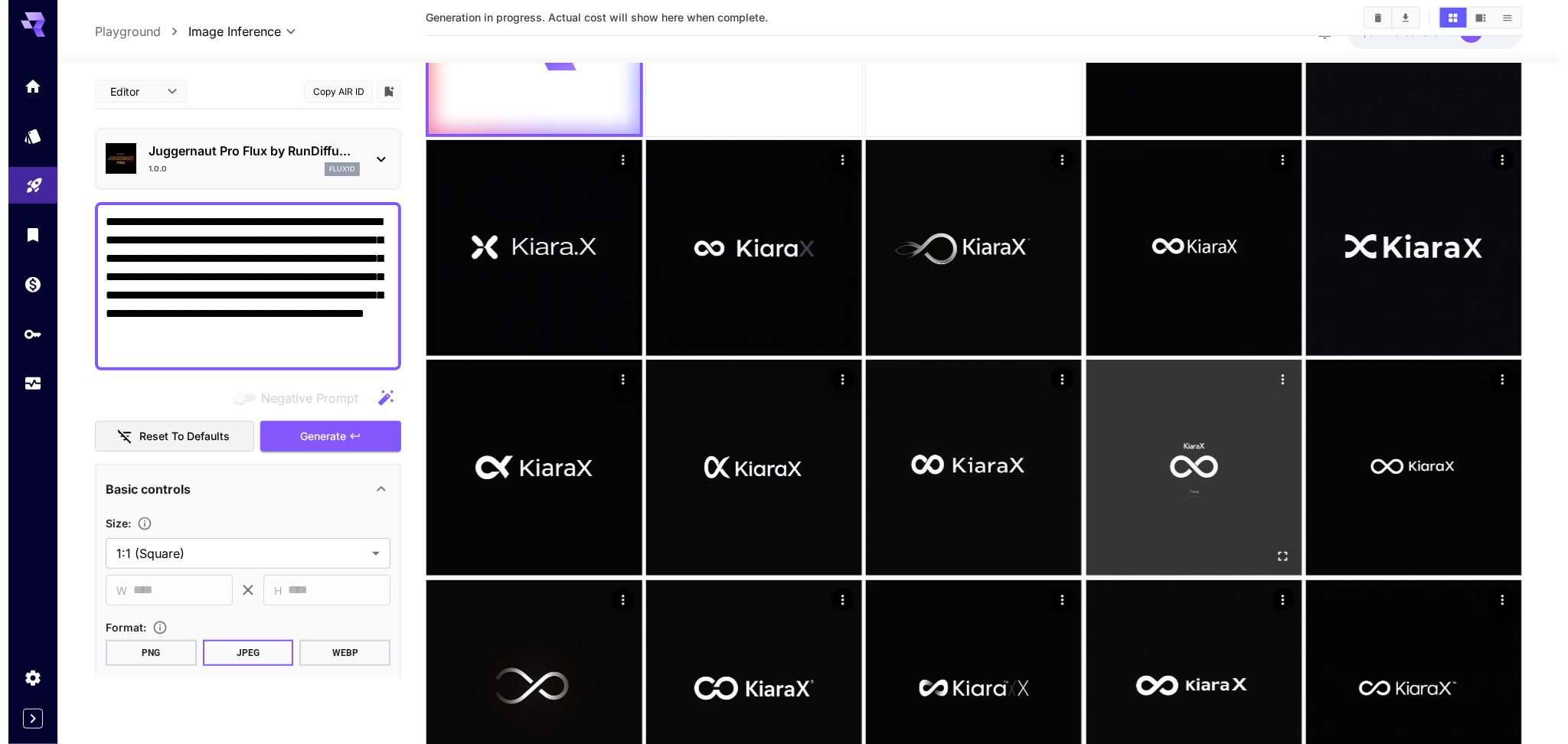 scroll, scrollTop: 0, scrollLeft: 0, axis: both 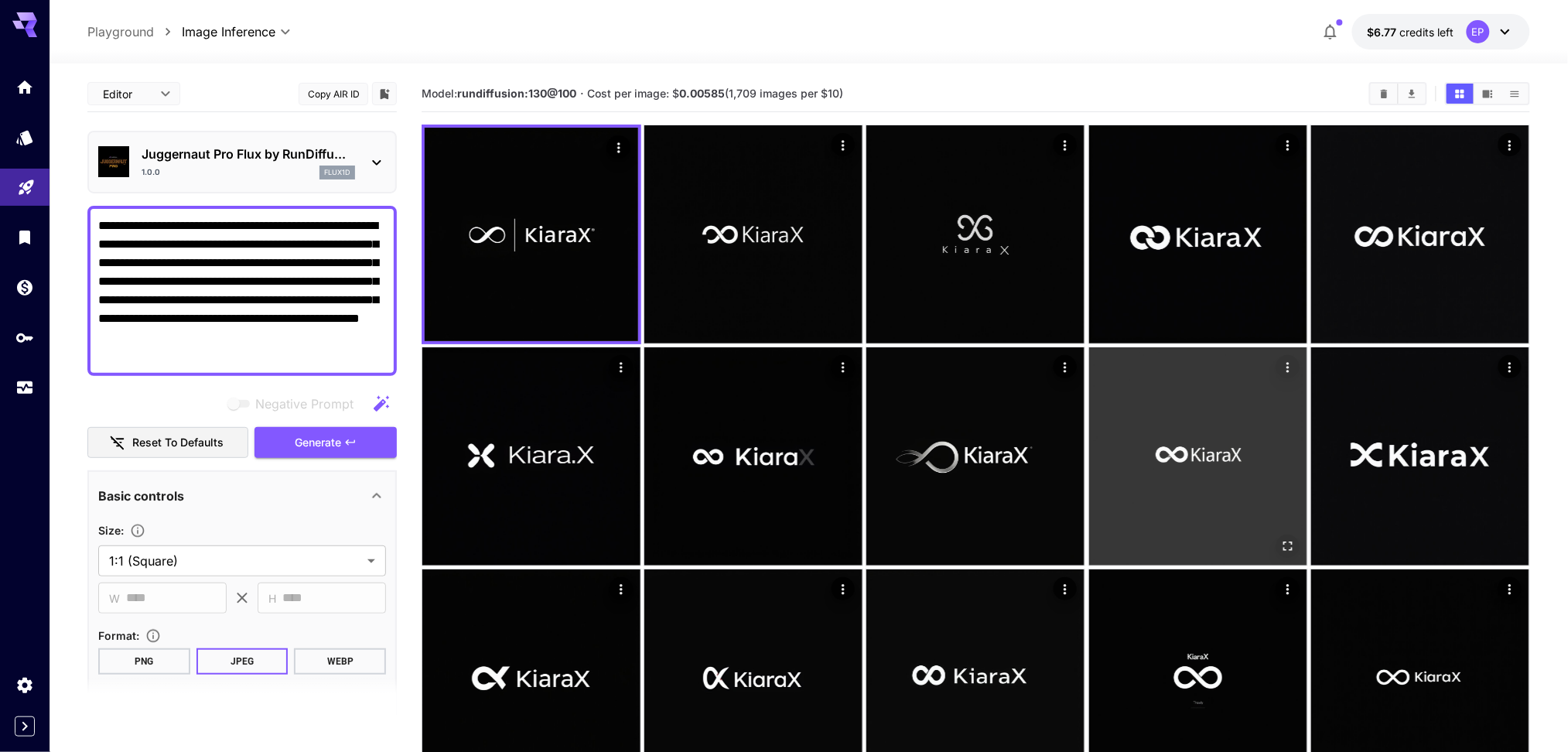 click at bounding box center (1198, 456) 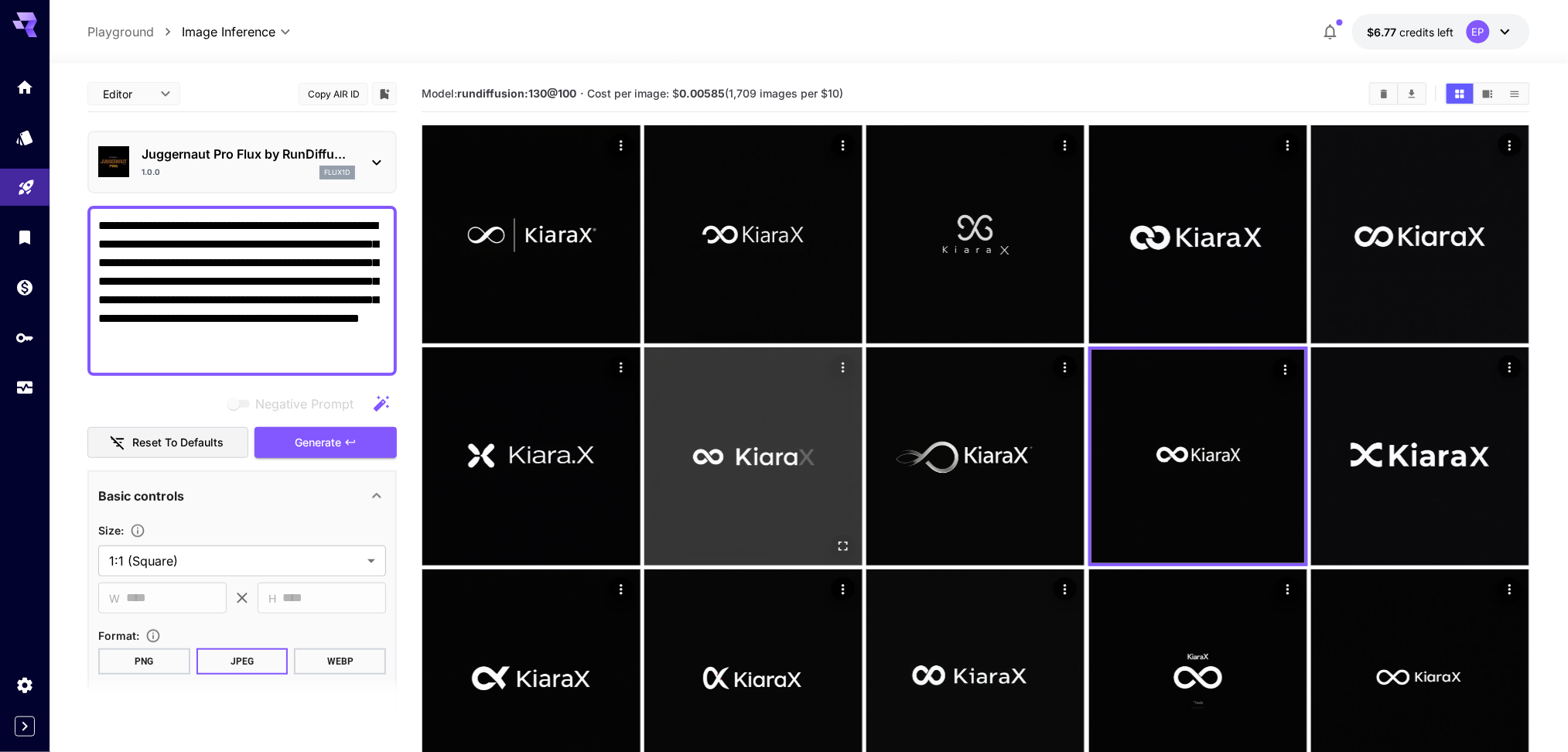 click at bounding box center [753, 456] 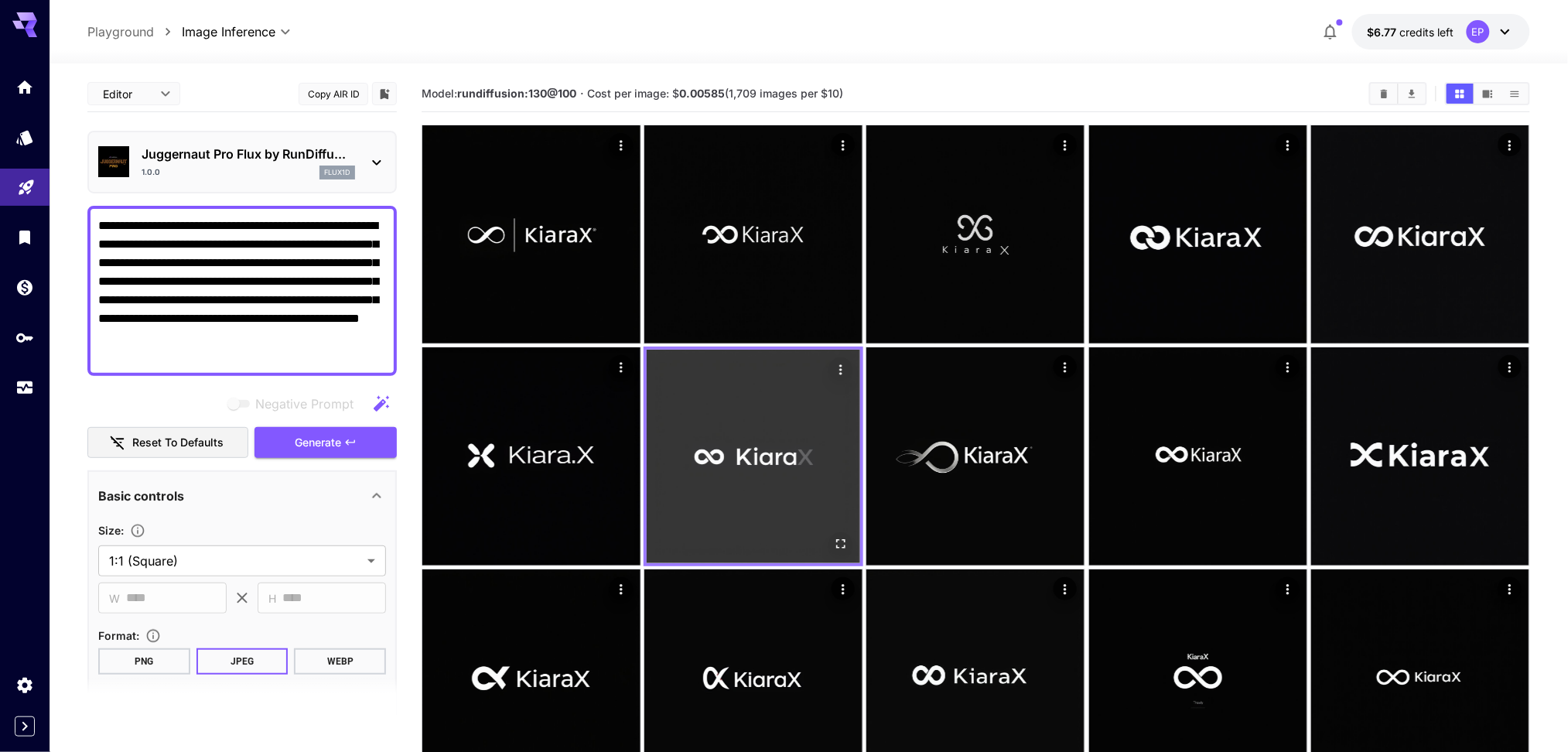 click on "**********" at bounding box center (784, 1195) 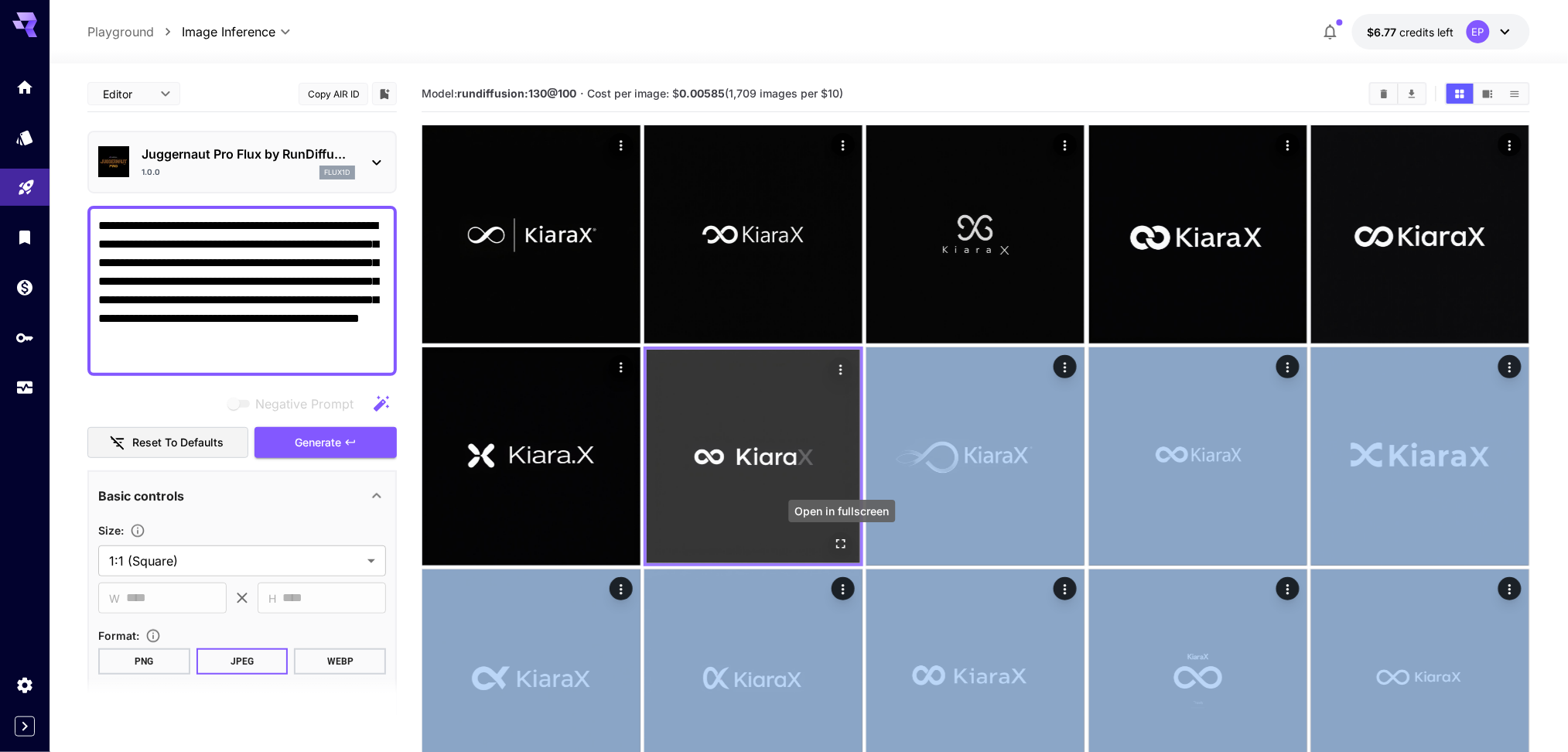 click 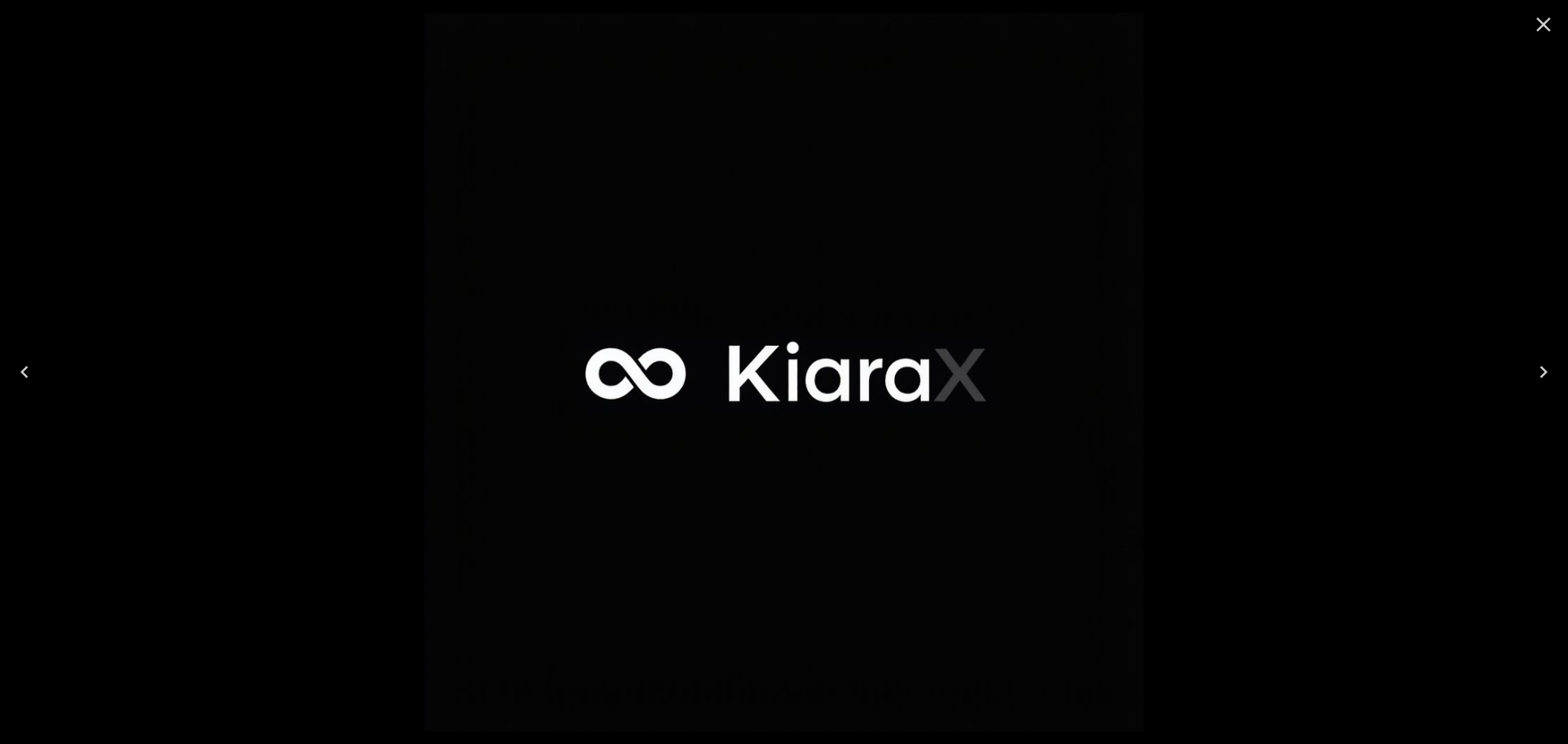 click 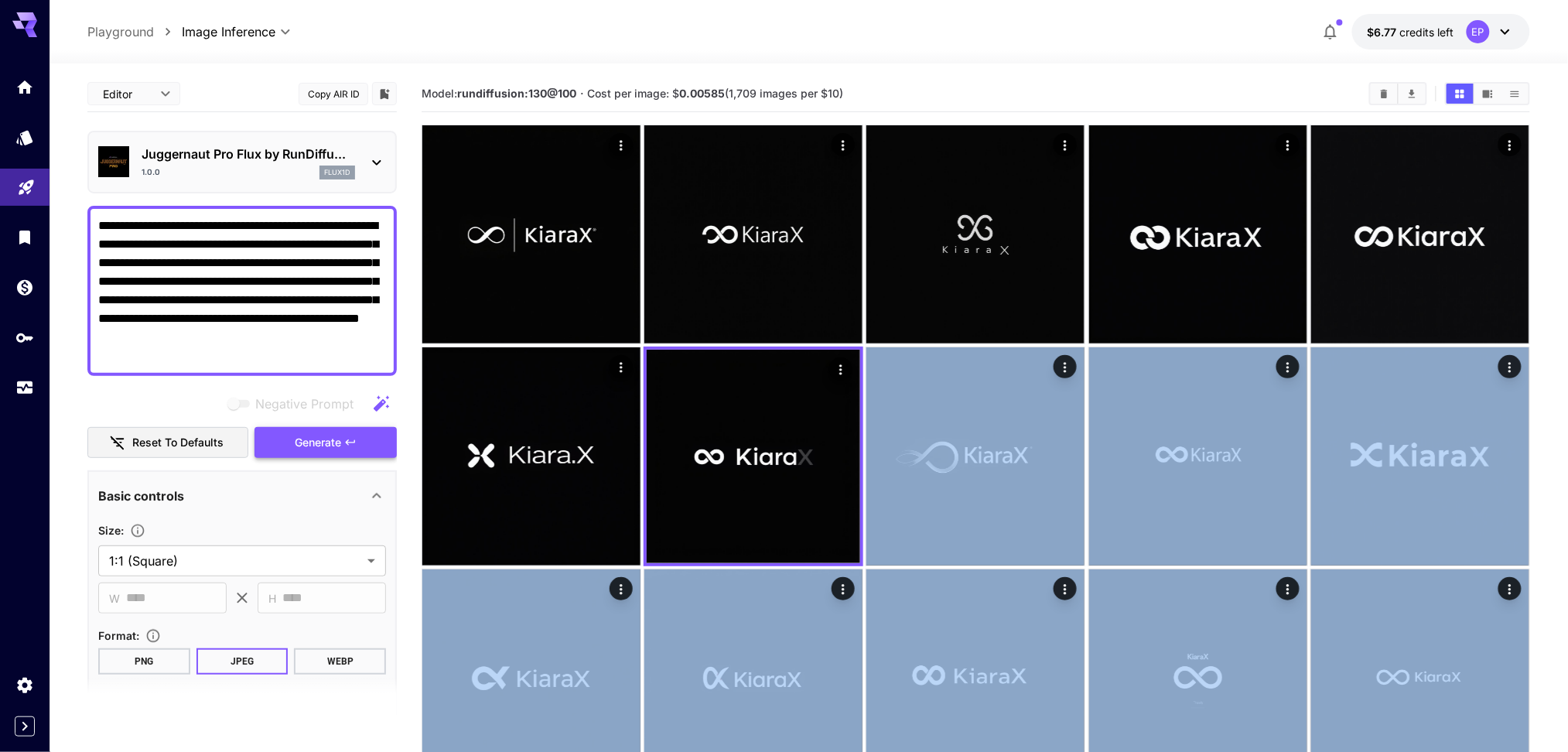 click on "Generate" at bounding box center [318, 443] 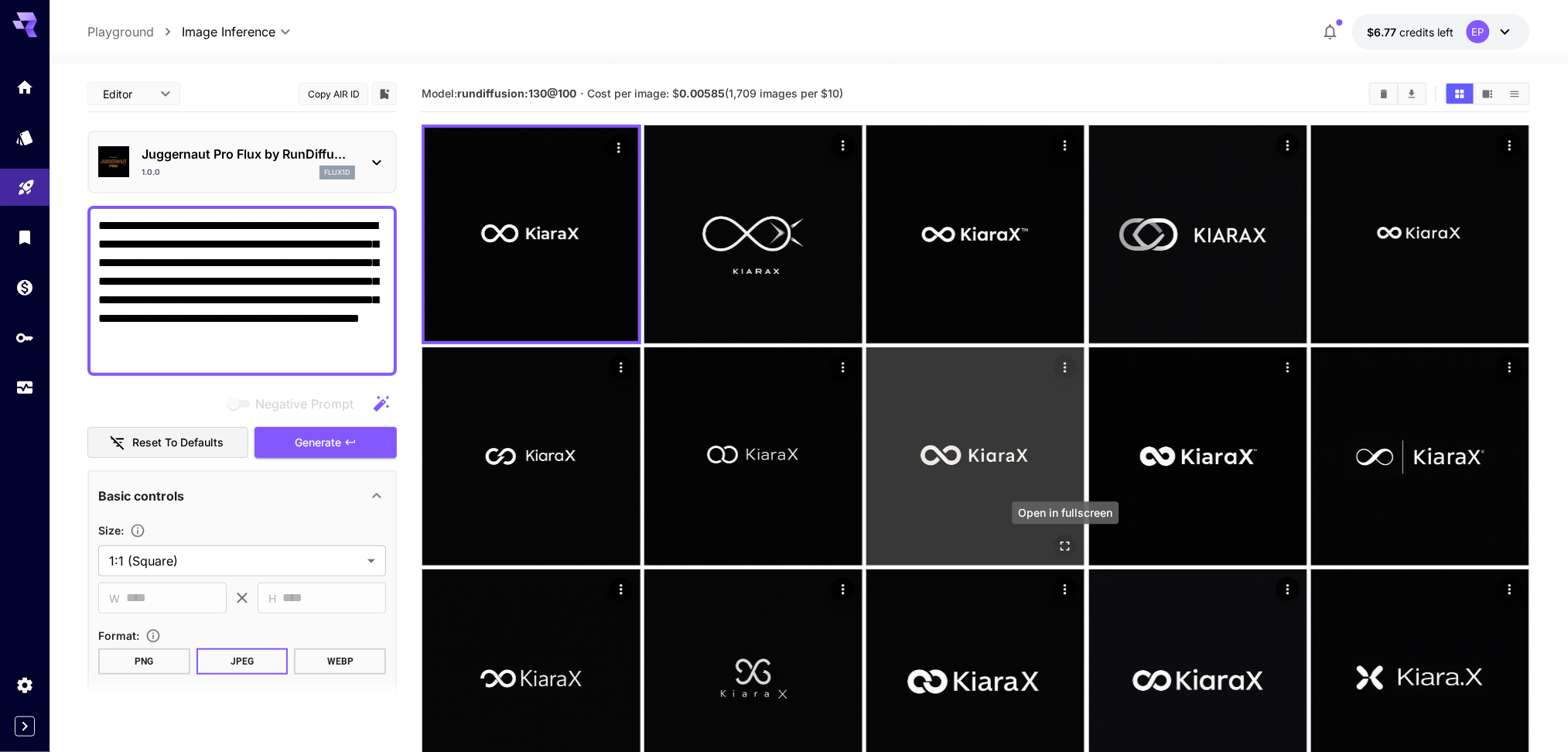 click 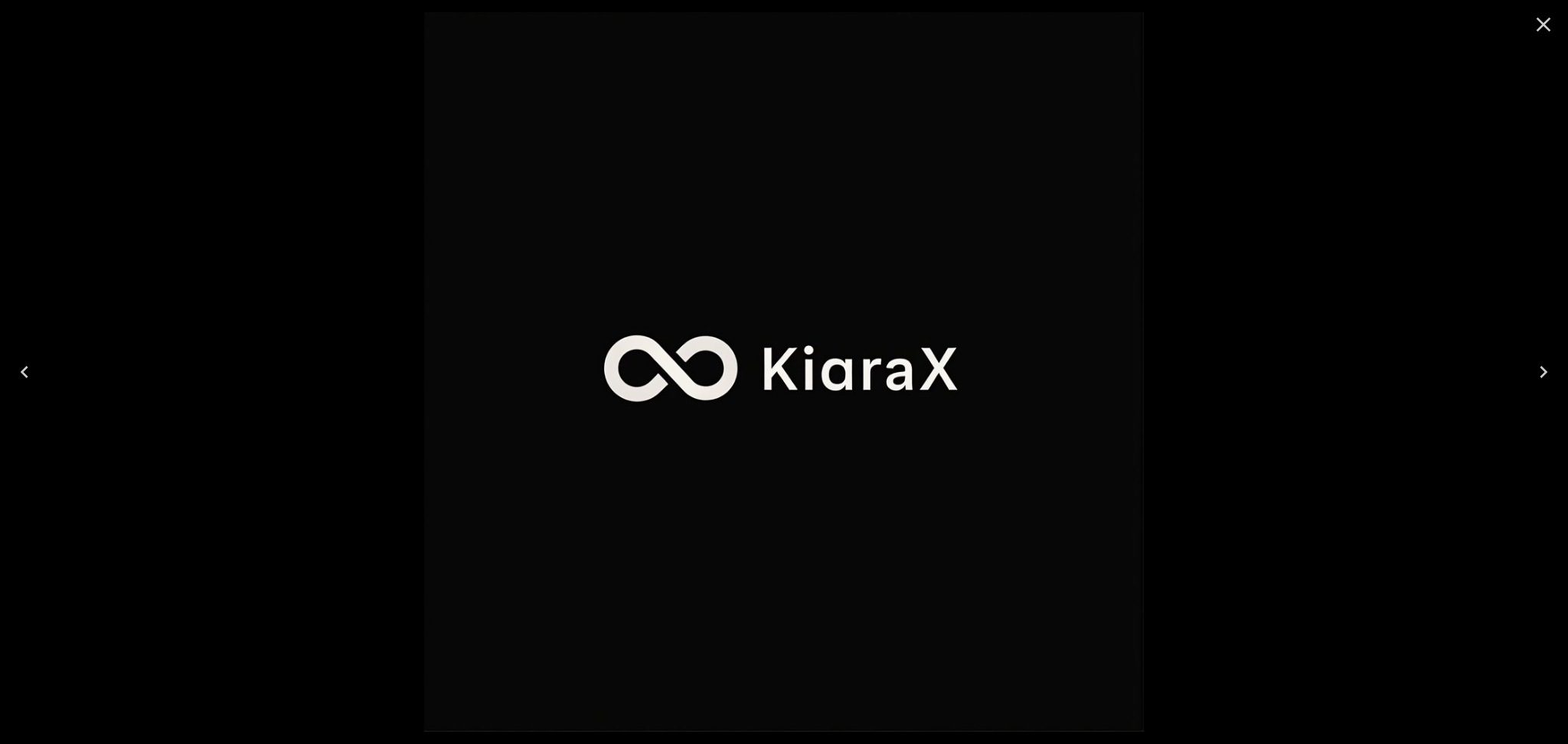 click 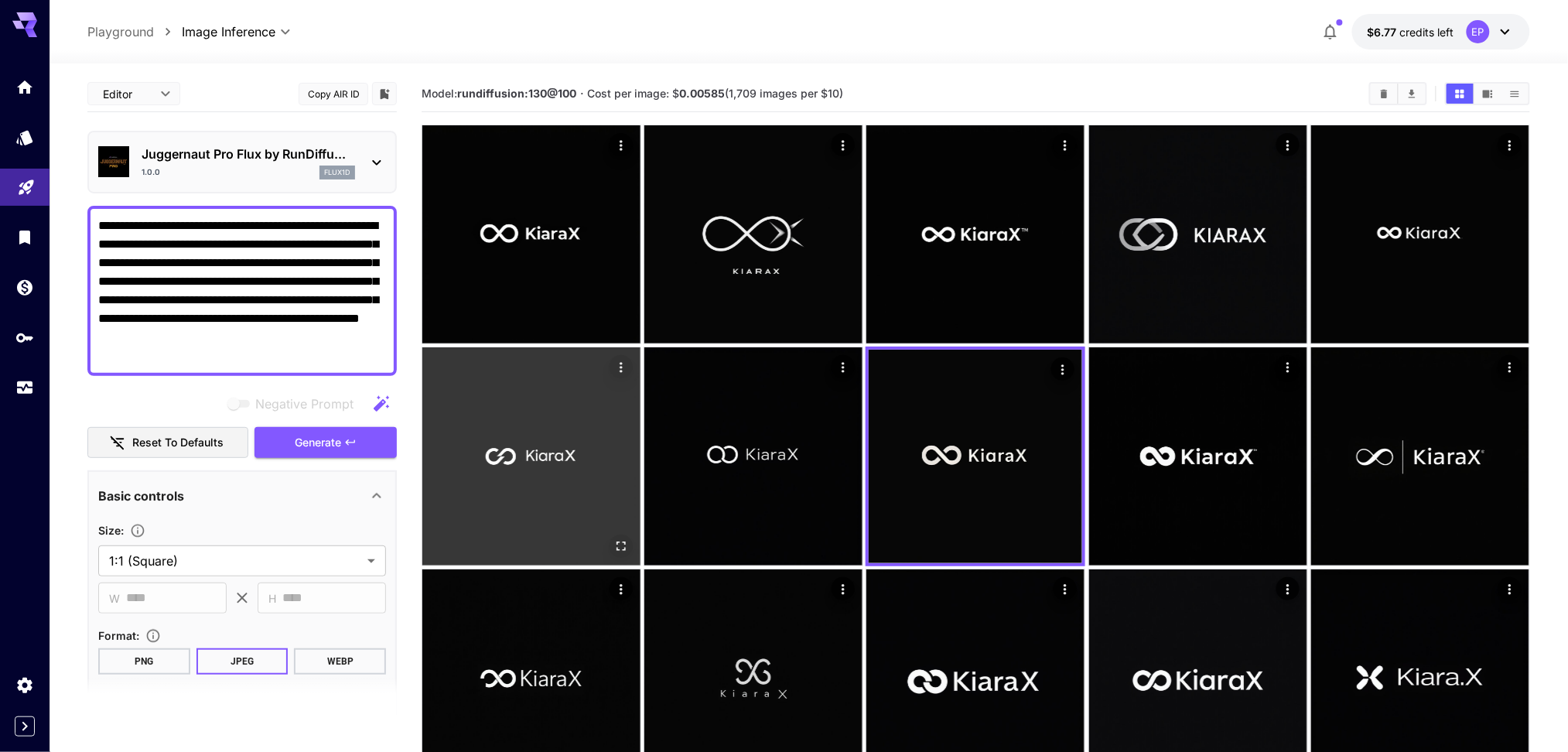 click at bounding box center [531, 456] 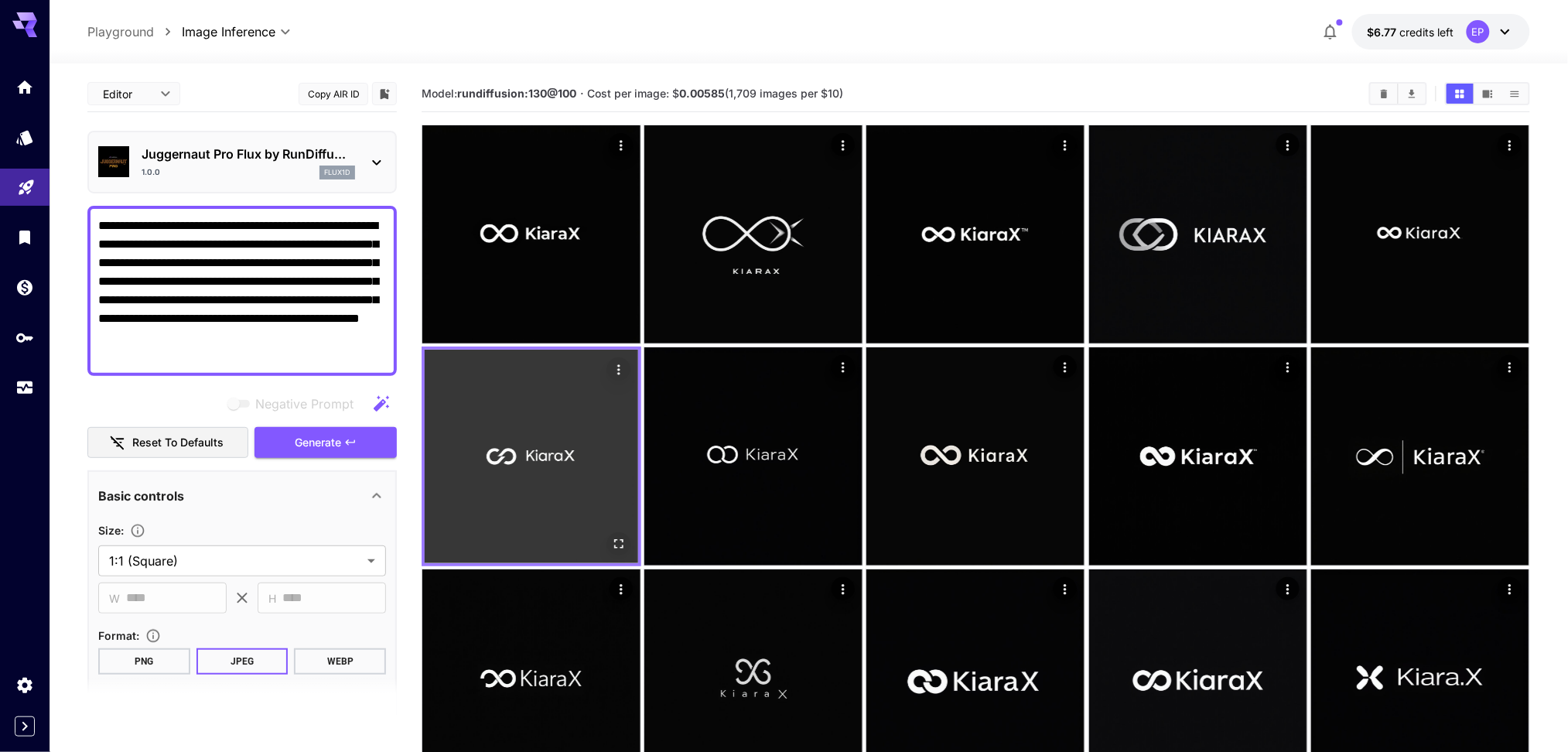 click 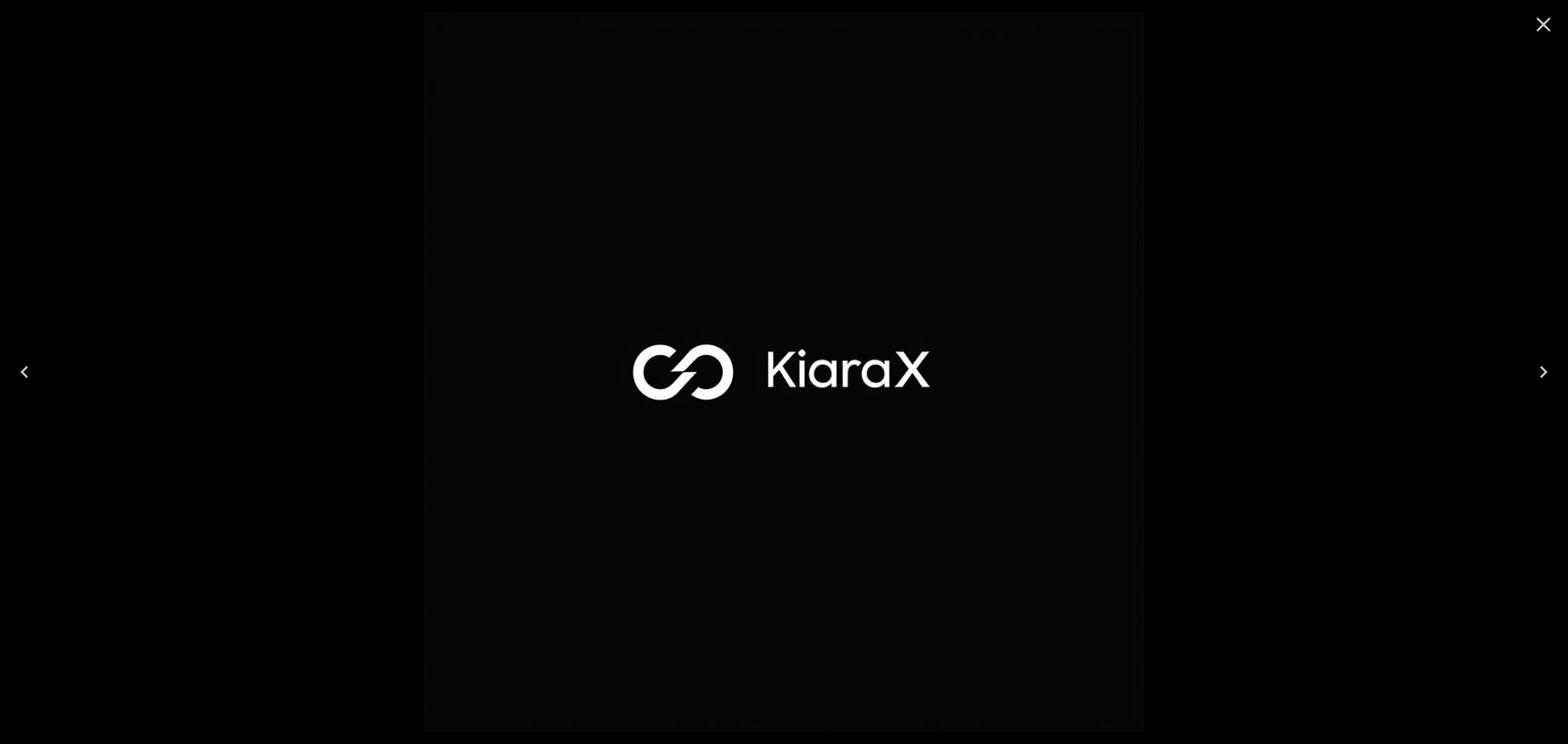 click 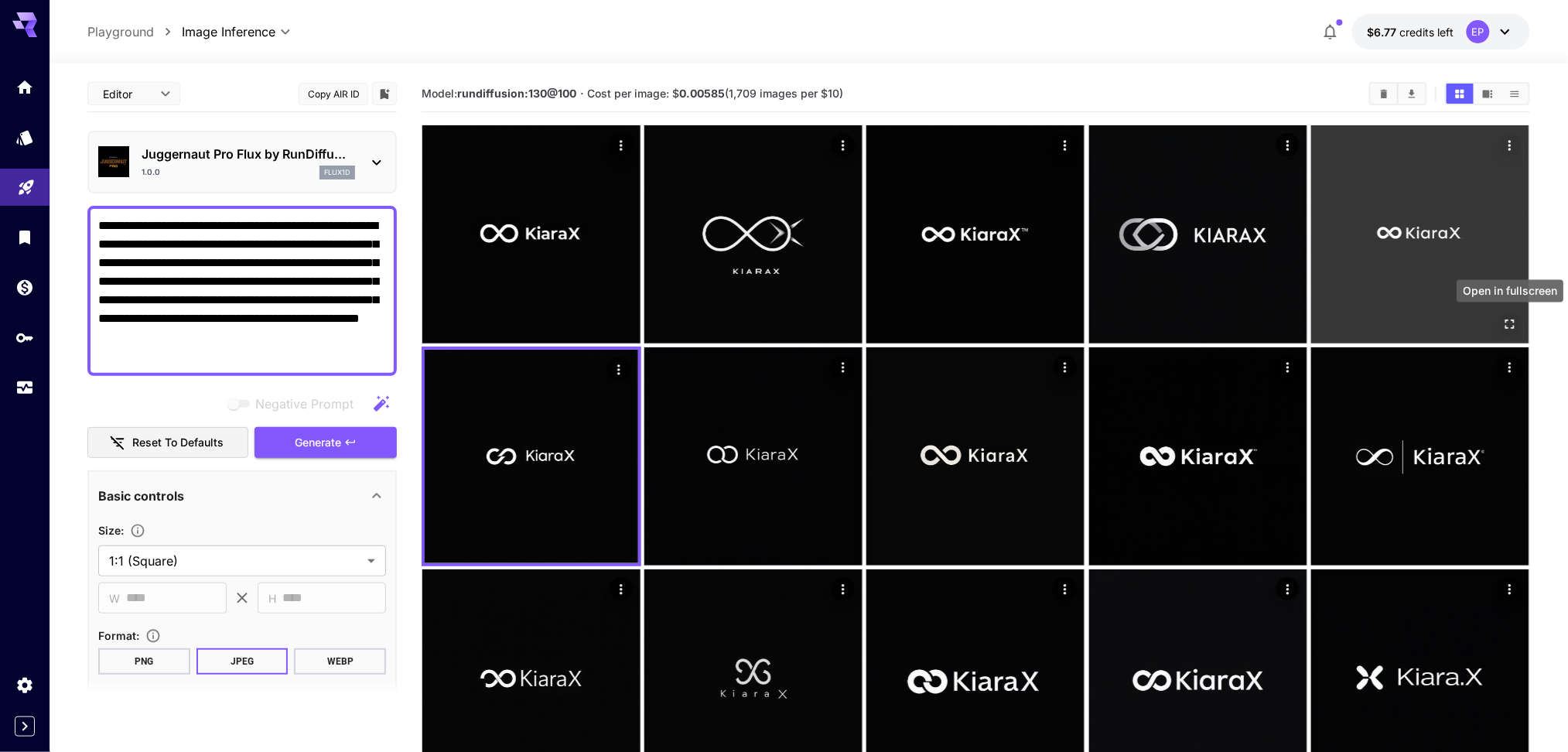 click 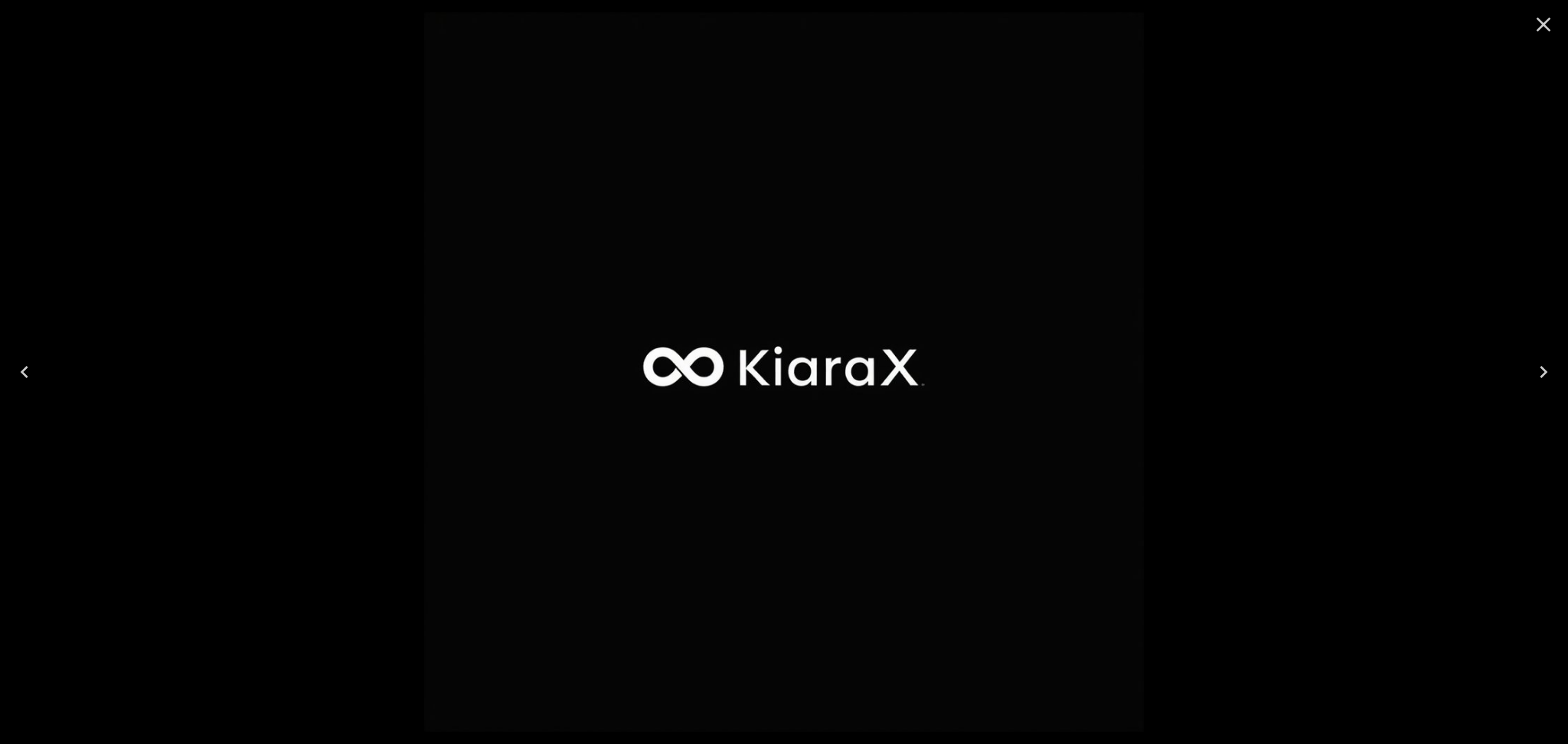click 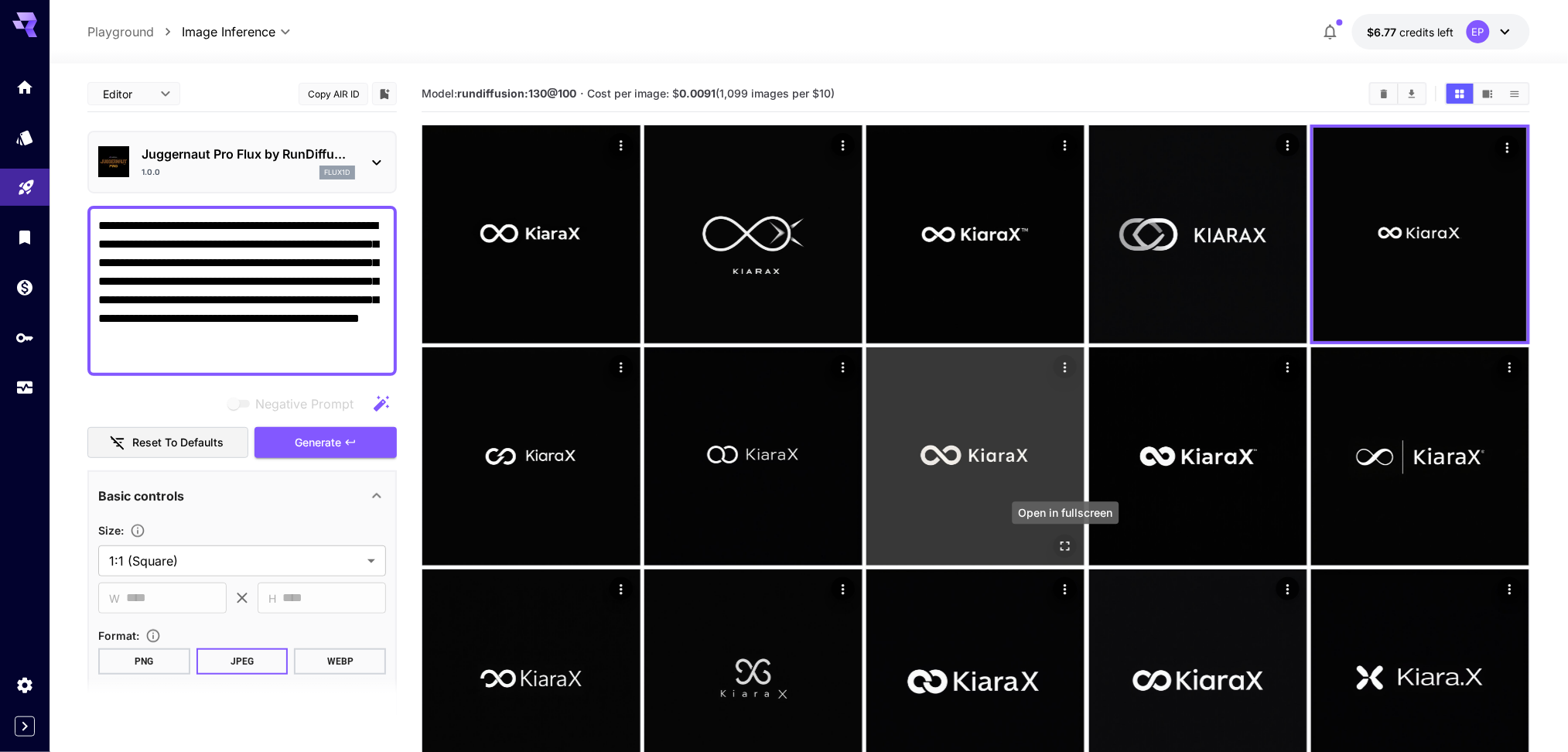 click 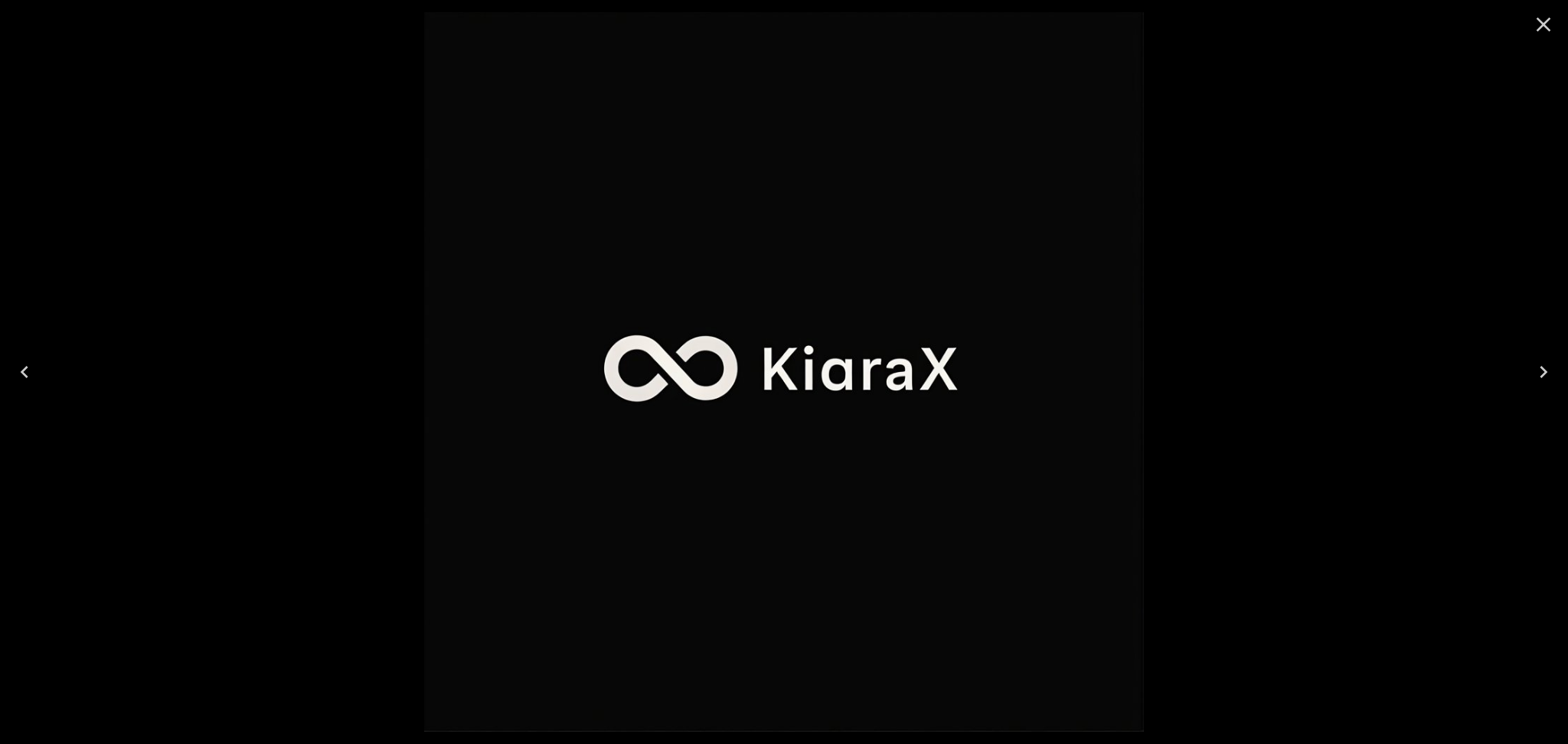 click 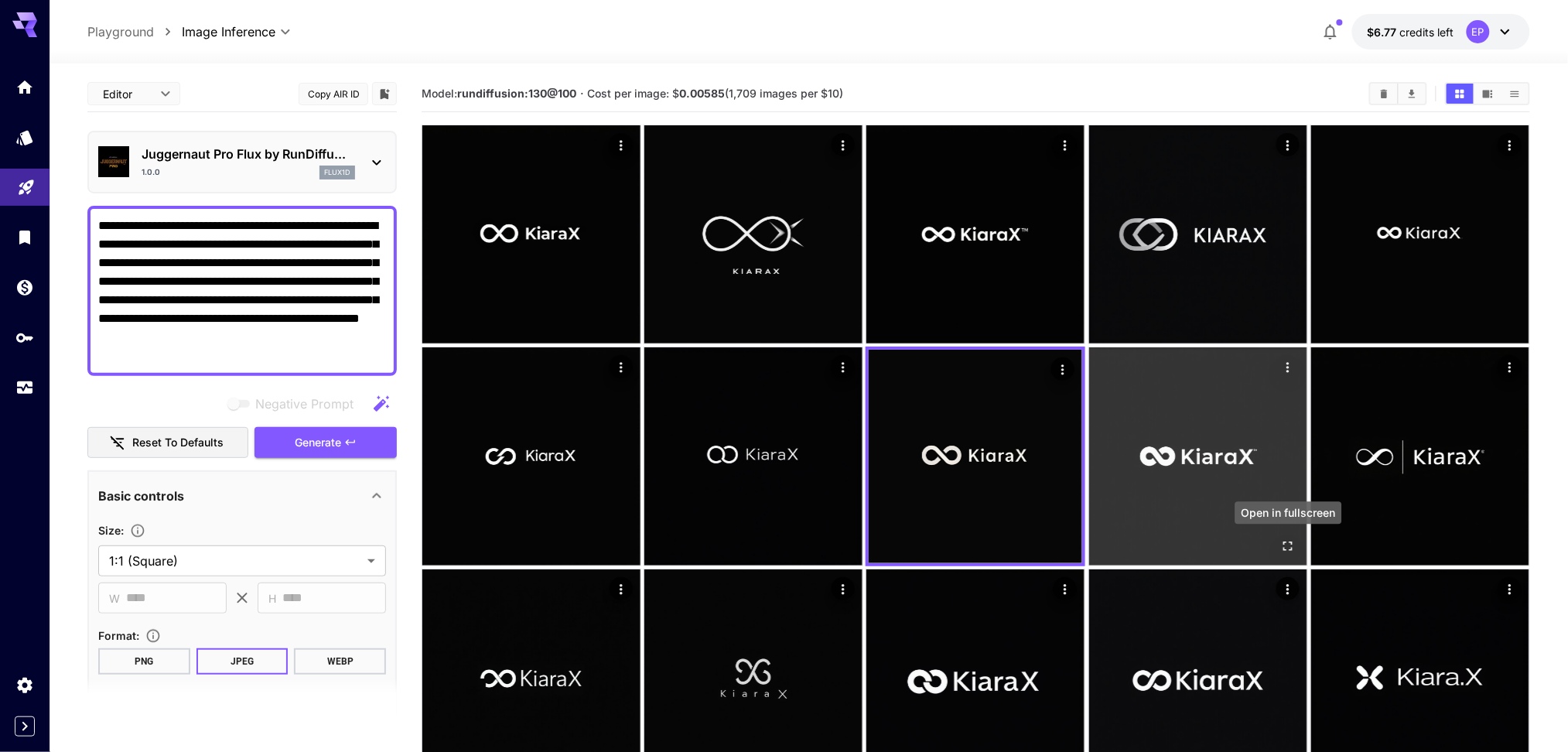 click 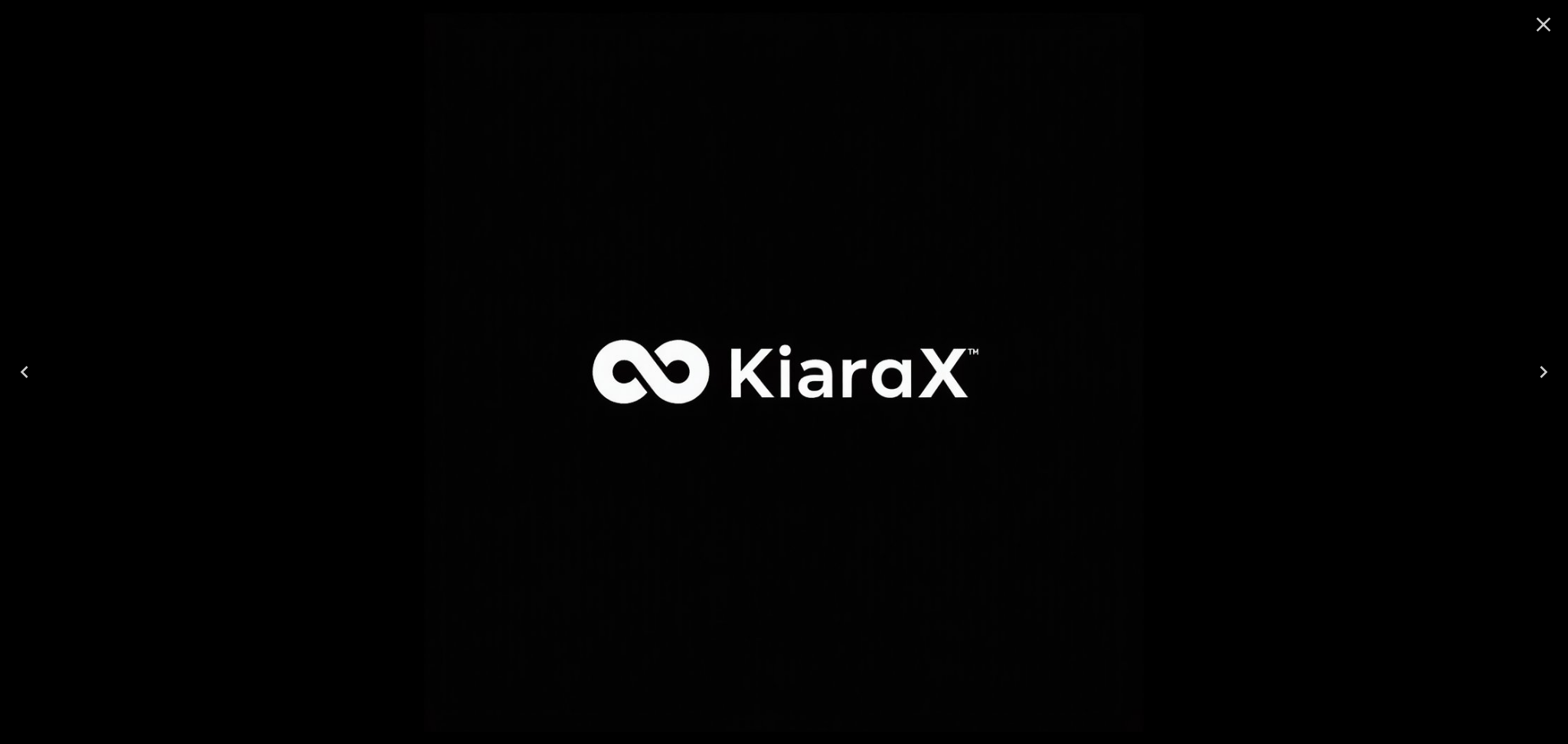 click 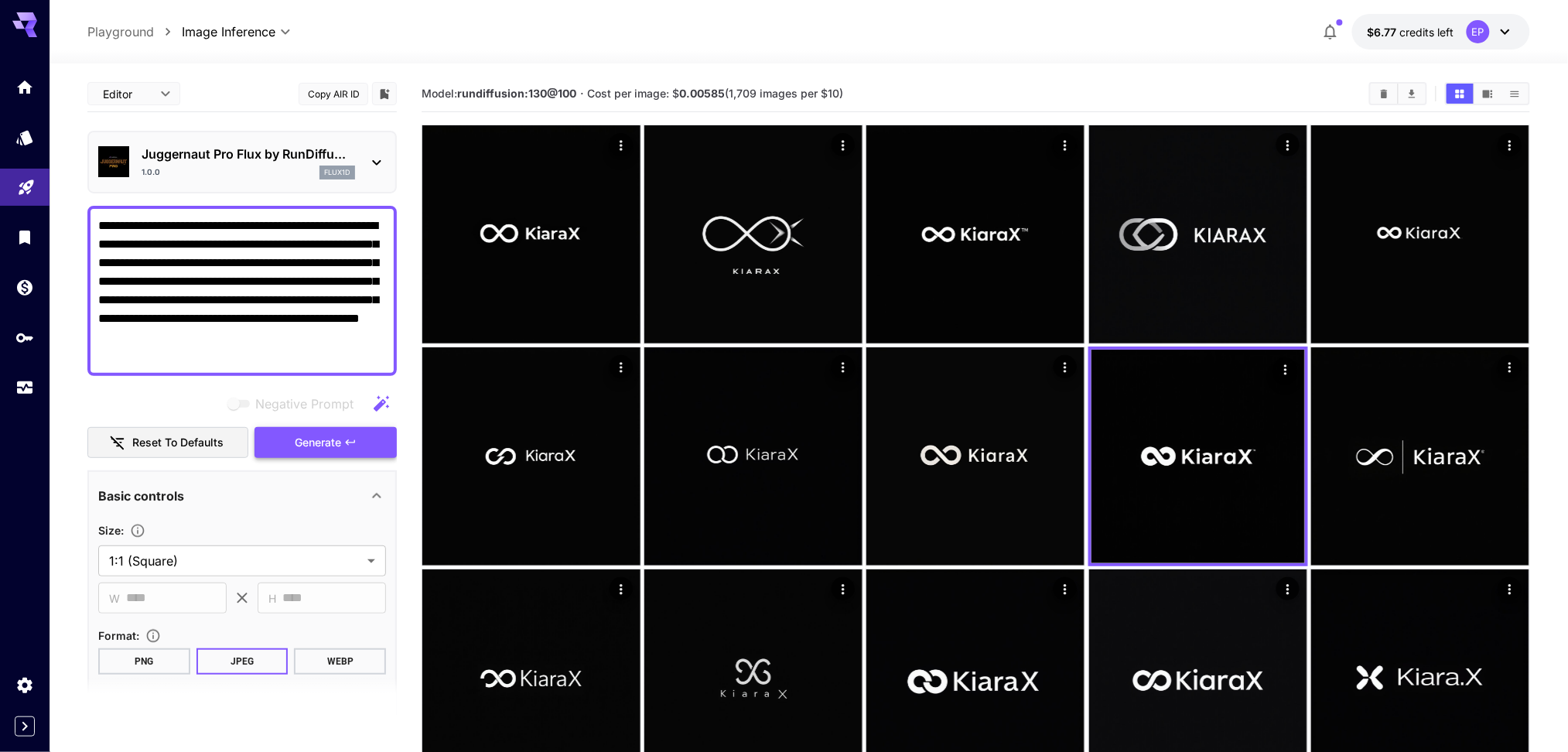 click on "Generate" at bounding box center (318, 443) 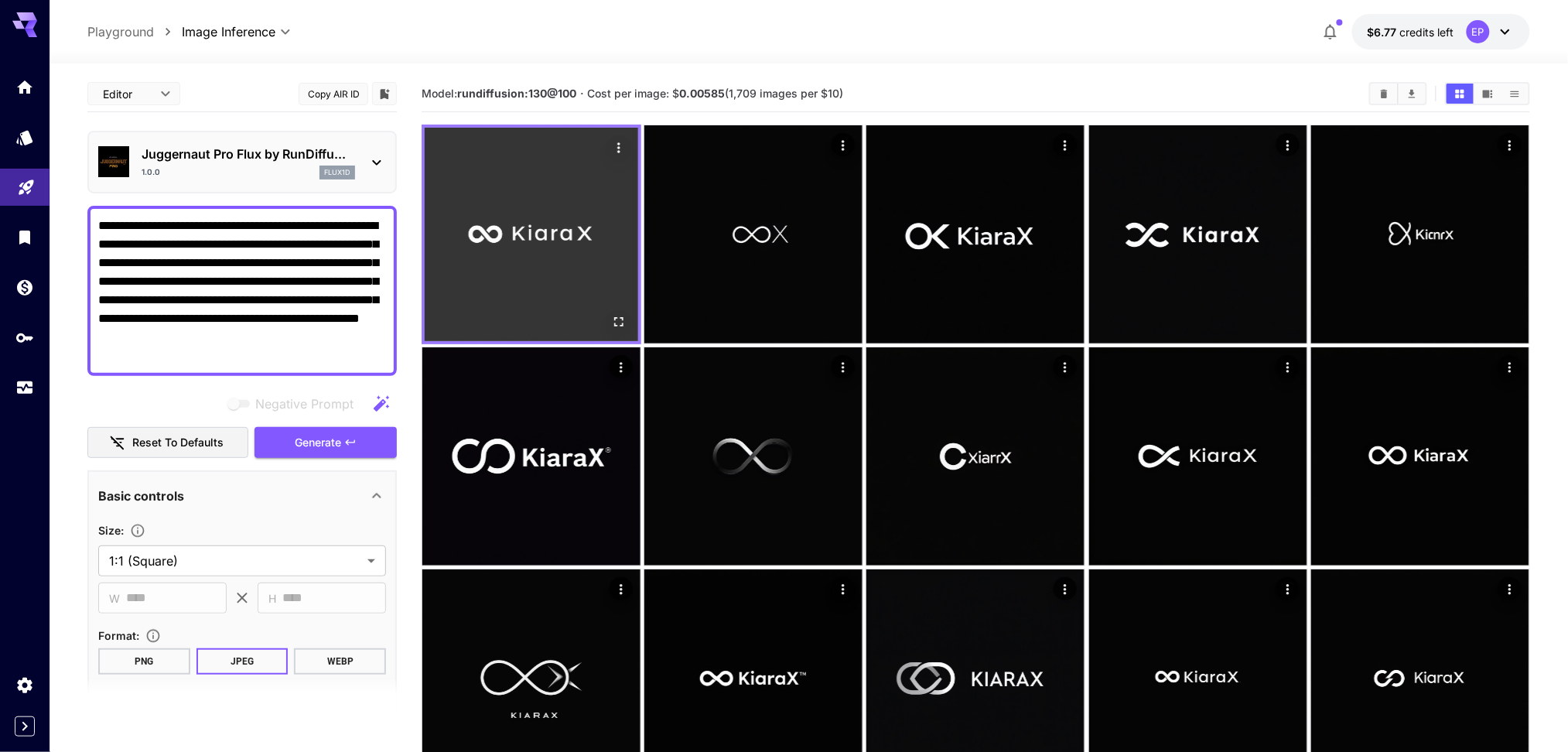 click 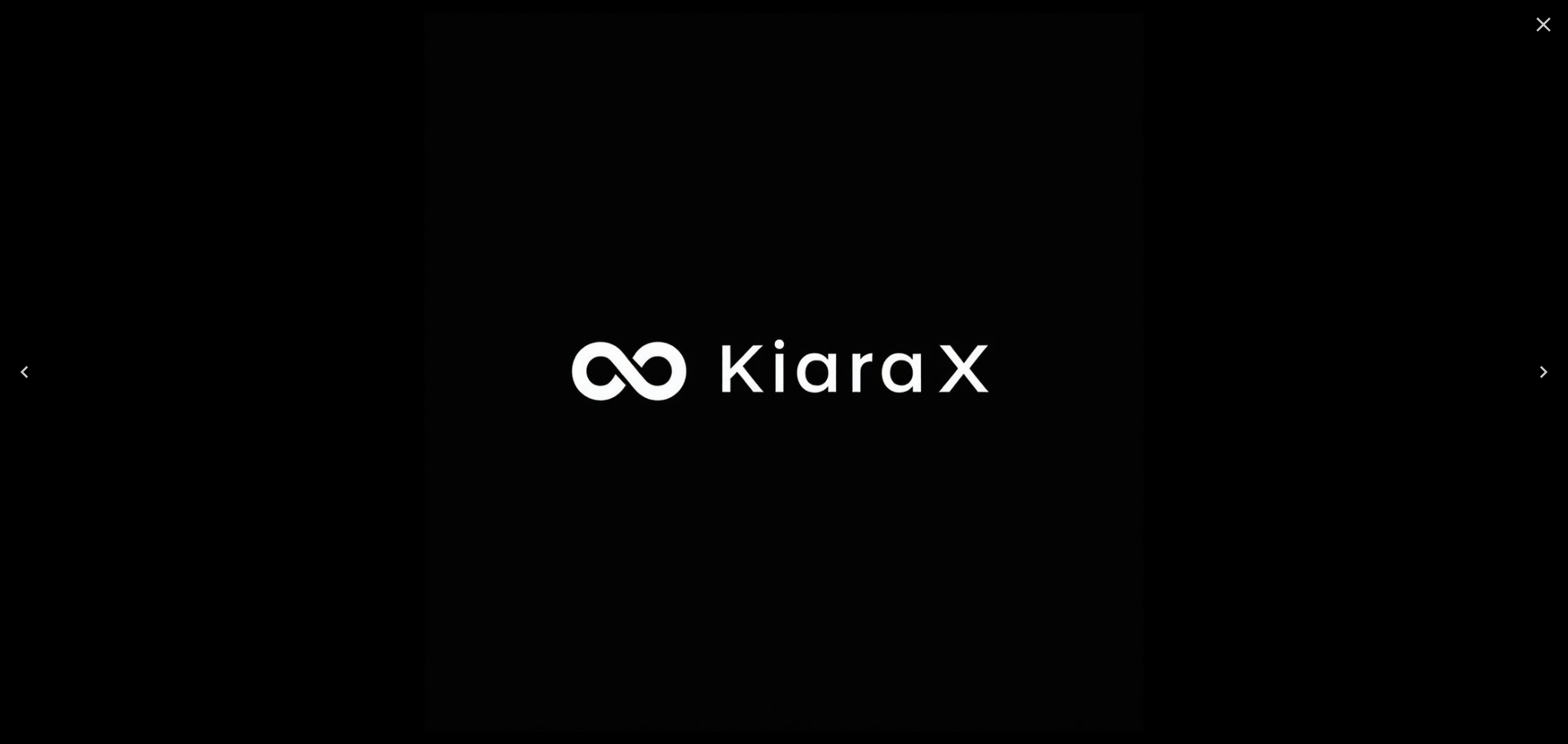click at bounding box center (1544, 24) 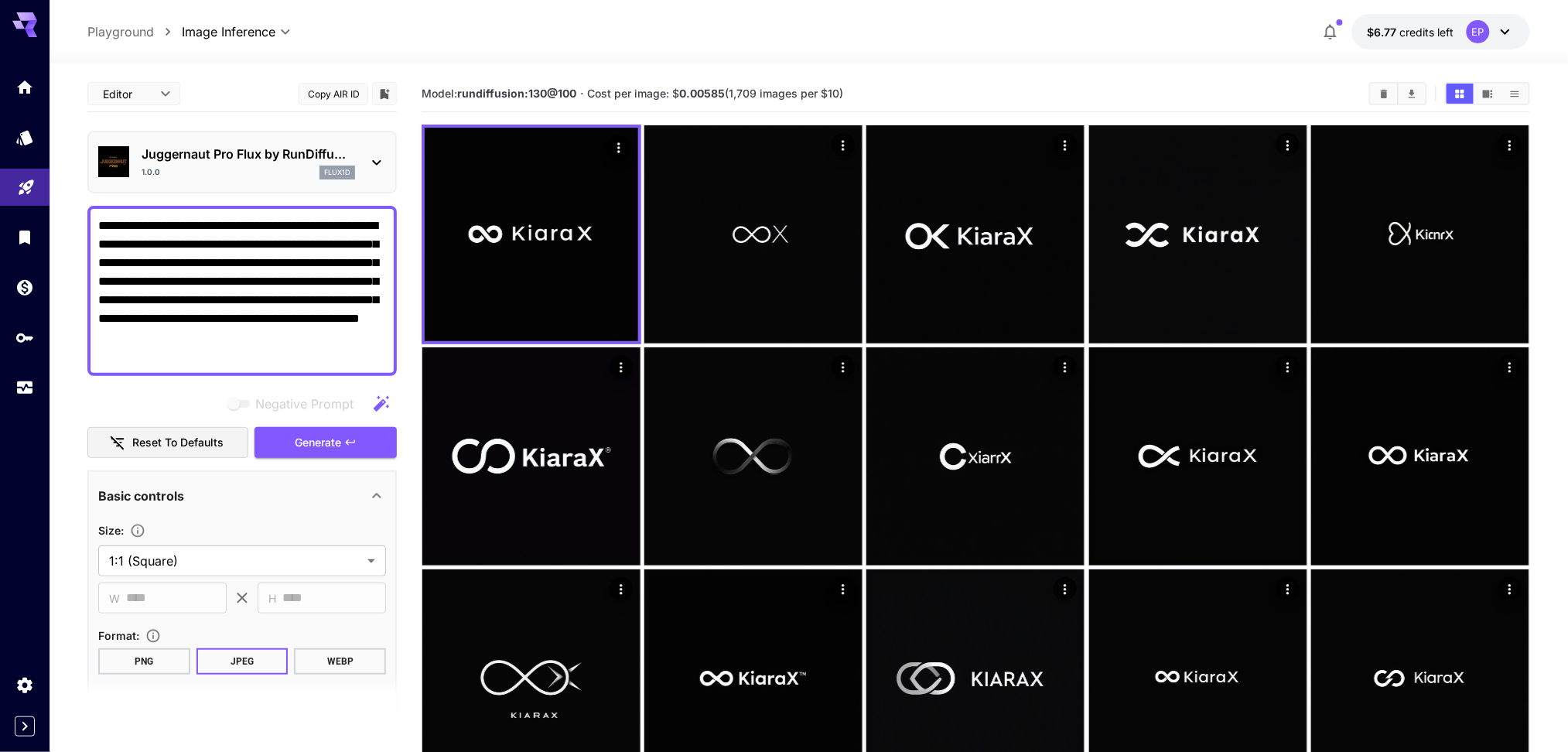 click on "1.0.0 flux1d" at bounding box center [248, 173] 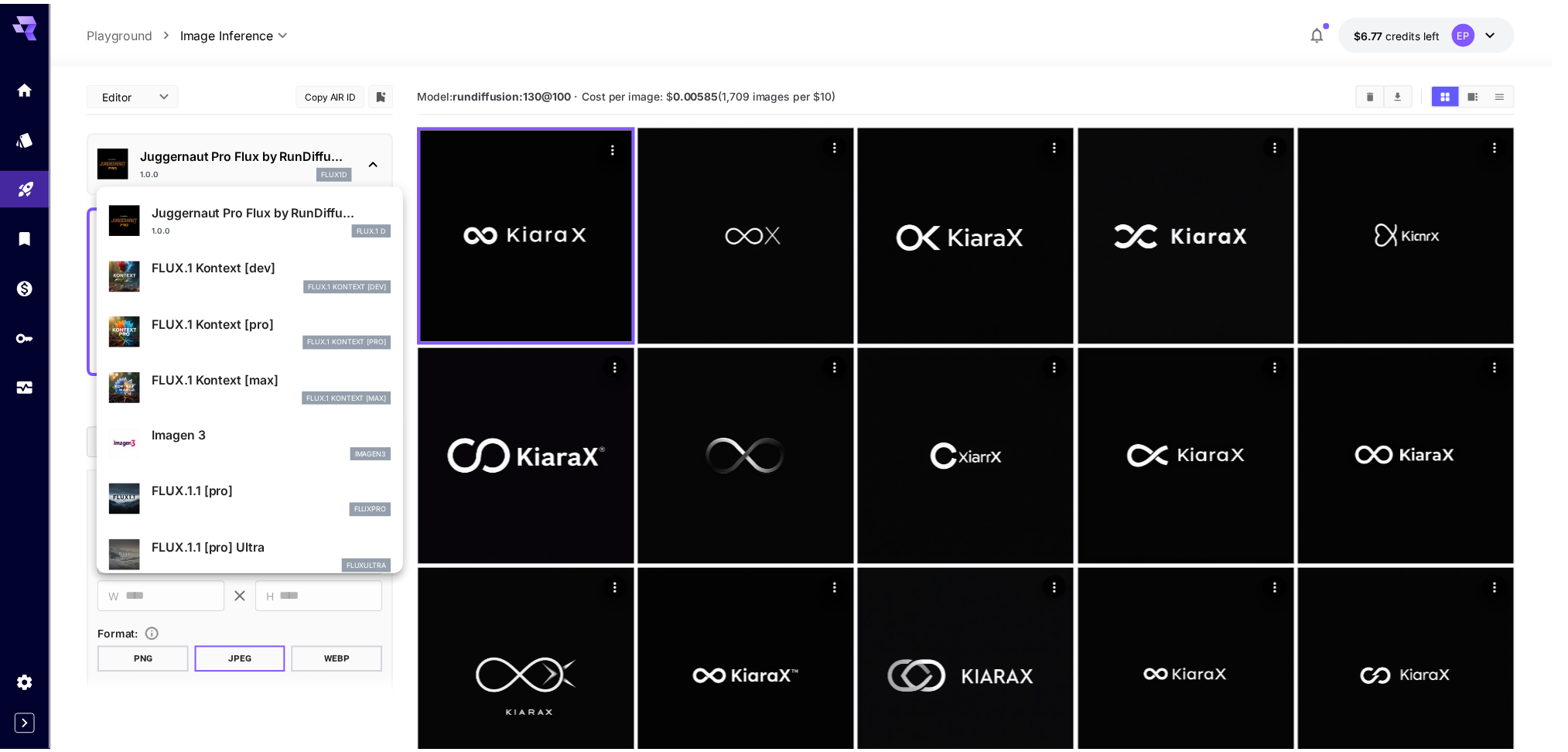 scroll, scrollTop: 622, scrollLeft: 0, axis: vertical 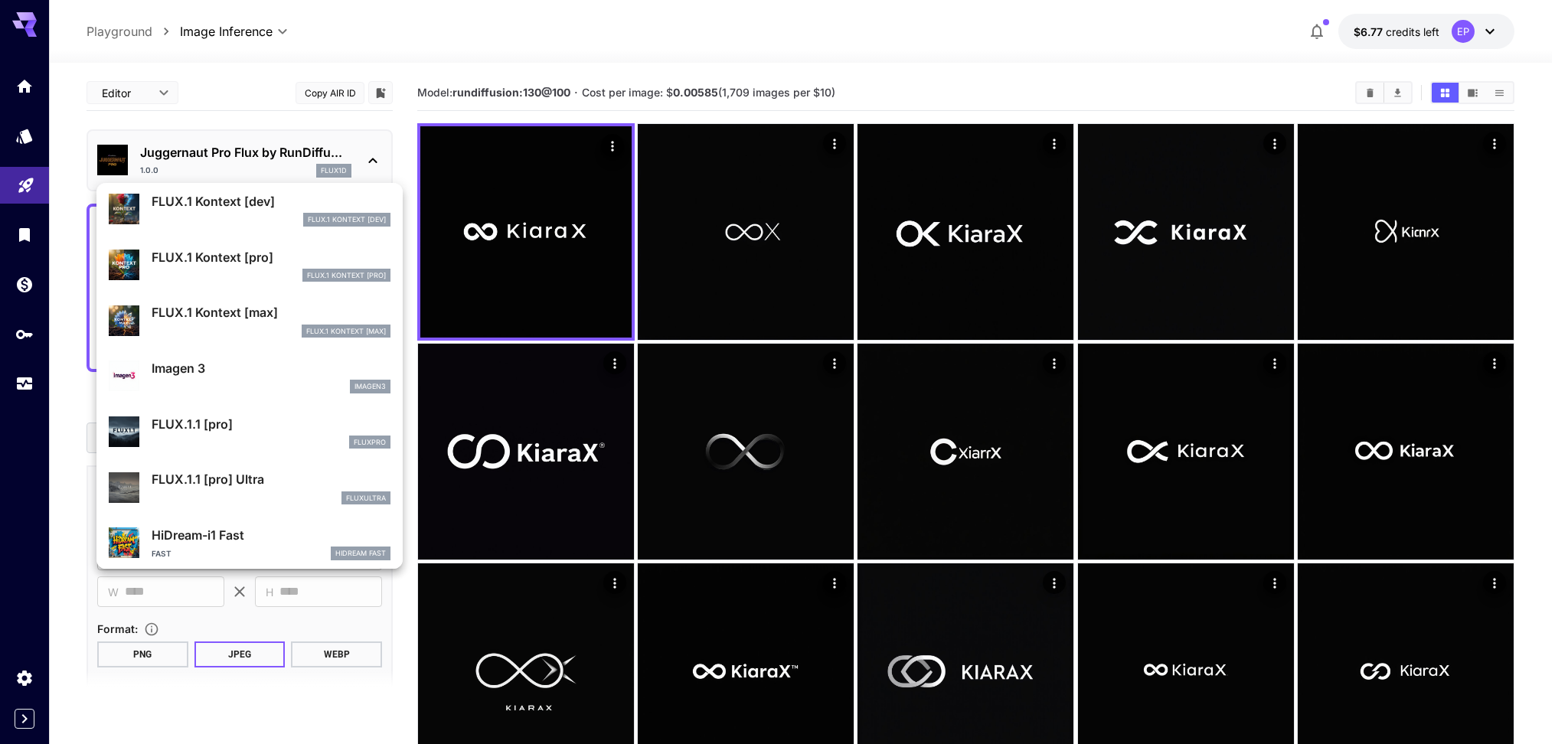 click on "FLUX.1 Kontext [pro] FlUX.1 Kontext [pro]" at bounding box center (271, 265) 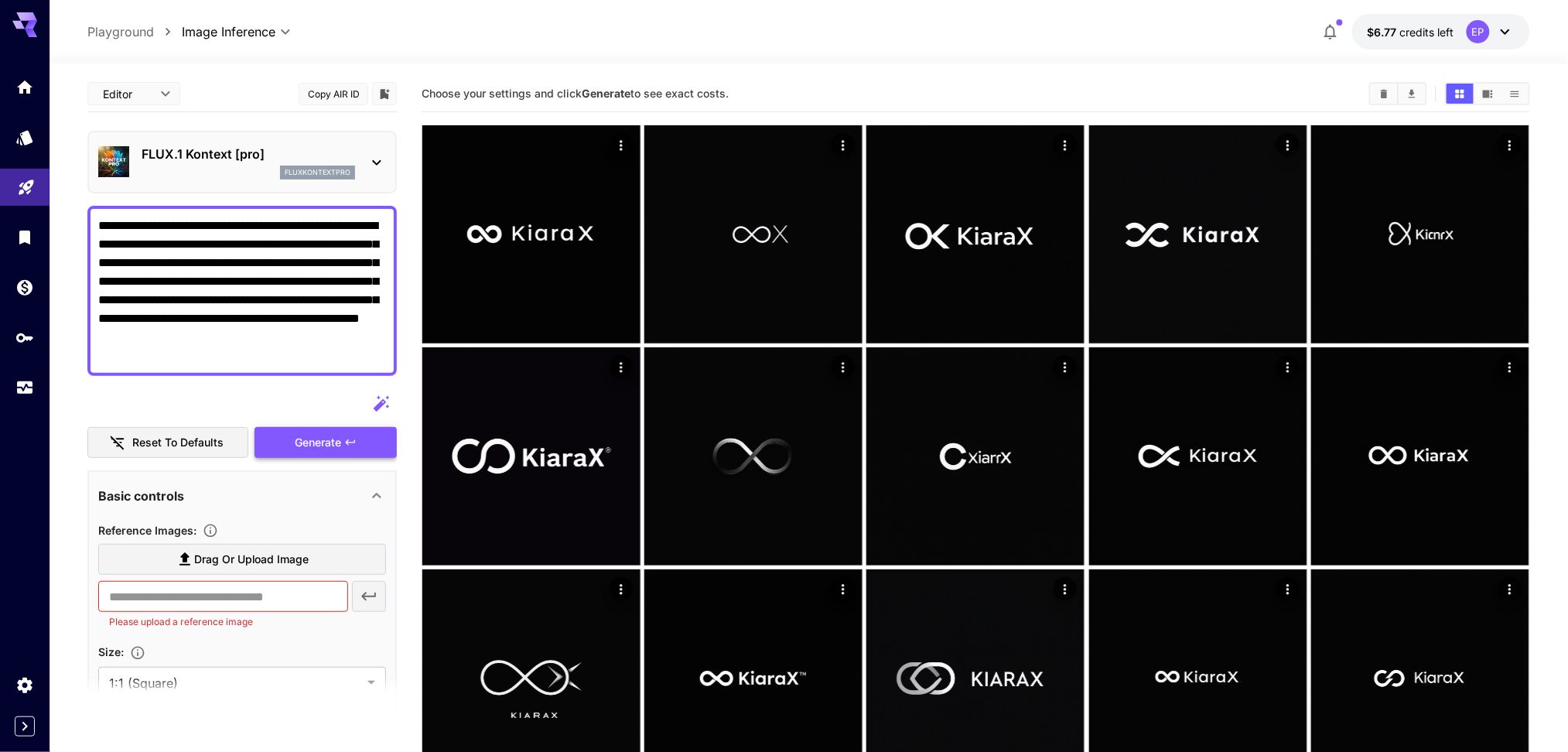 click on "Generate" at bounding box center [326, 443] 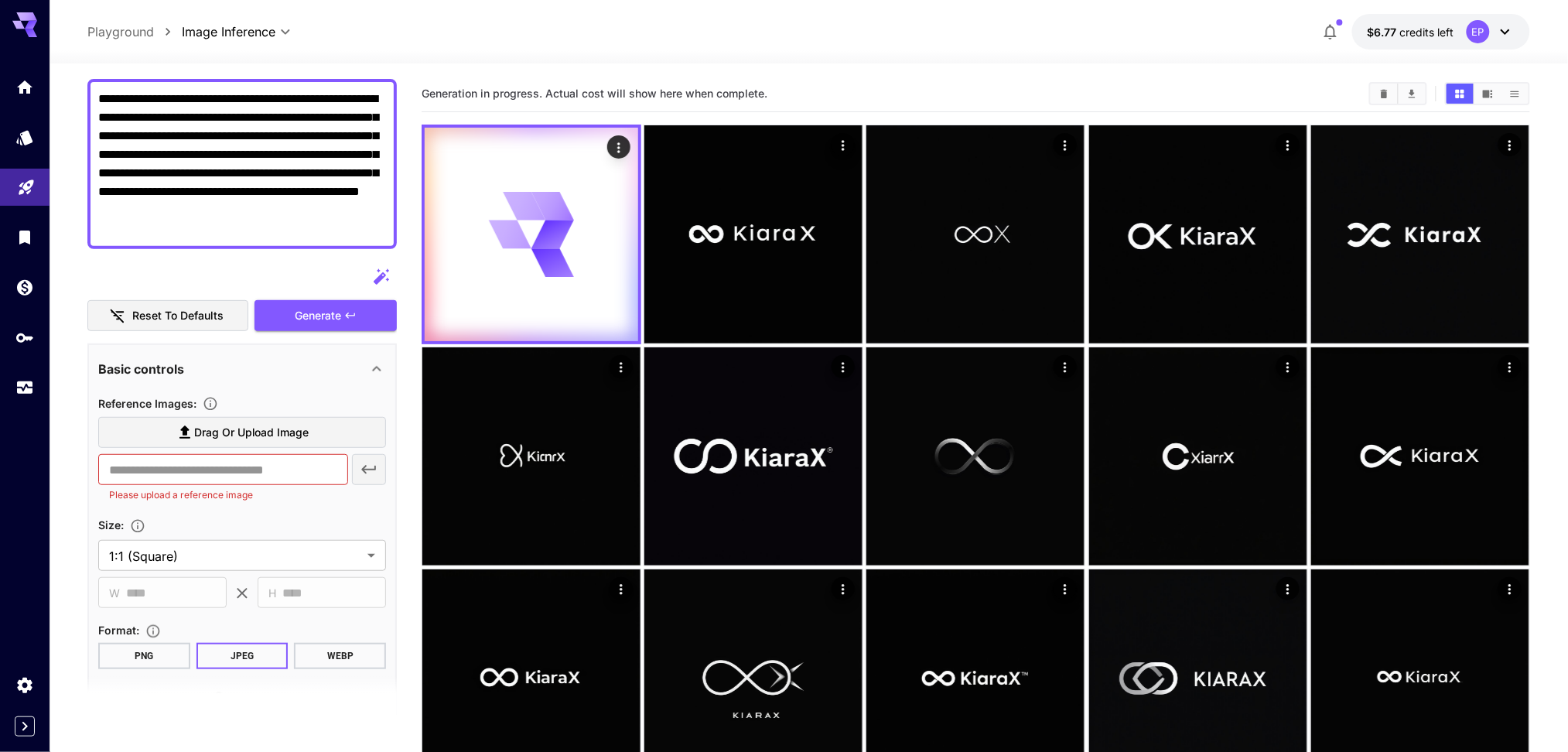 scroll, scrollTop: 206, scrollLeft: 0, axis: vertical 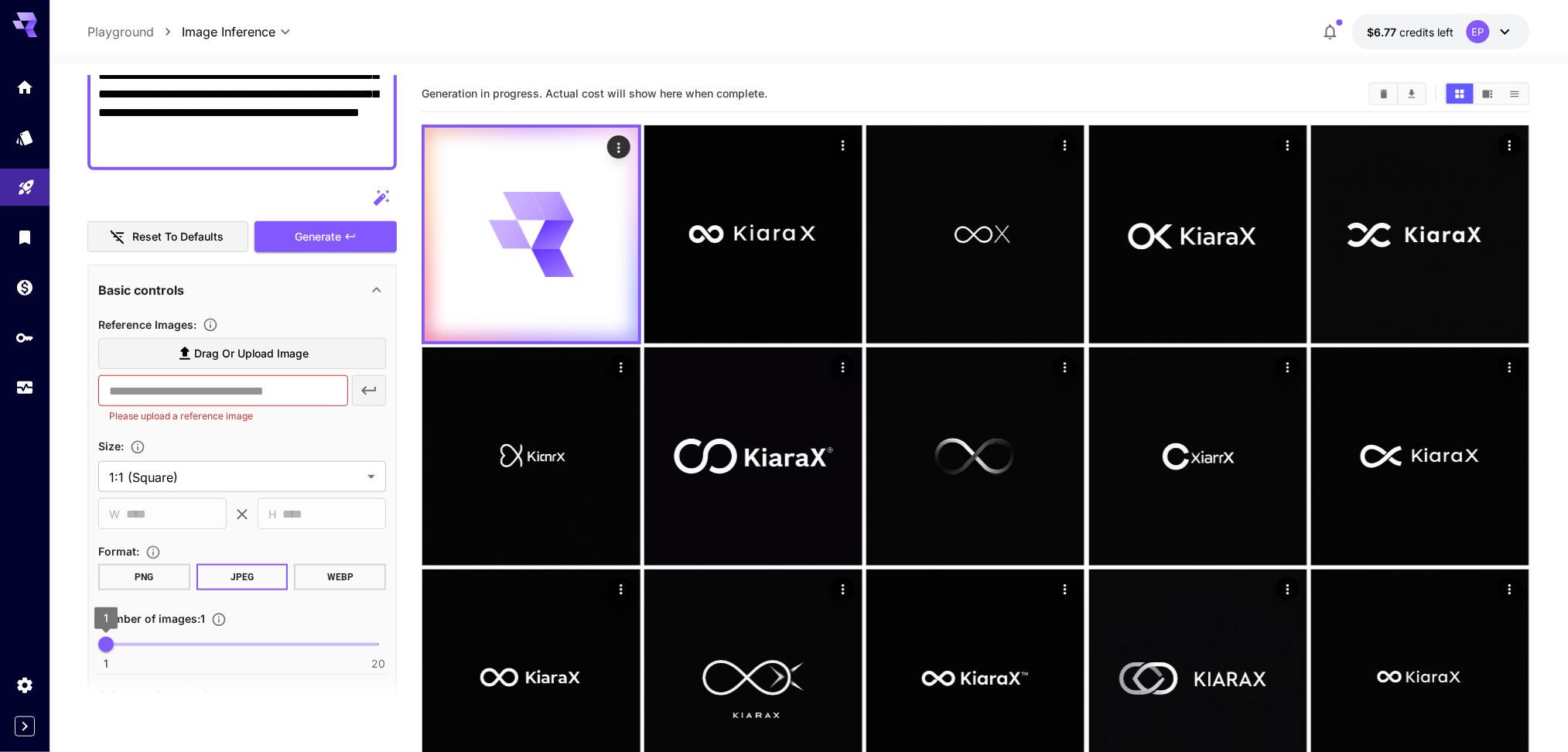 click on "1" at bounding box center (106, 644) 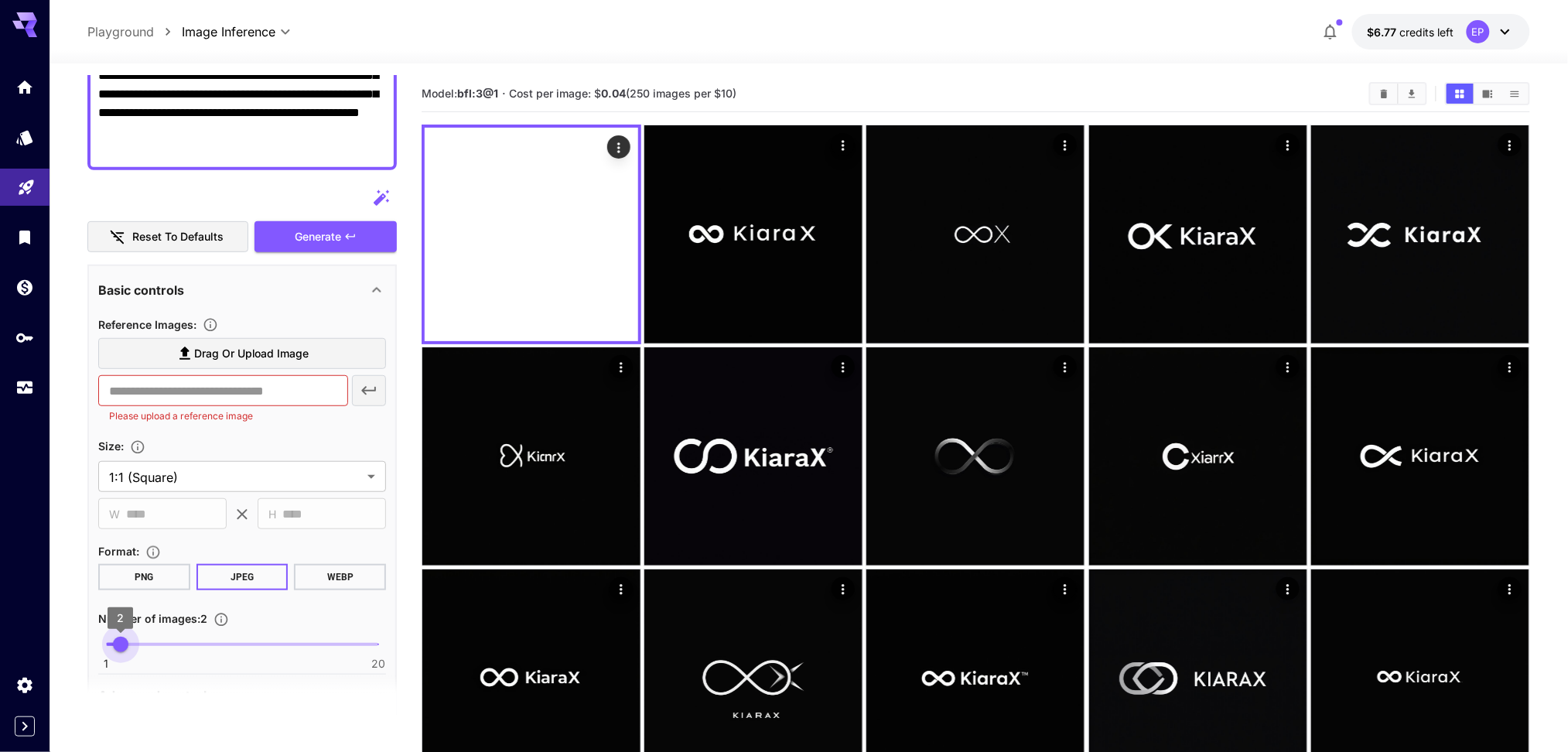 click on "2" at bounding box center [121, 644] 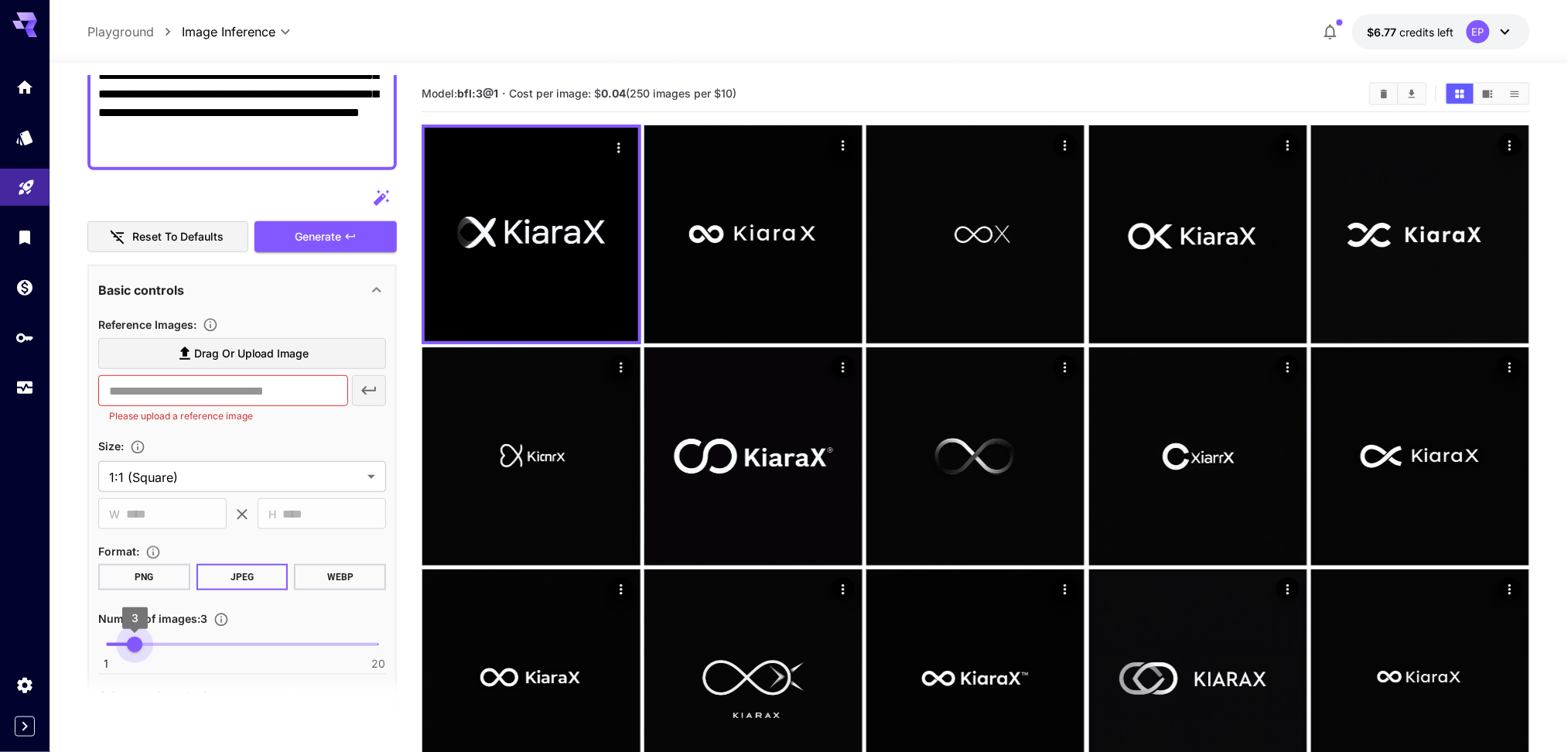click on "3" at bounding box center (135, 644) 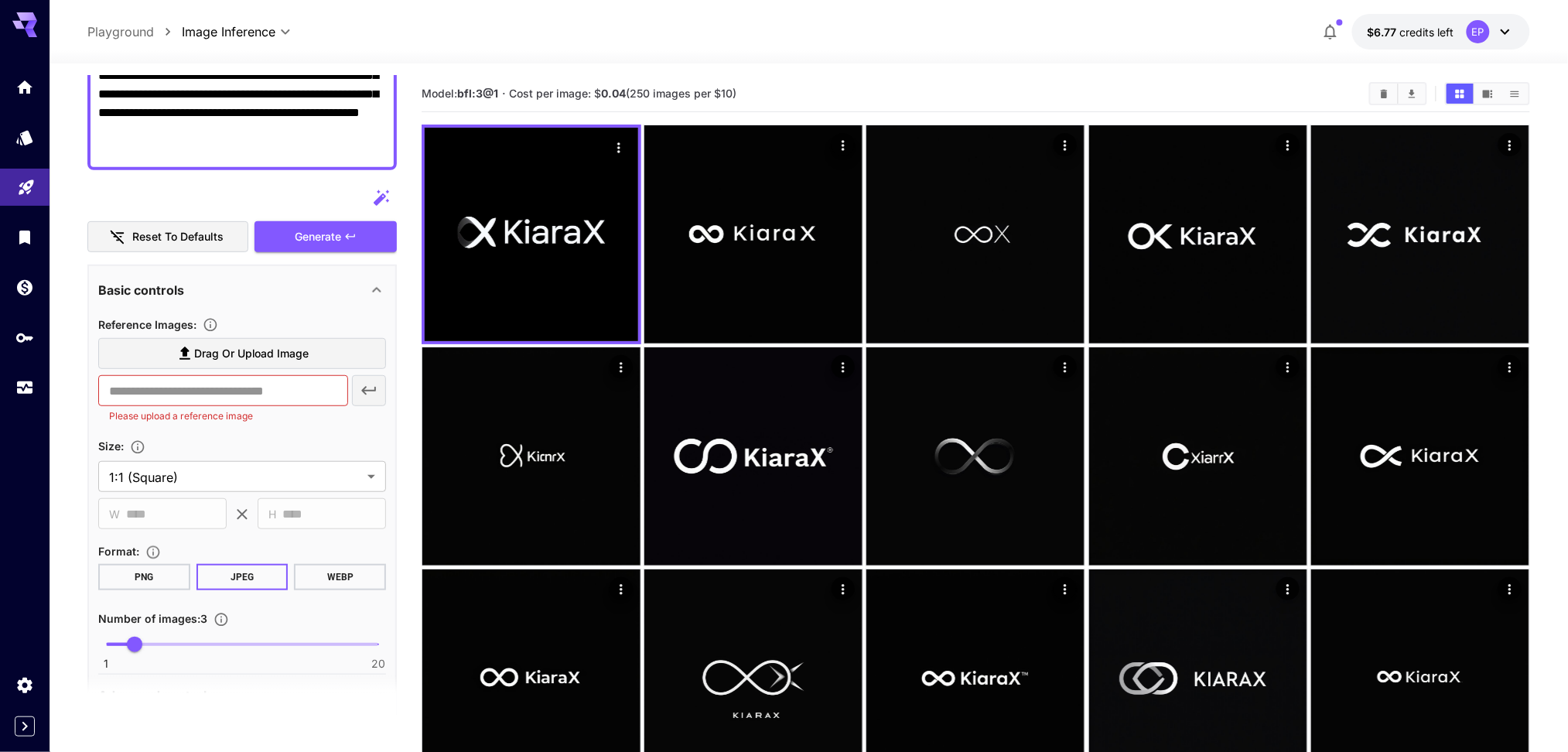 click at bounding box center [242, 644] 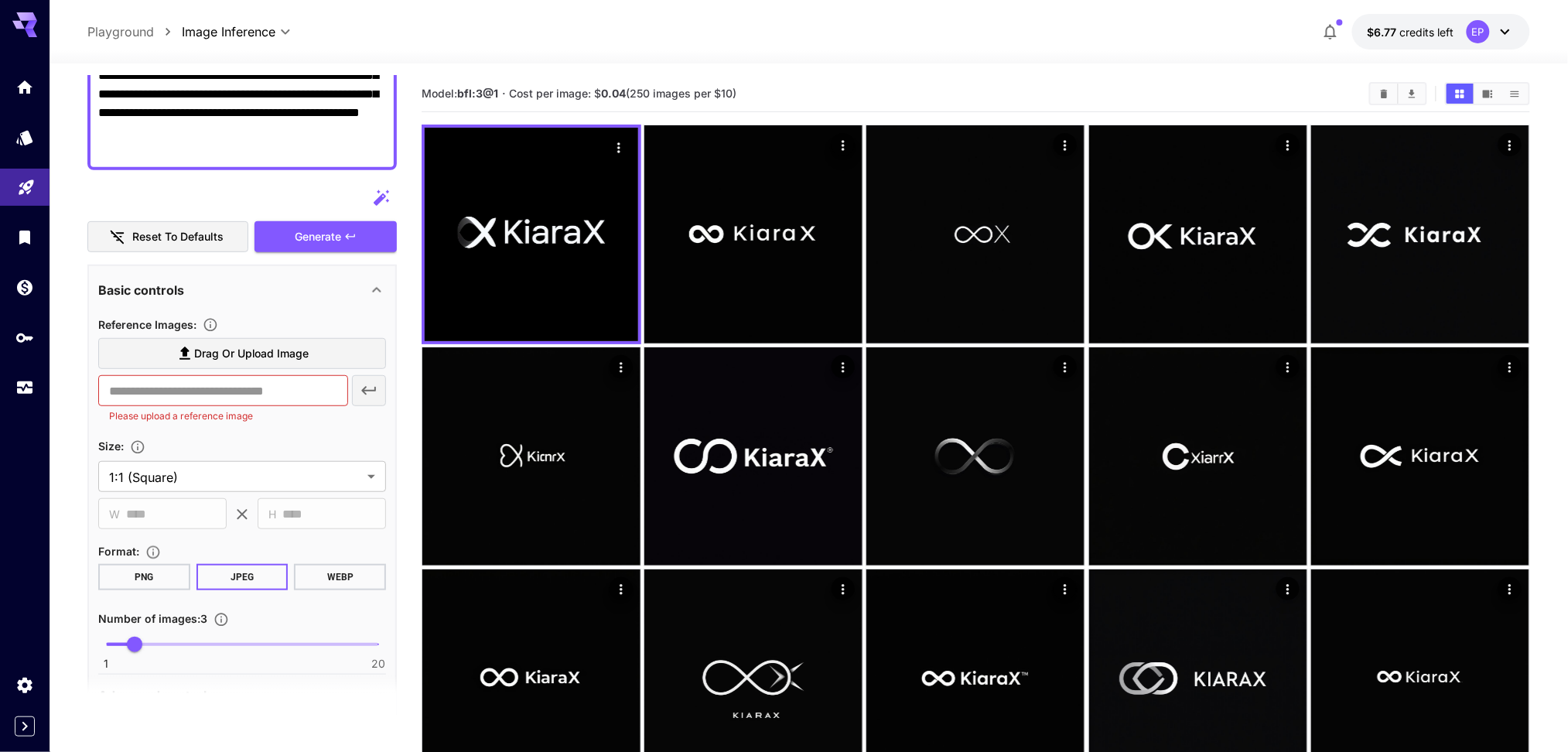 type on "*" 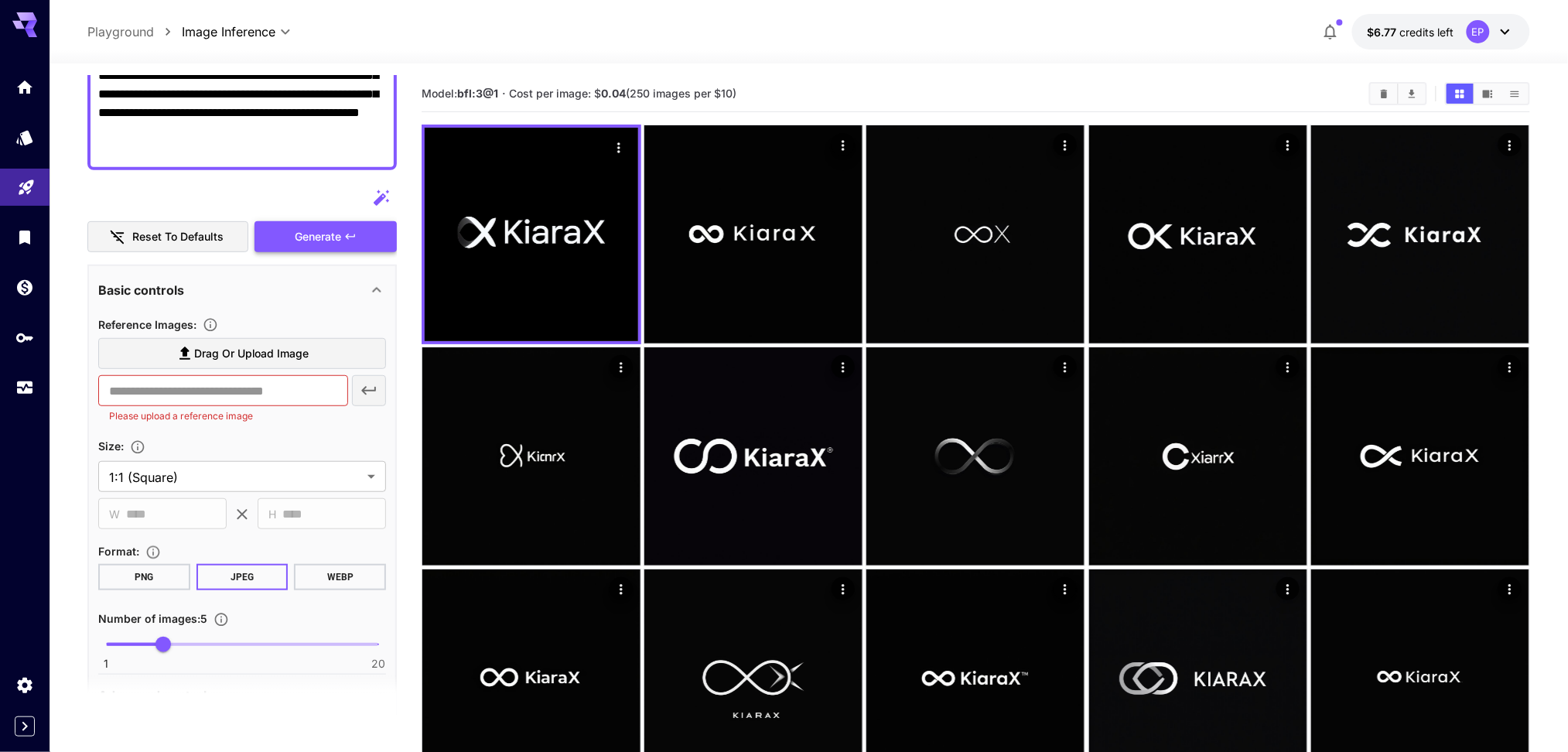click on "Generate" at bounding box center [318, 237] 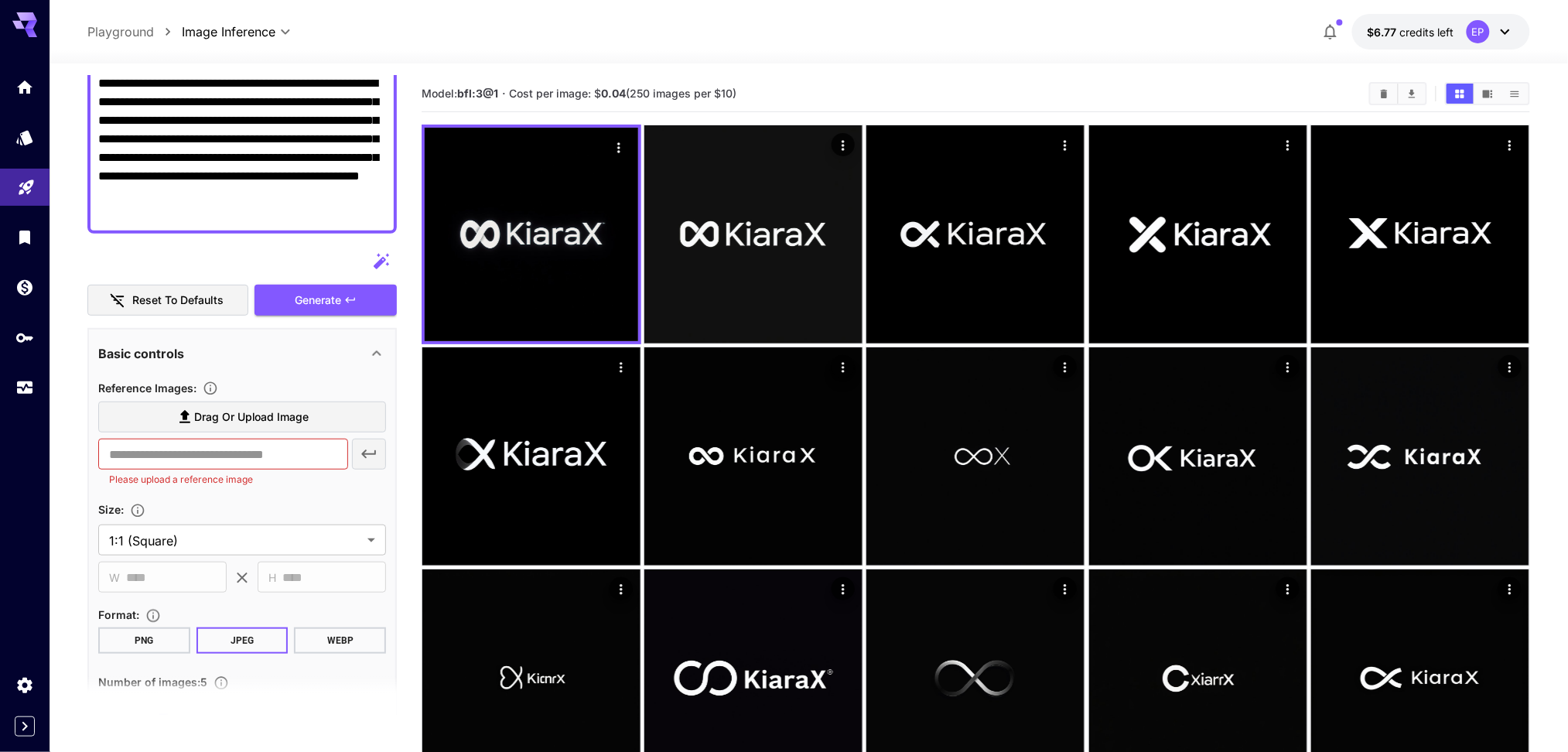 scroll, scrollTop: 206, scrollLeft: 0, axis: vertical 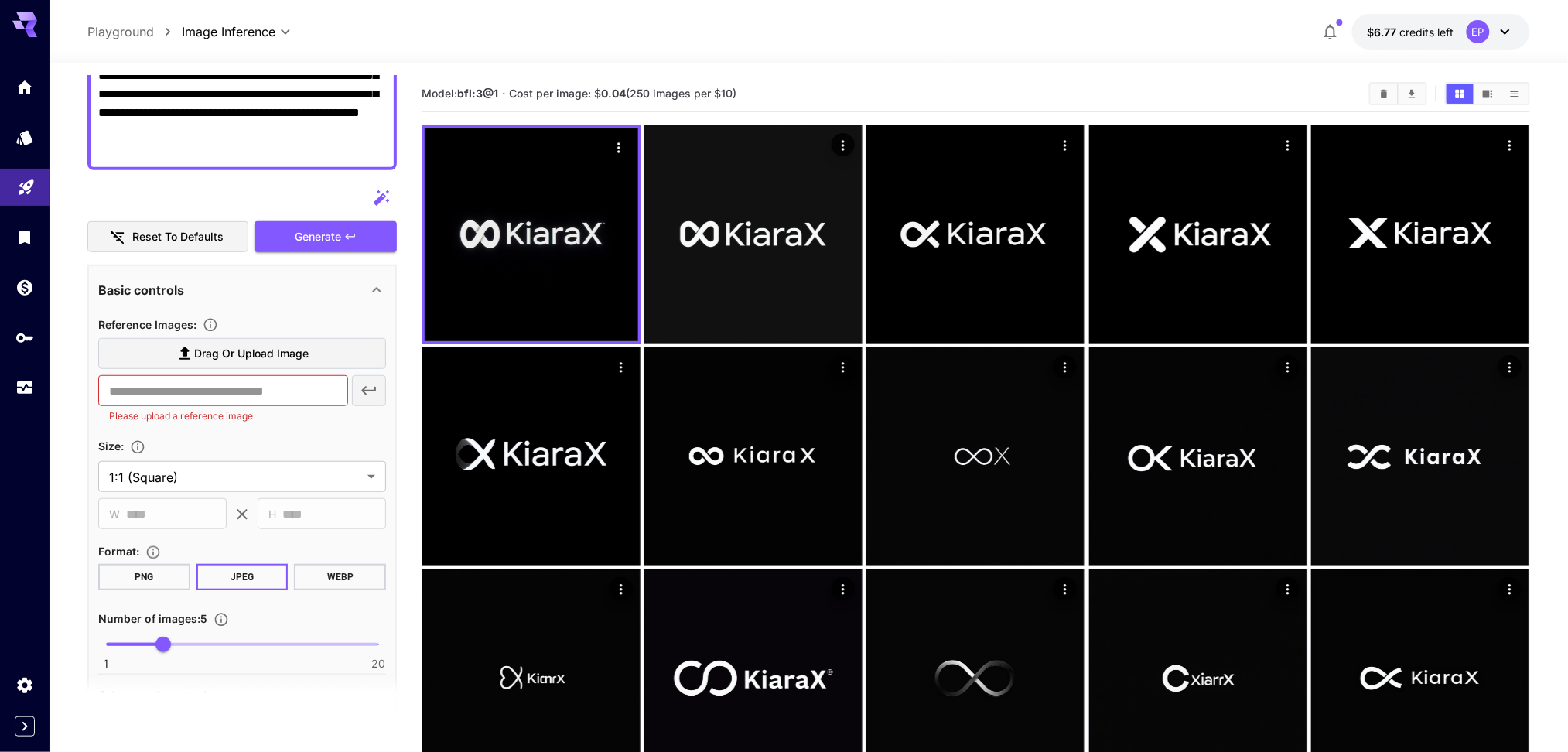 click on "**********" at bounding box center [242, 464] 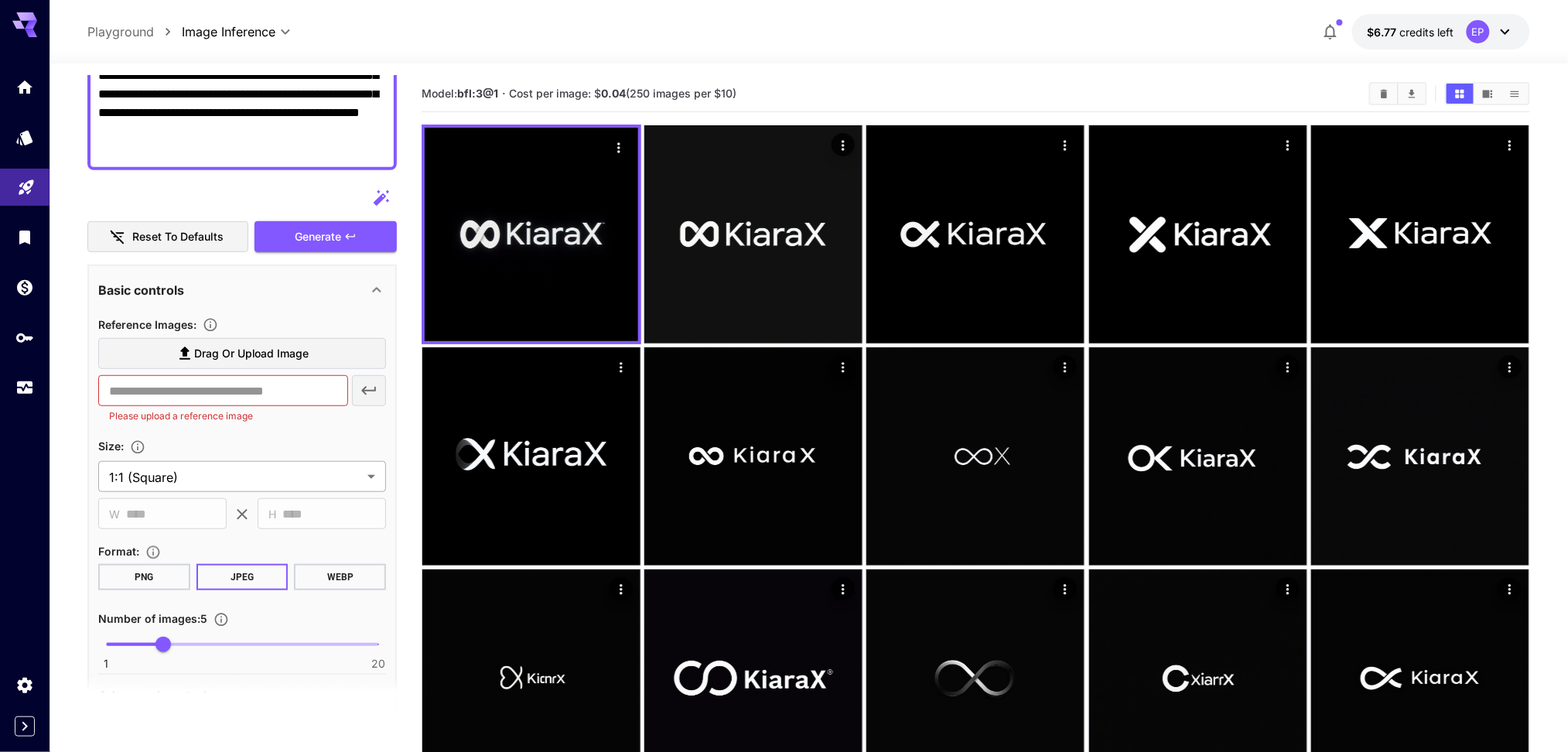 click on "**********" at bounding box center [784, 1751] 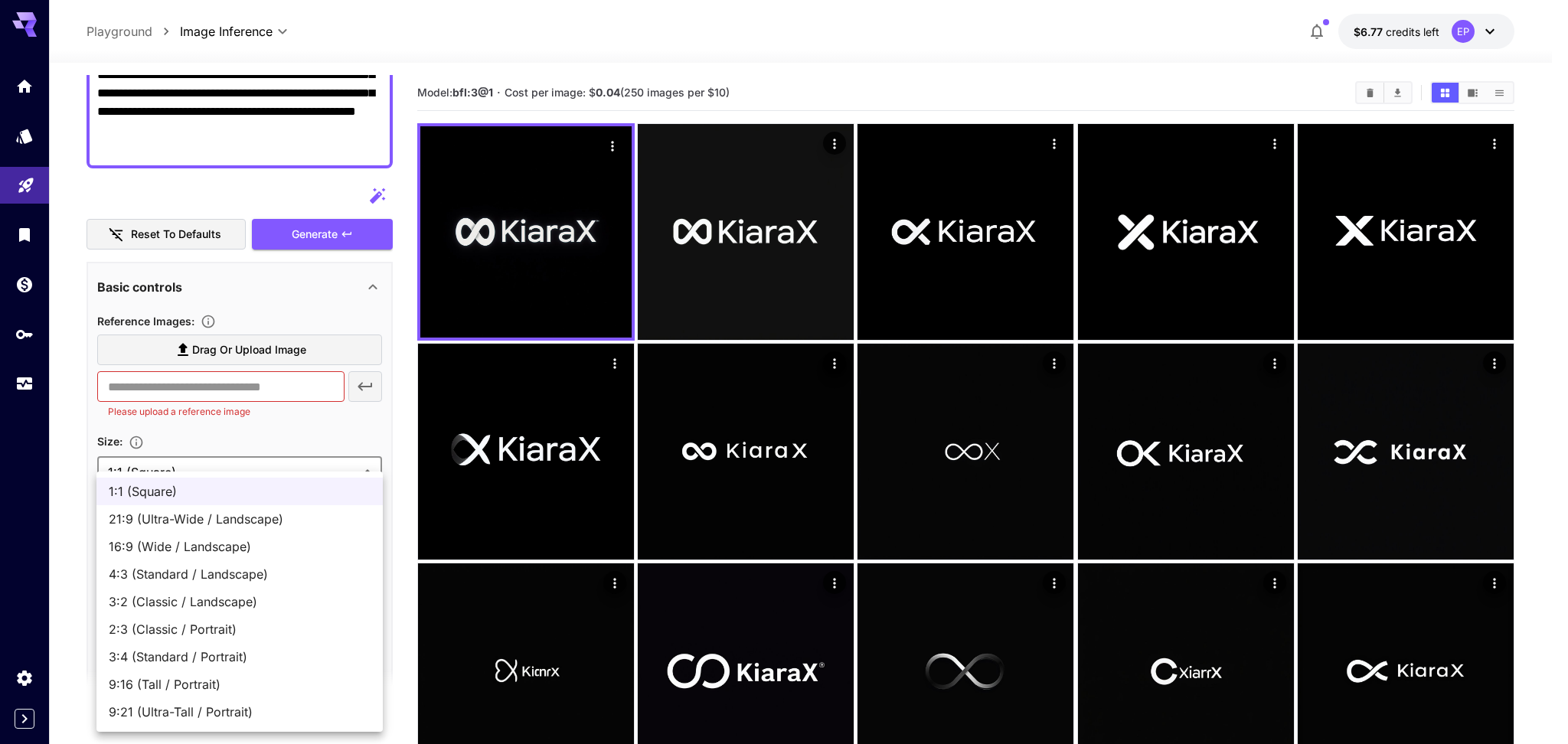 click on "2:3 (Classic / Portrait)" at bounding box center [240, 629] 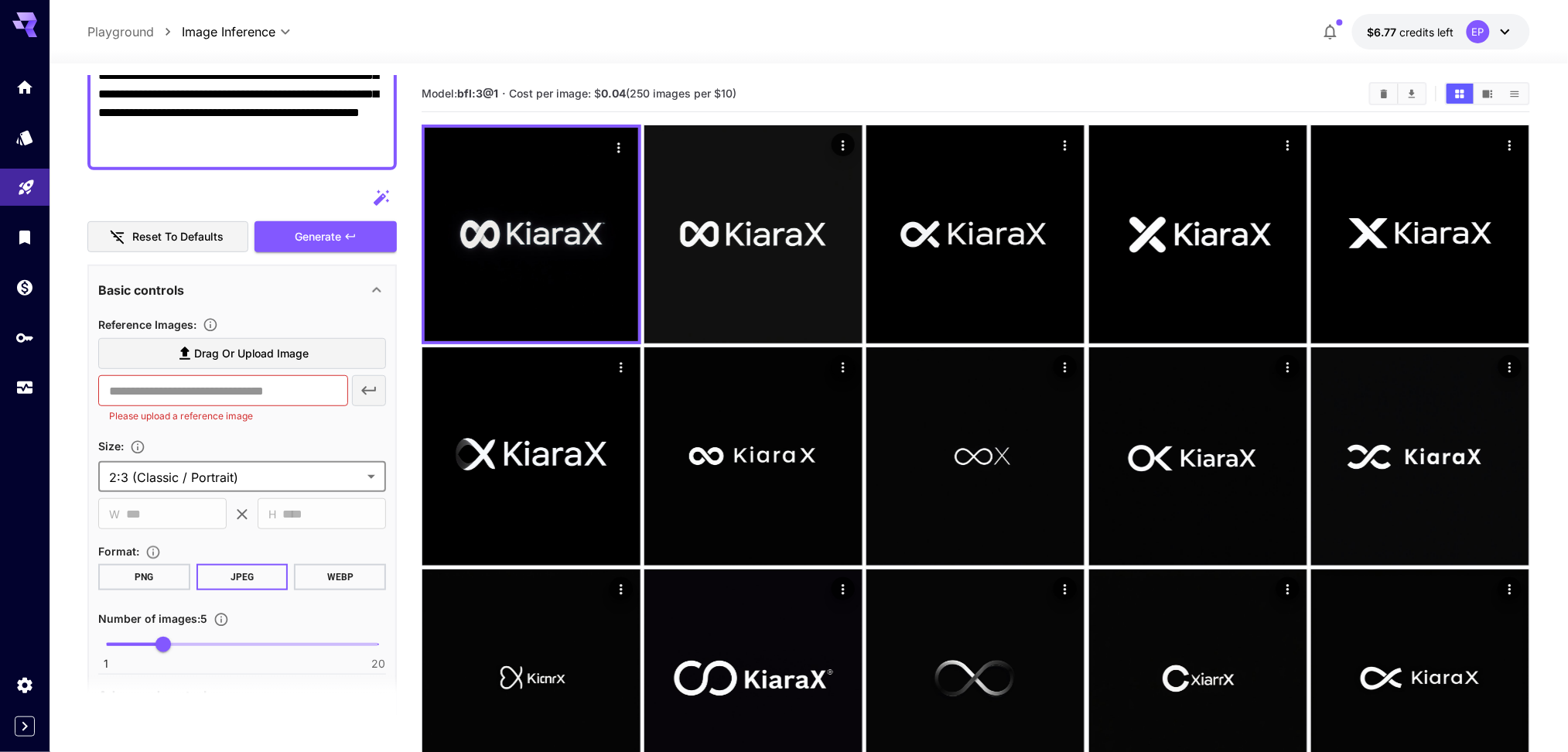 drag, startPoint x: 313, startPoint y: 235, endPoint x: 313, endPoint y: 265, distance: 30 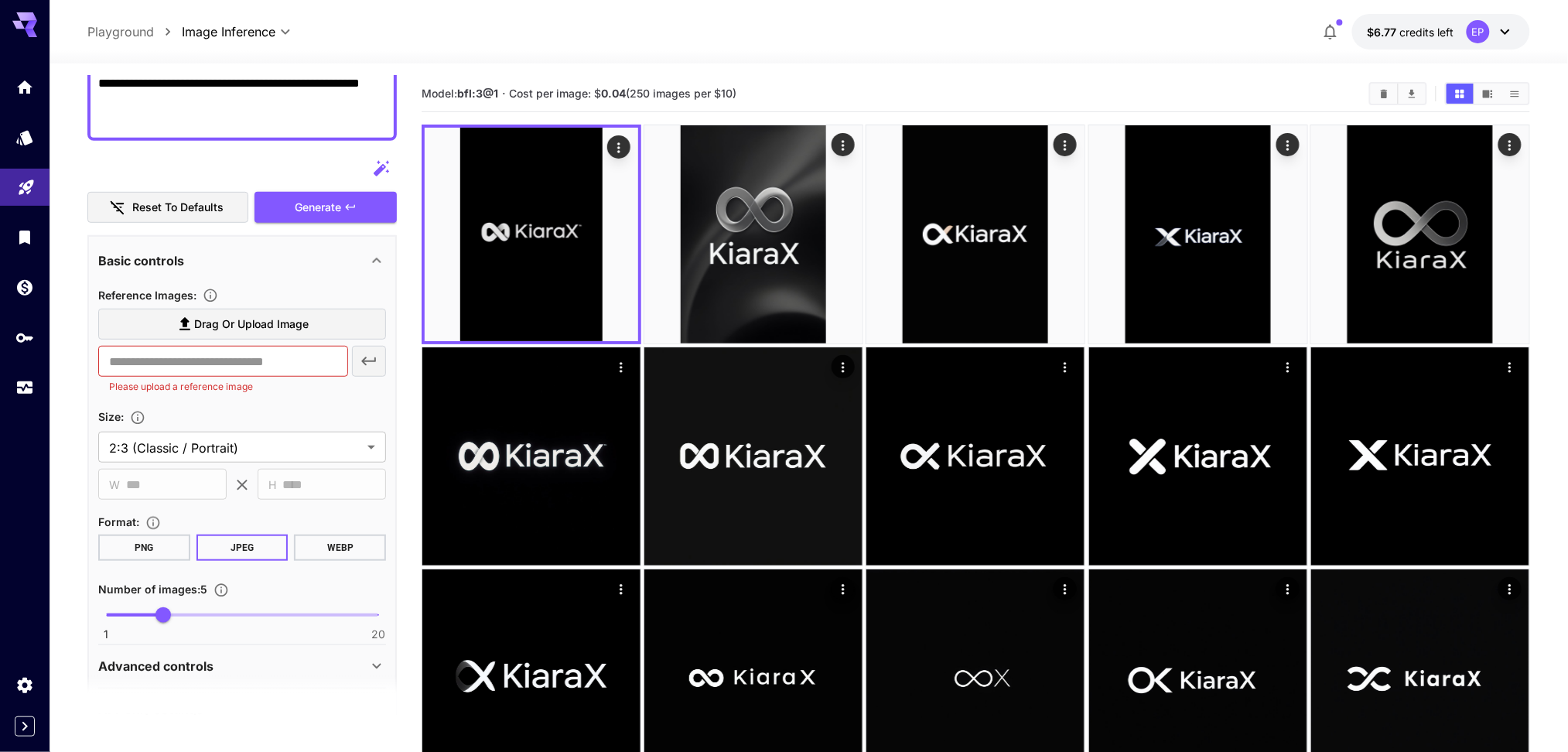 scroll, scrollTop: 285, scrollLeft: 0, axis: vertical 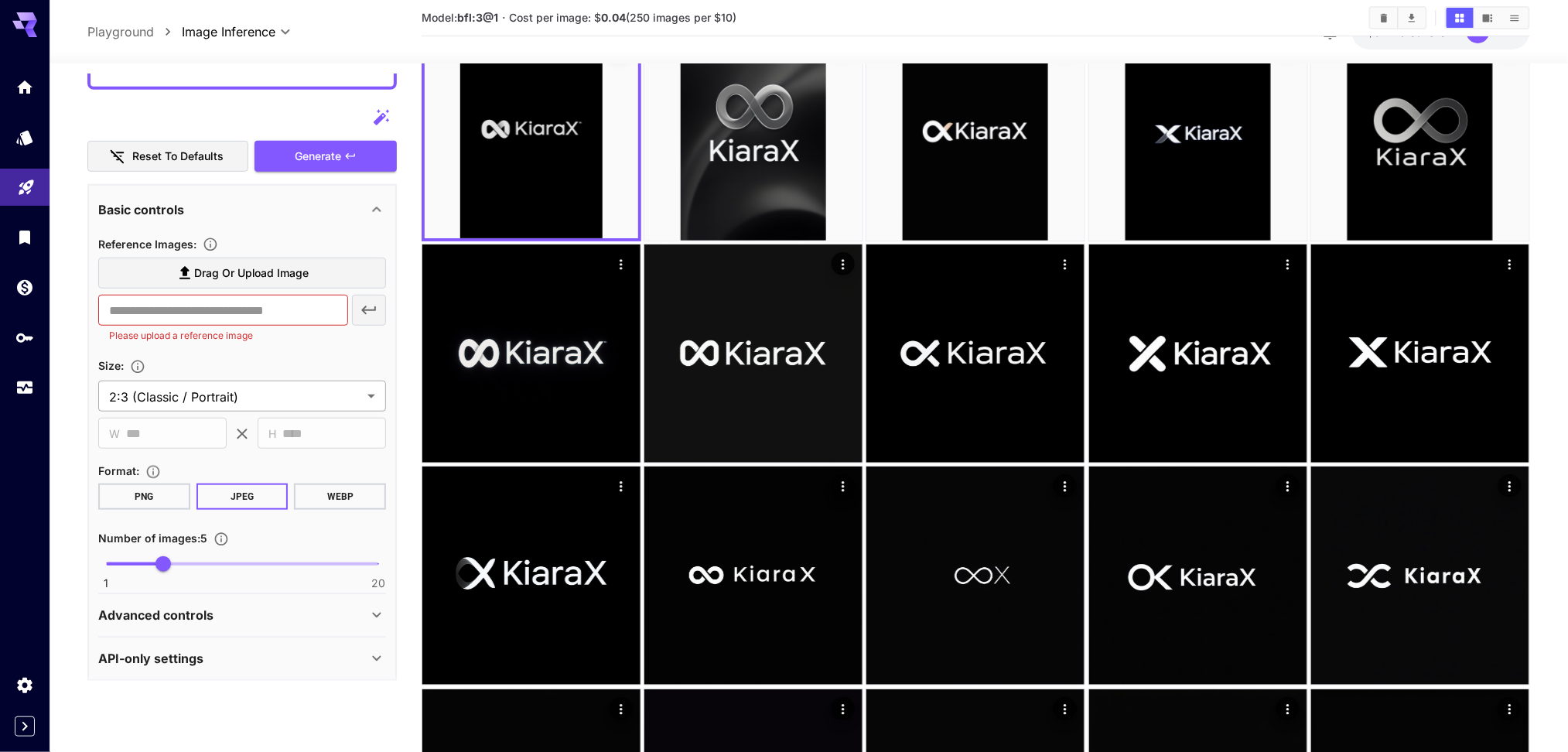click on "**********" at bounding box center [784, 1759] 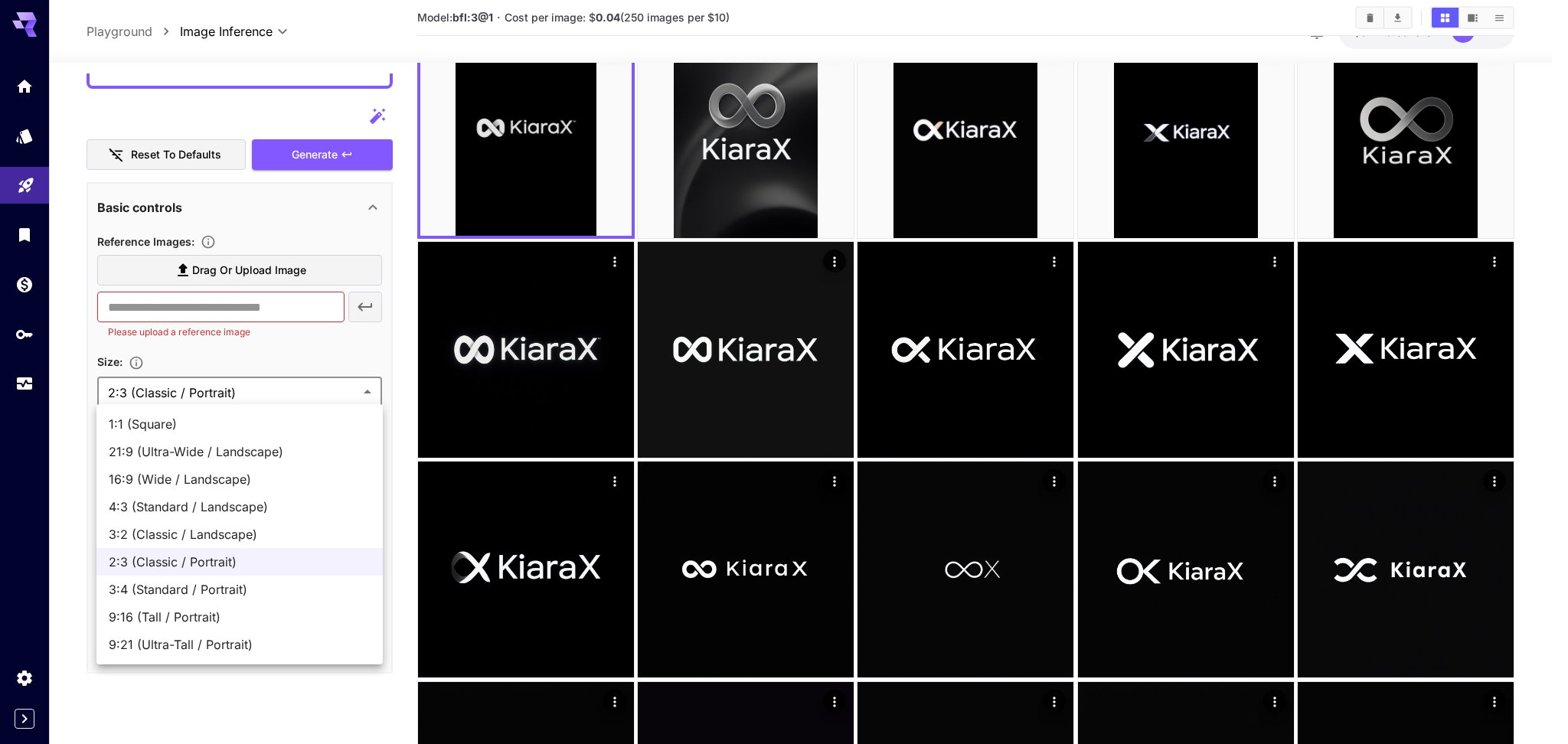 click on "4:3 (Standard / Landscape)" at bounding box center [240, 507] 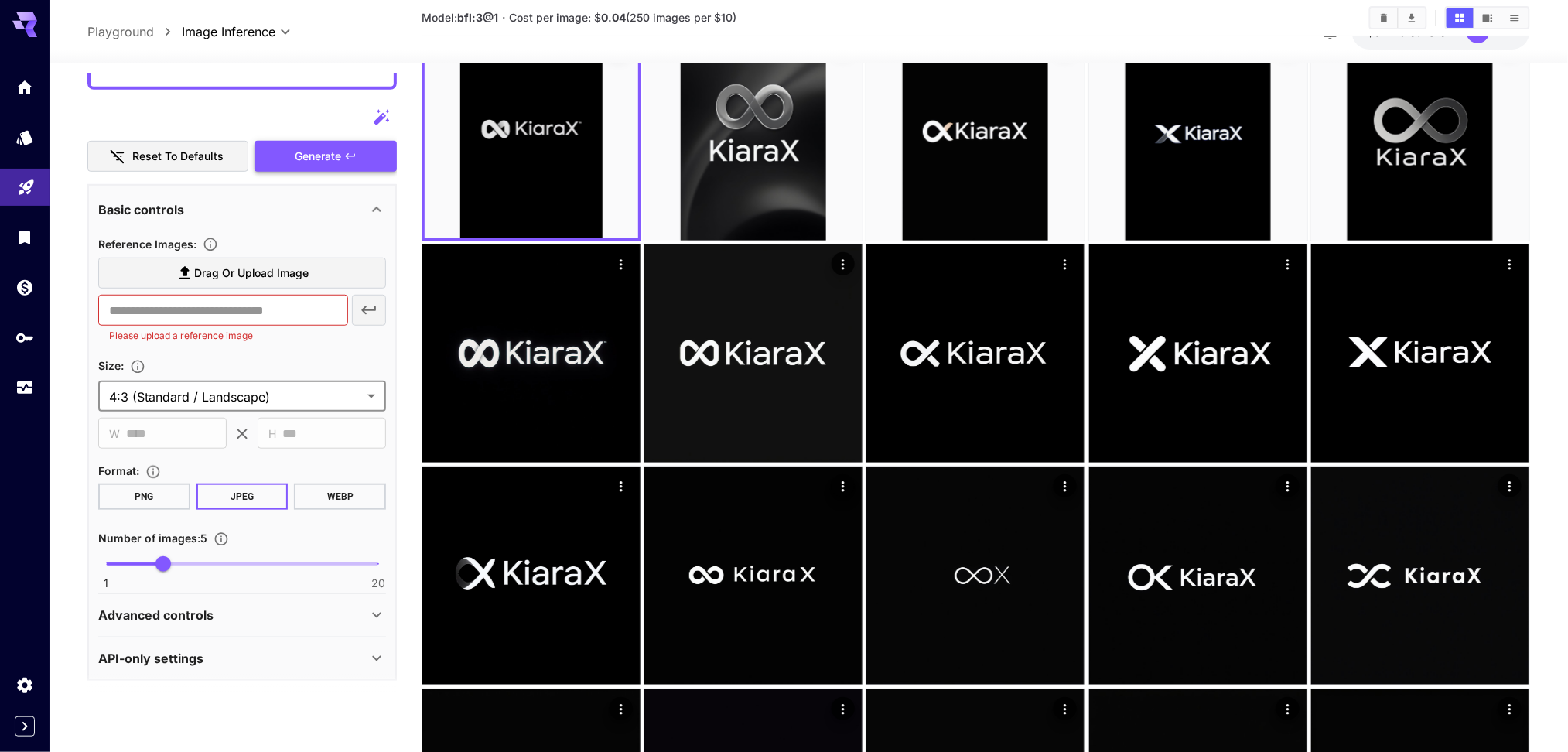 click on "Generate" at bounding box center [318, 156] 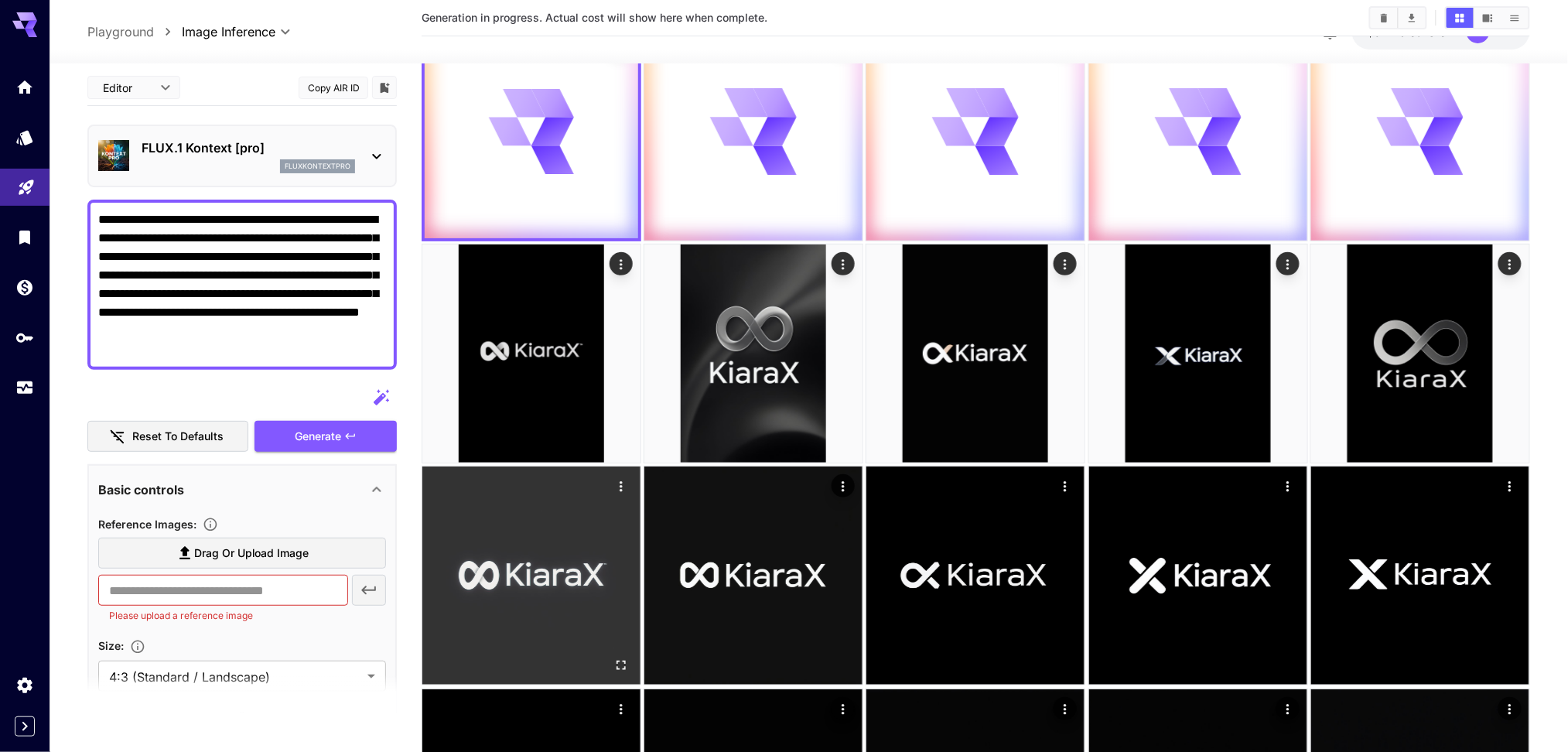 scroll, scrollTop: 0, scrollLeft: 0, axis: both 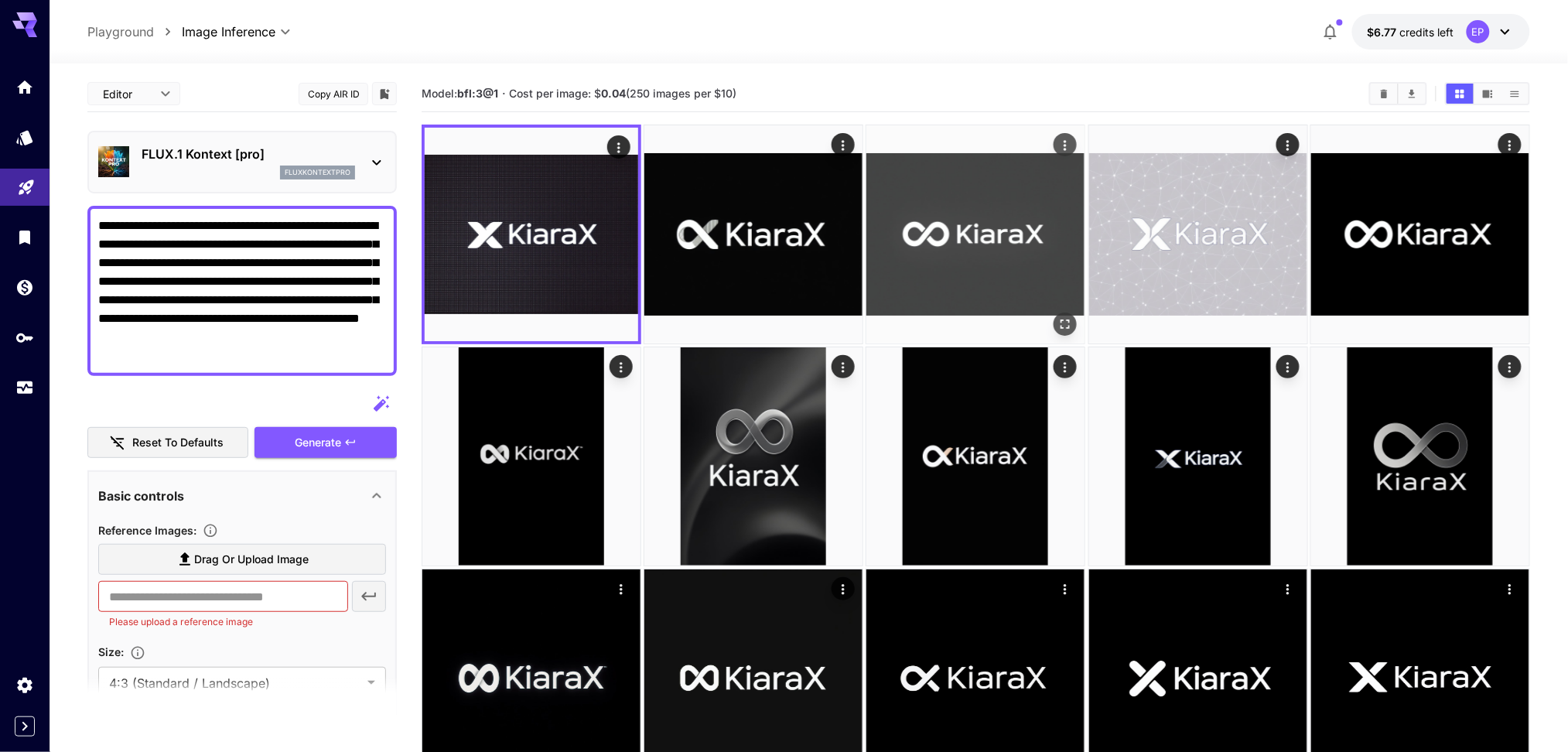 click at bounding box center [975, 234] 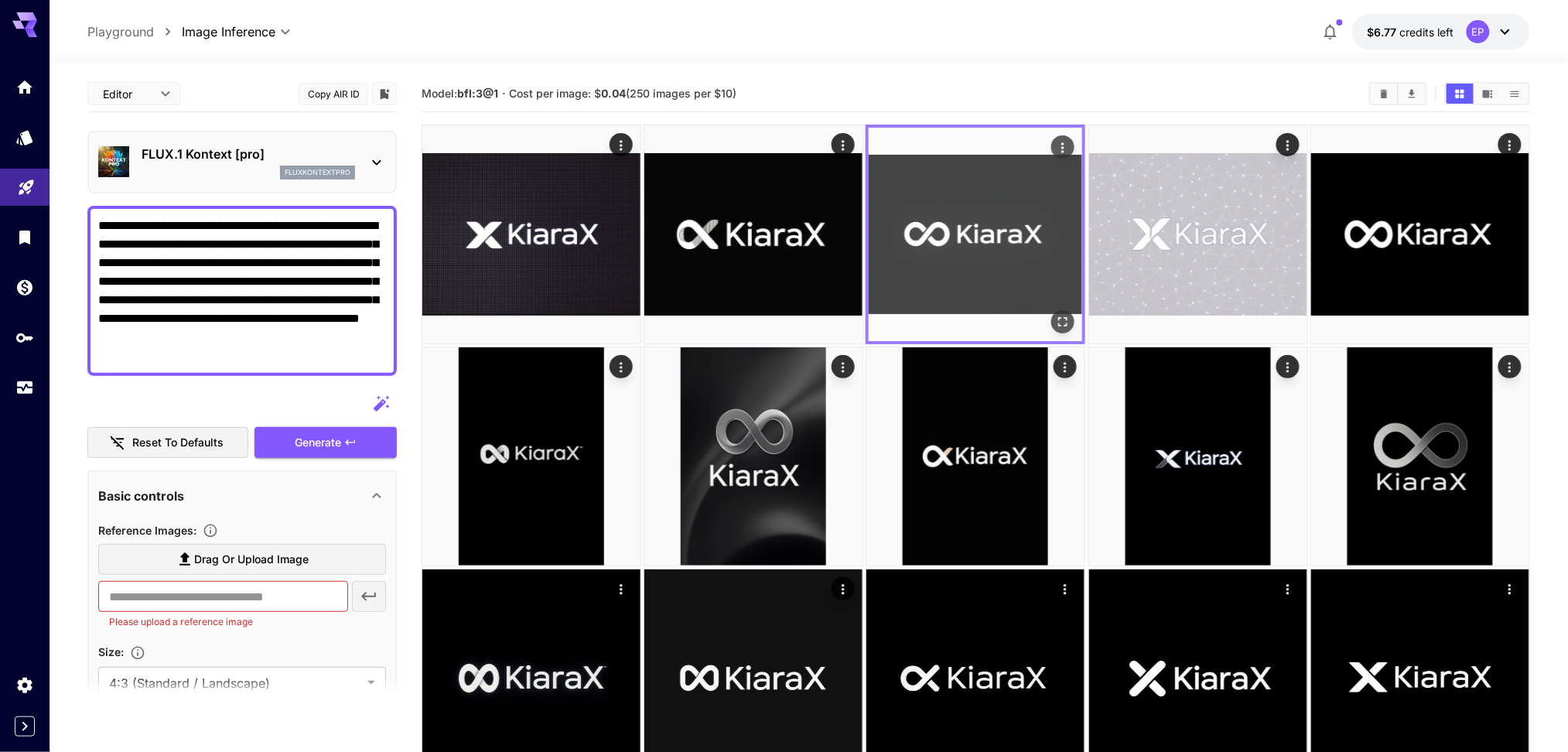 click 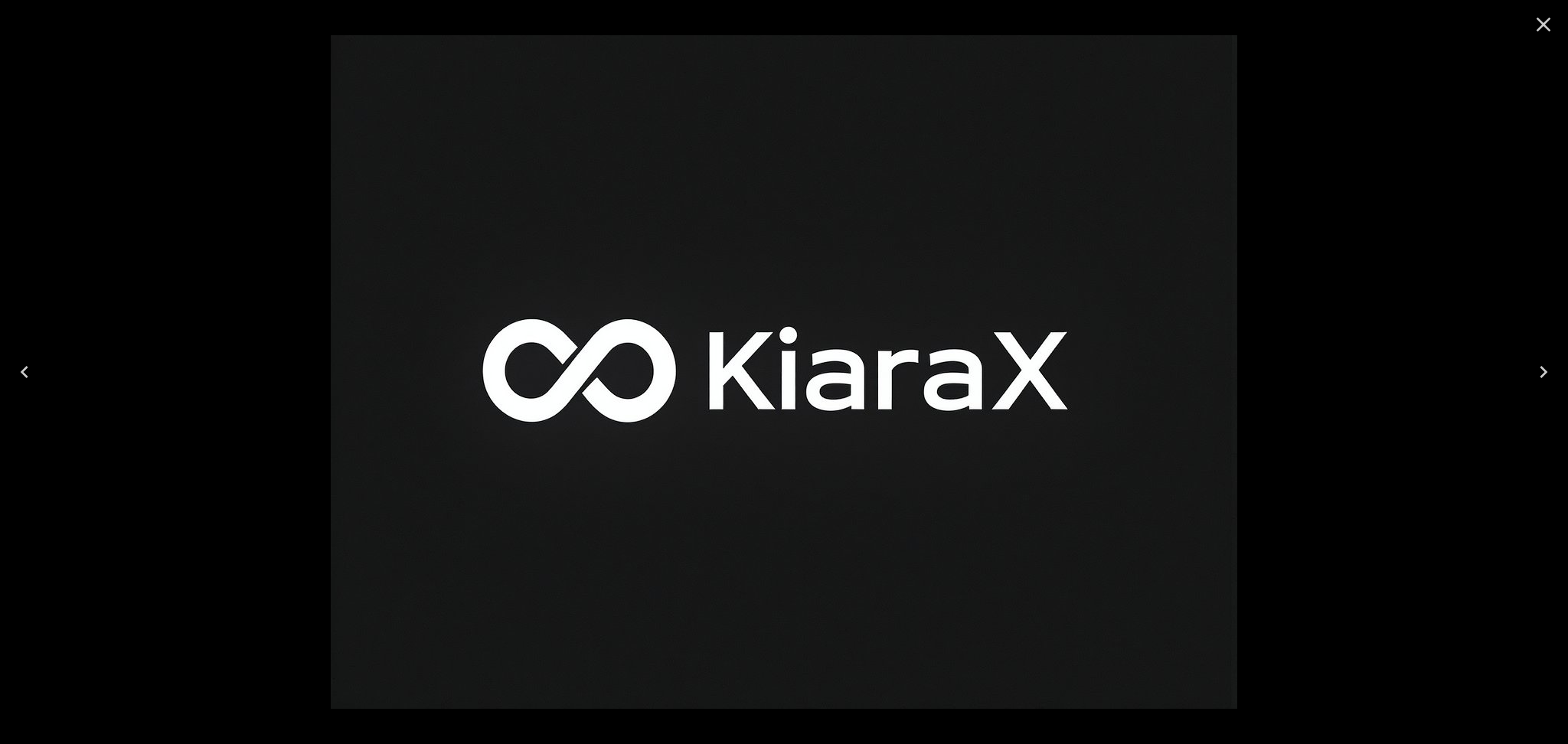 click 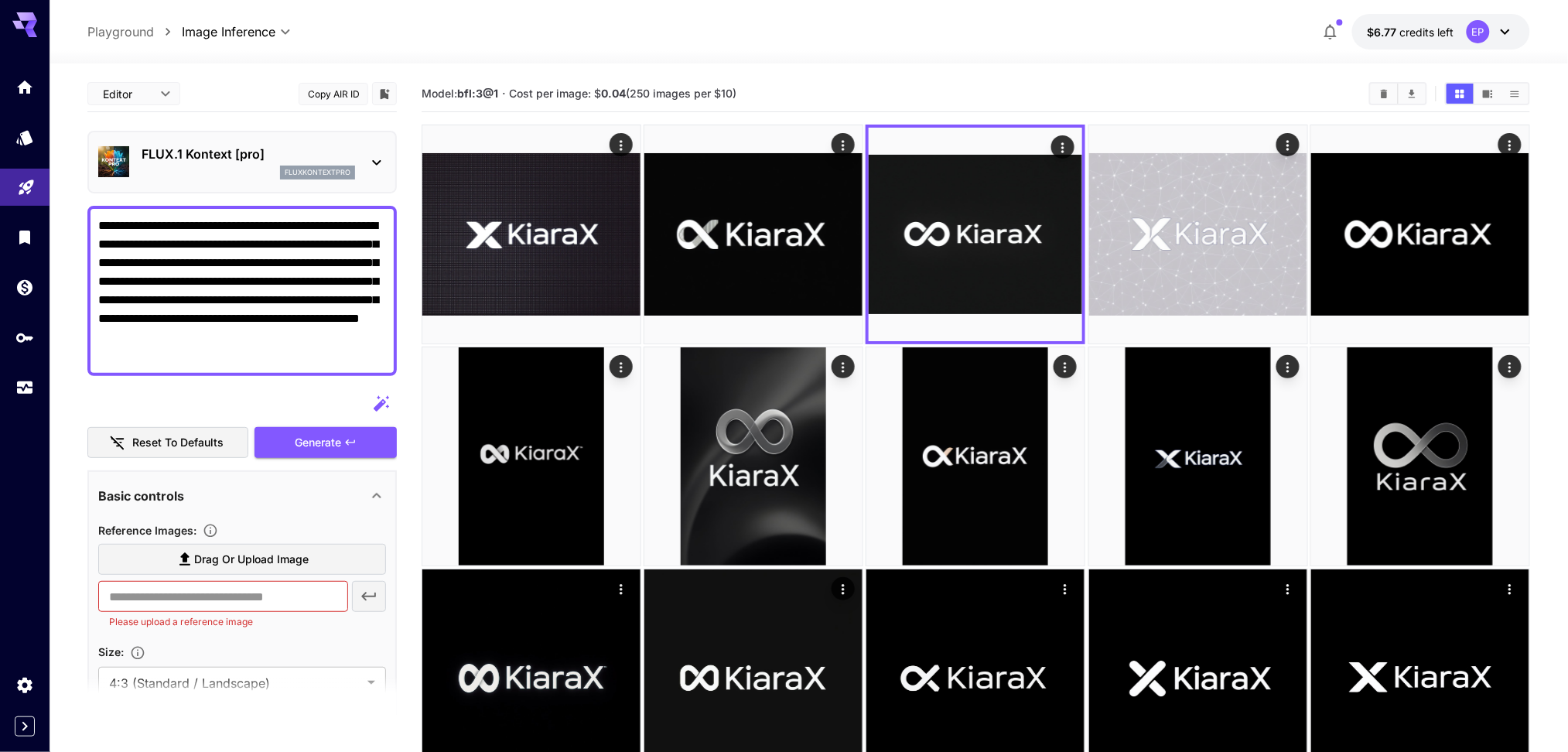 click on "FLUX.1 Kontext [pro]" at bounding box center (248, 154) 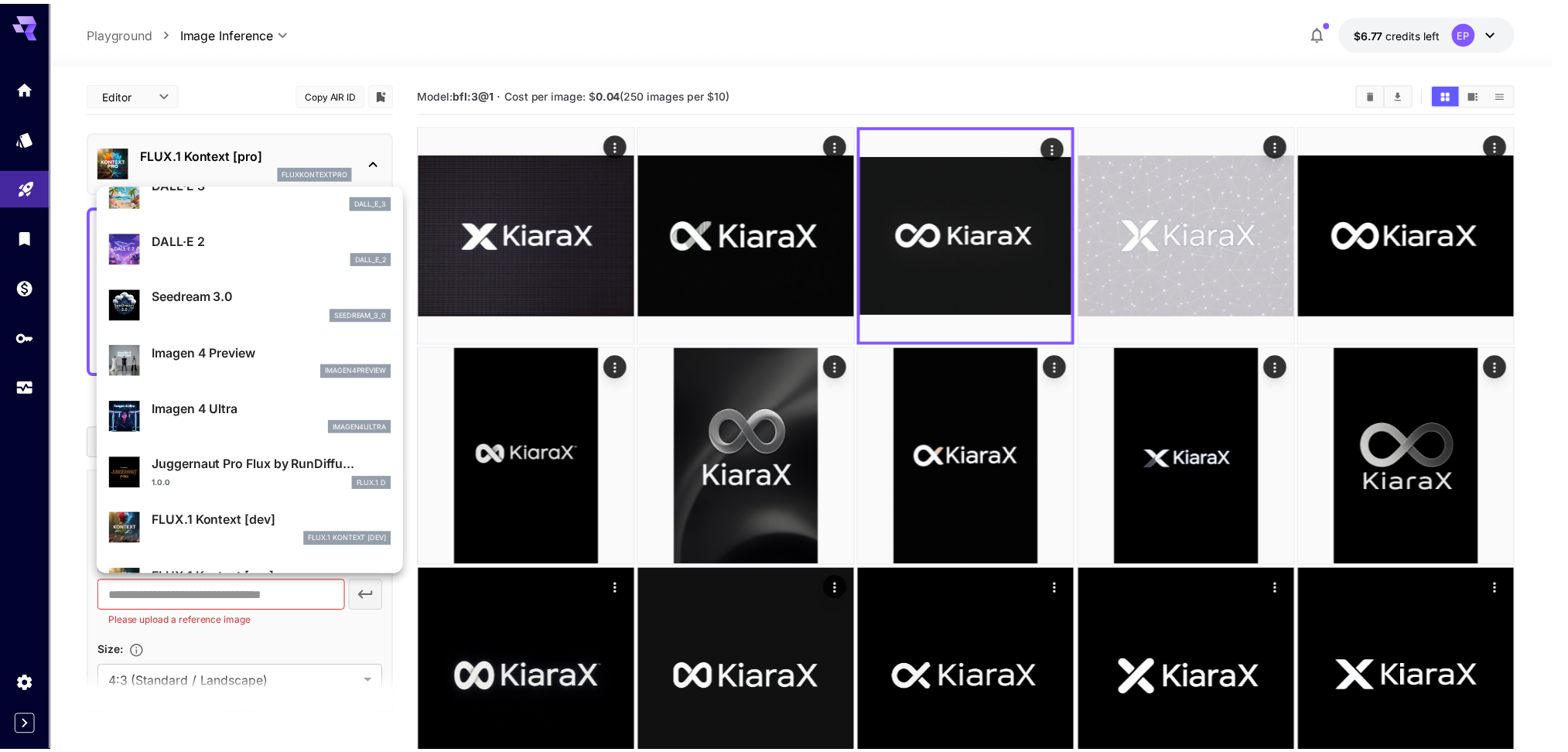 scroll, scrollTop: 311, scrollLeft: 0, axis: vertical 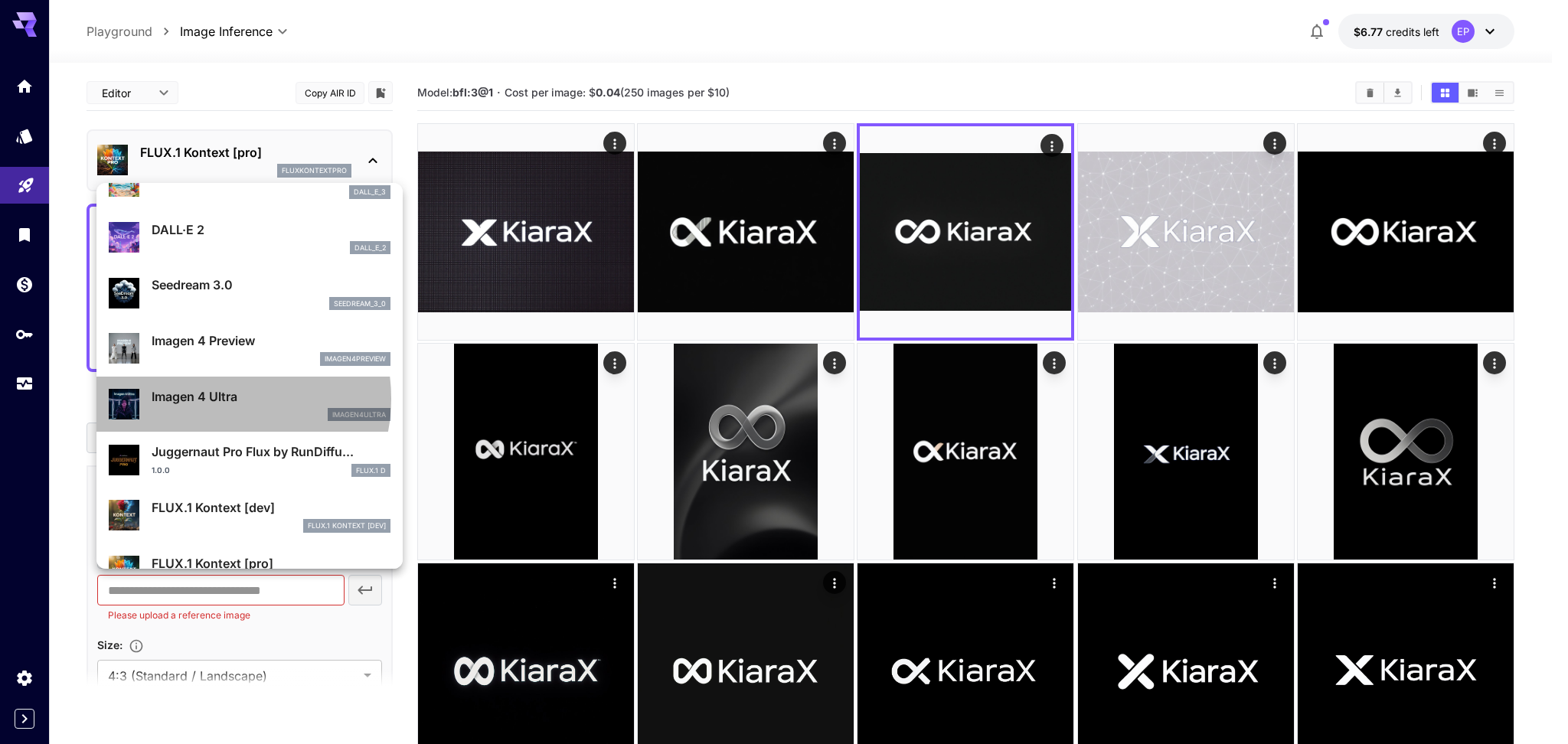 click on "Imagen 4 Ultra" at bounding box center (271, 396) 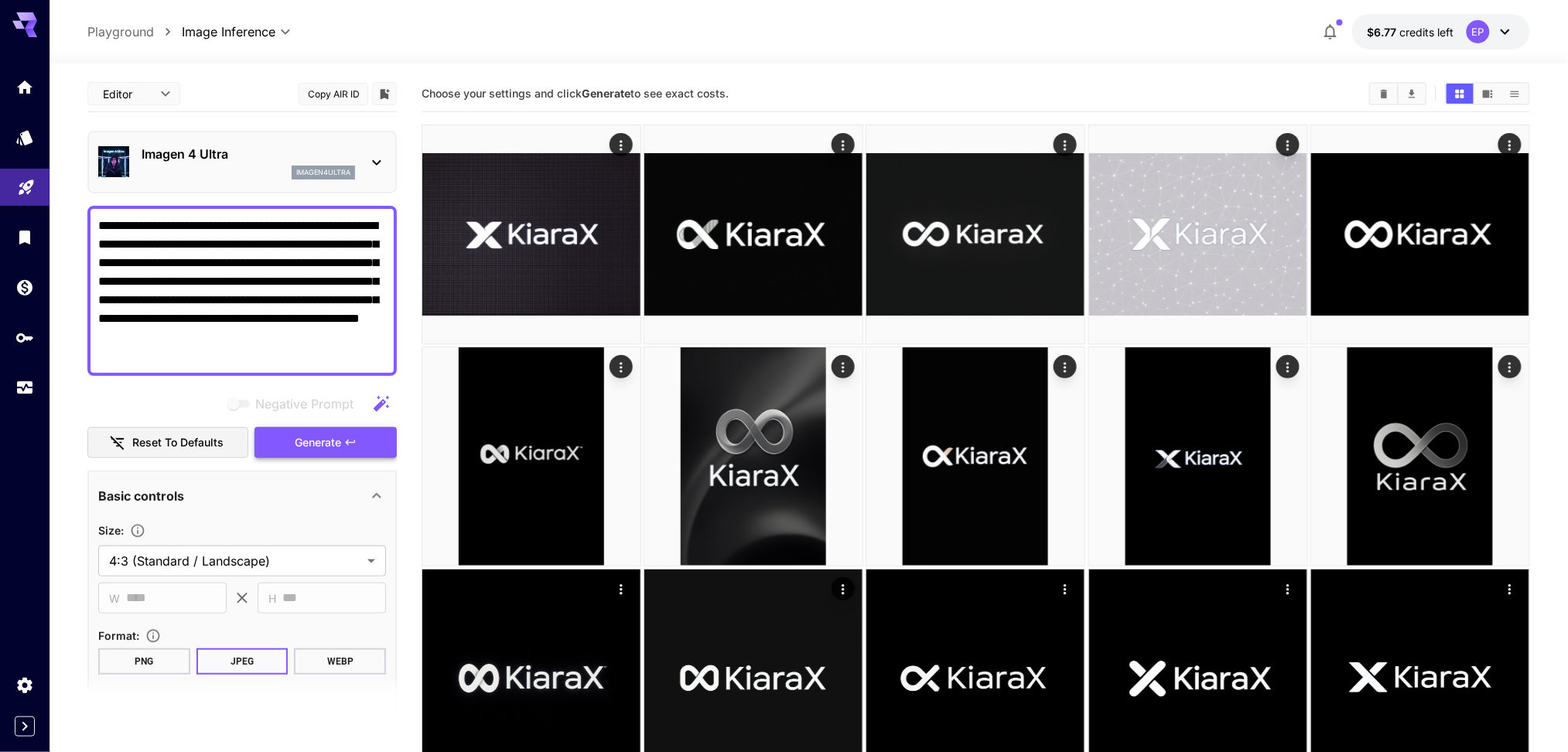 click on "Generate" at bounding box center [318, 443] 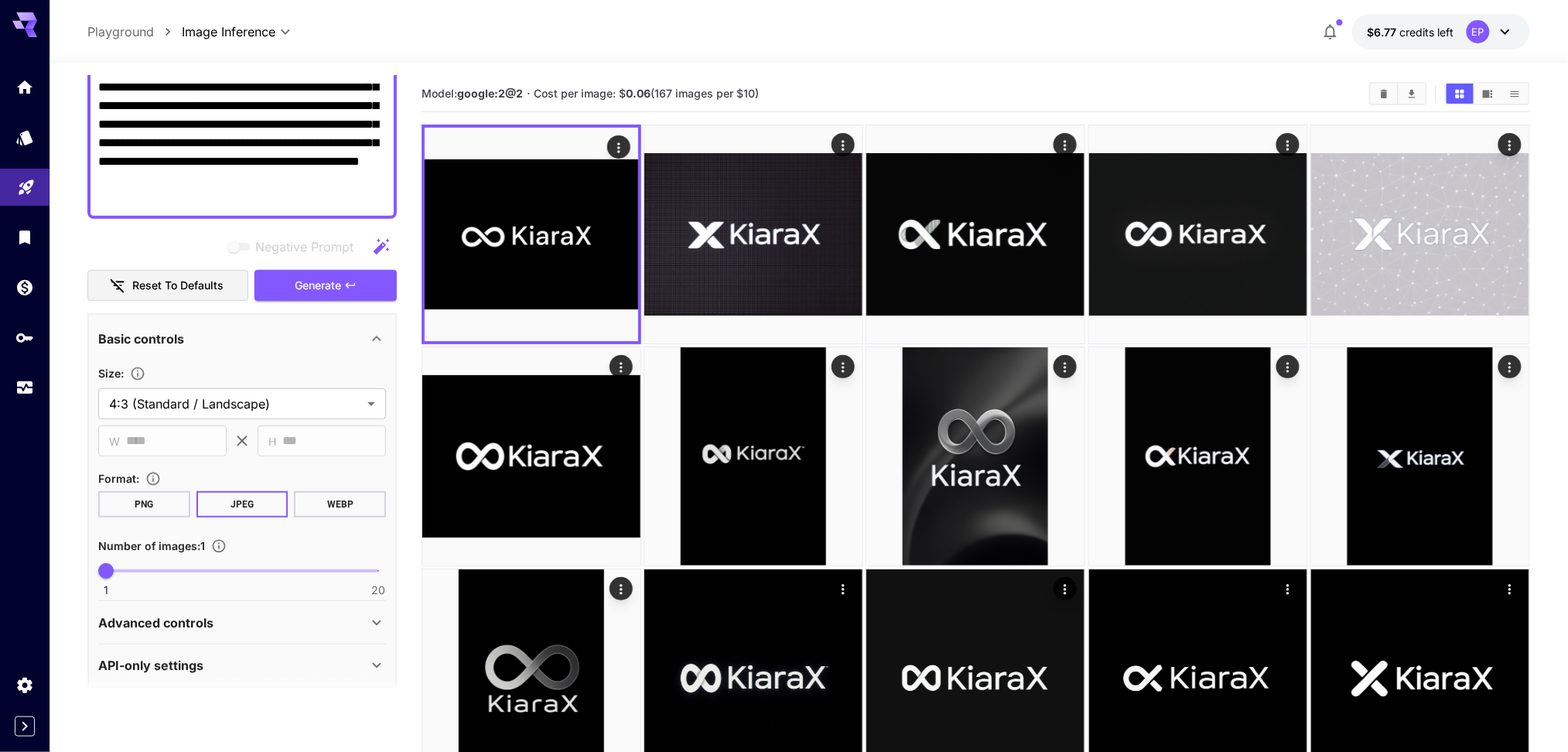 scroll, scrollTop: 162, scrollLeft: 0, axis: vertical 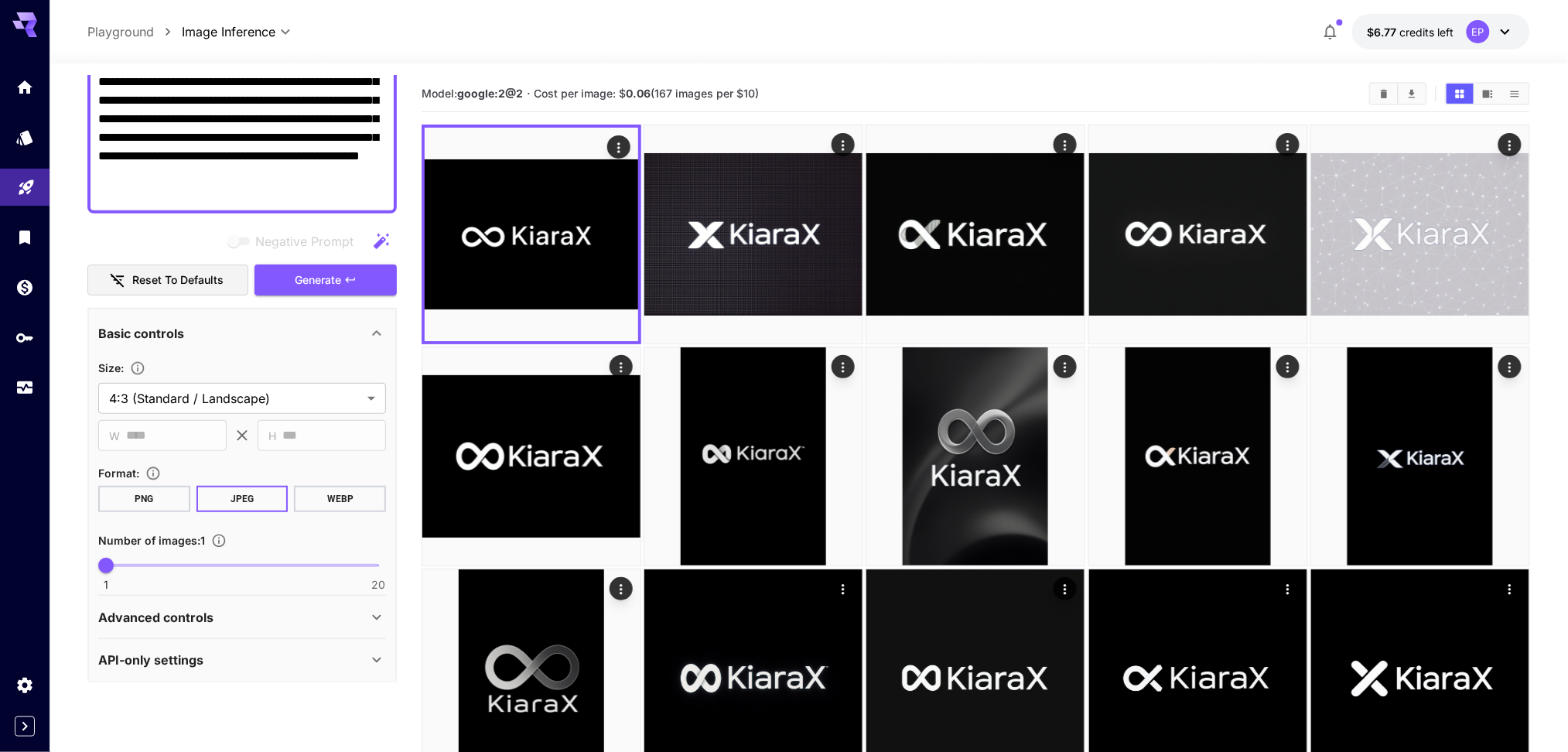 click on "1 20 1" at bounding box center (242, 566) 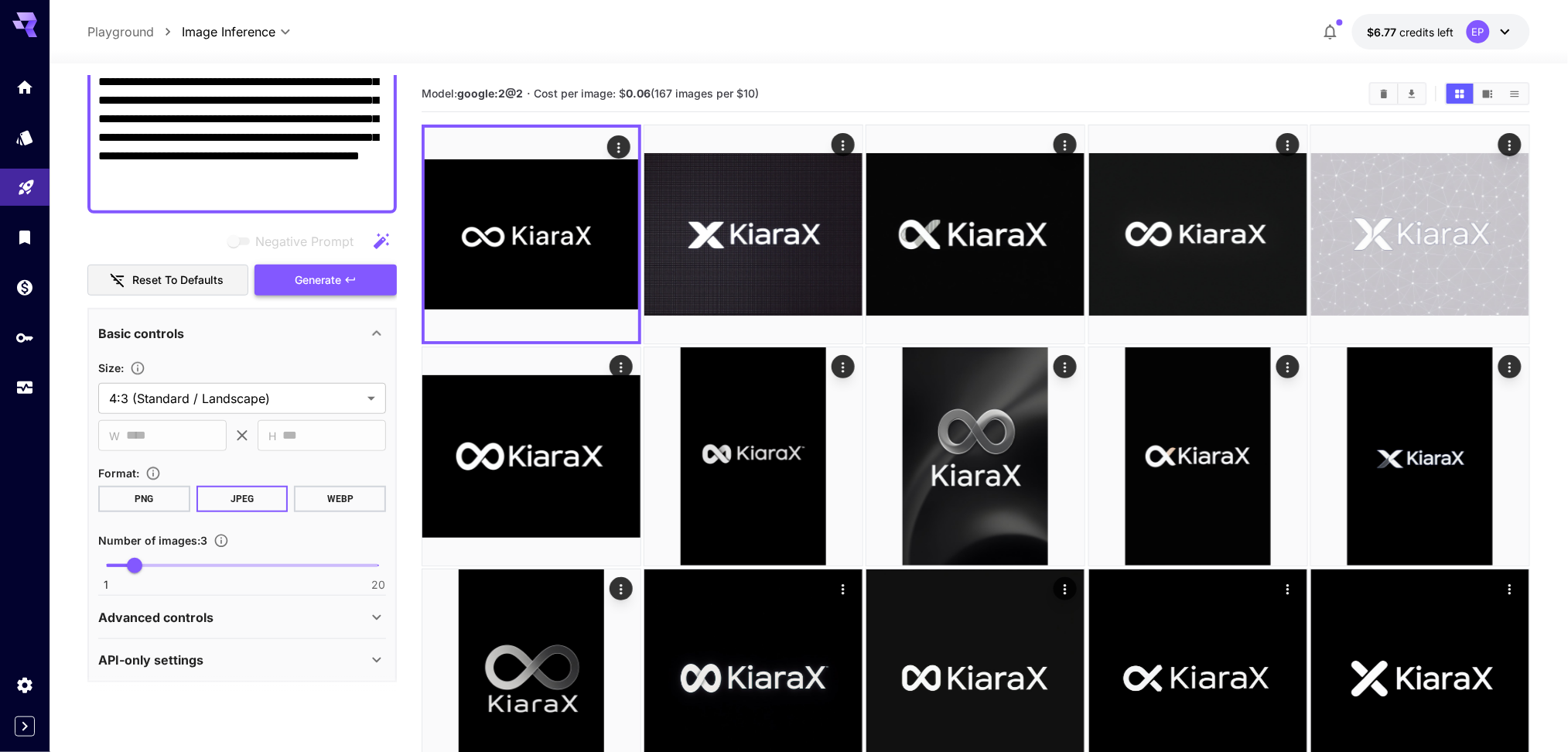 click 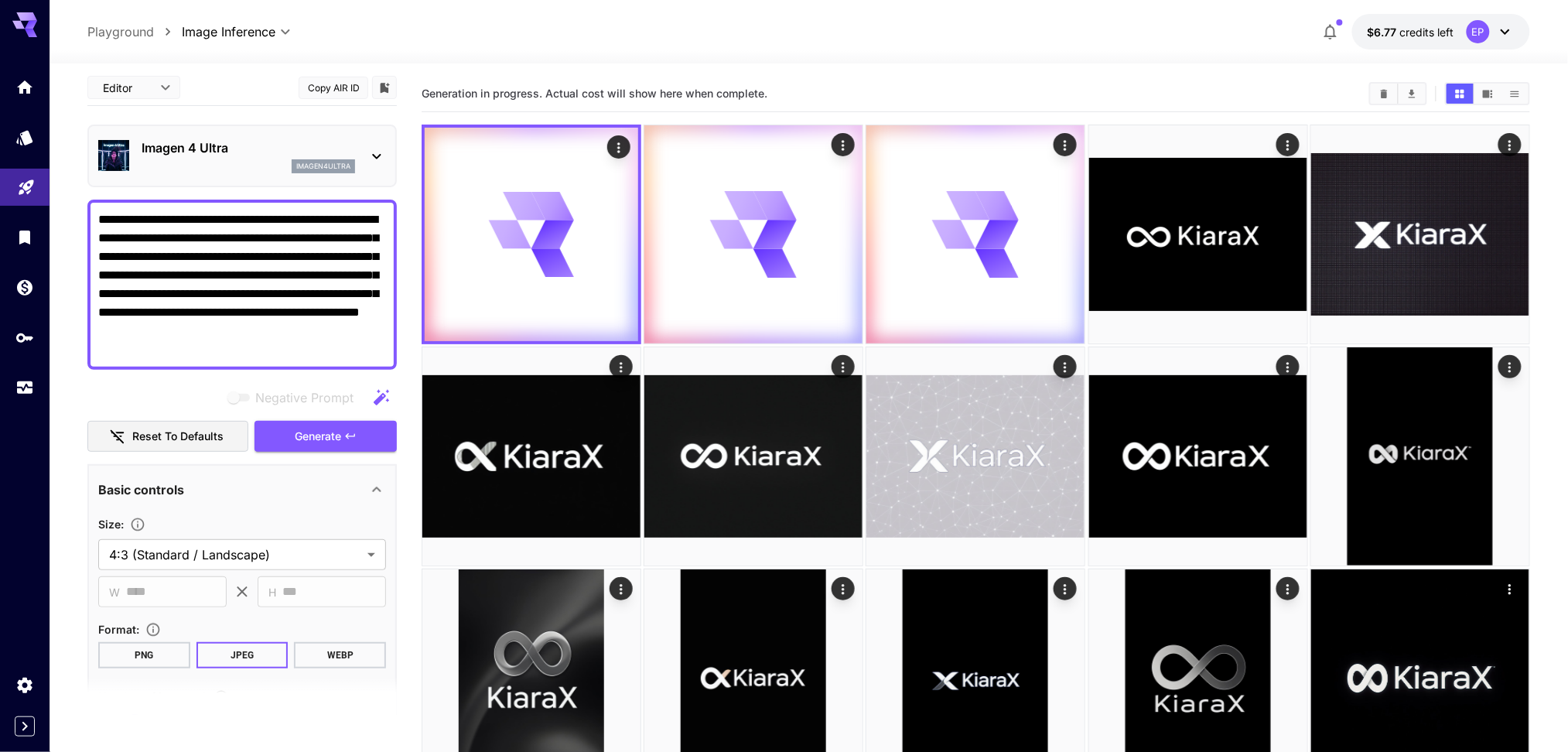 scroll, scrollTop: 0, scrollLeft: 0, axis: both 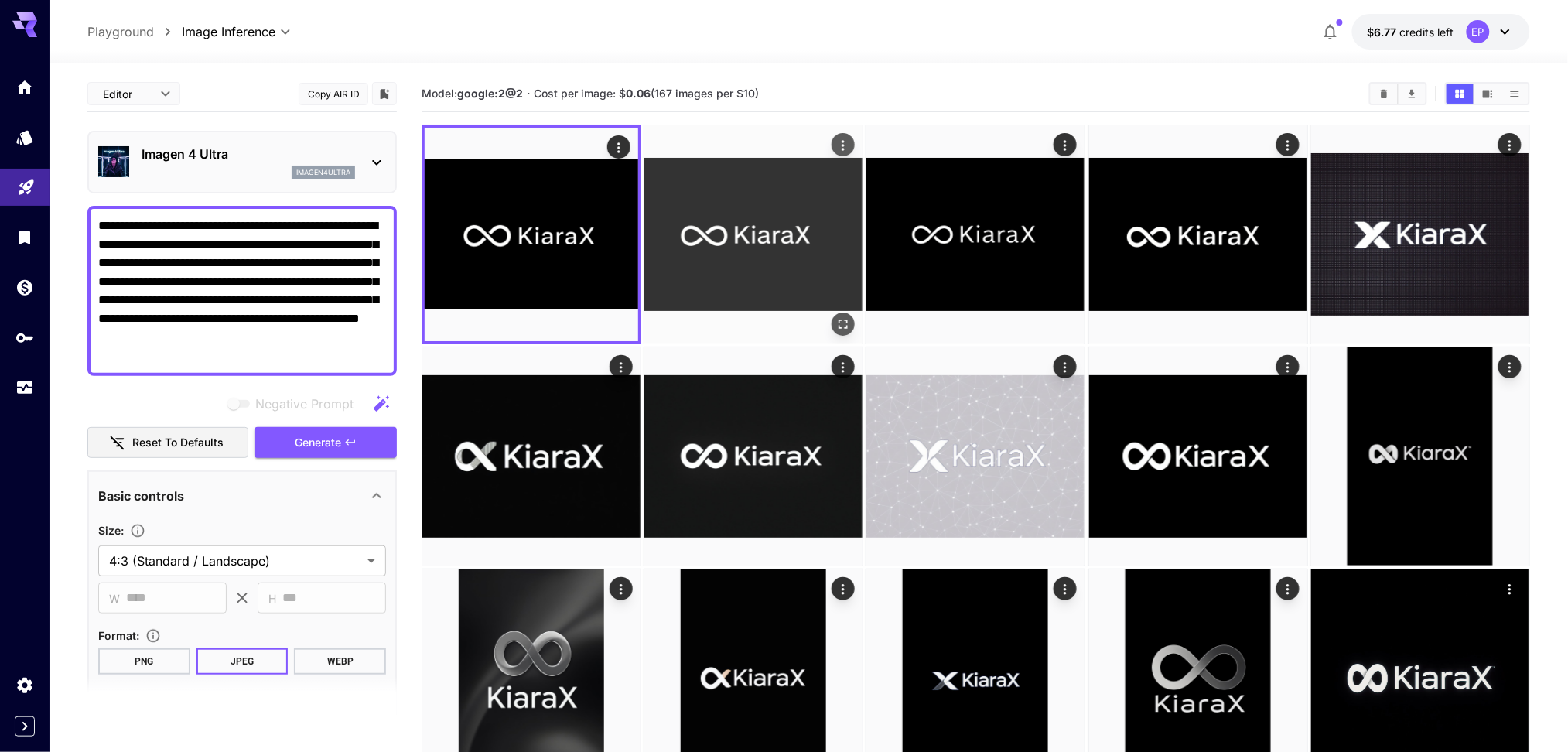 click at bounding box center [753, 234] 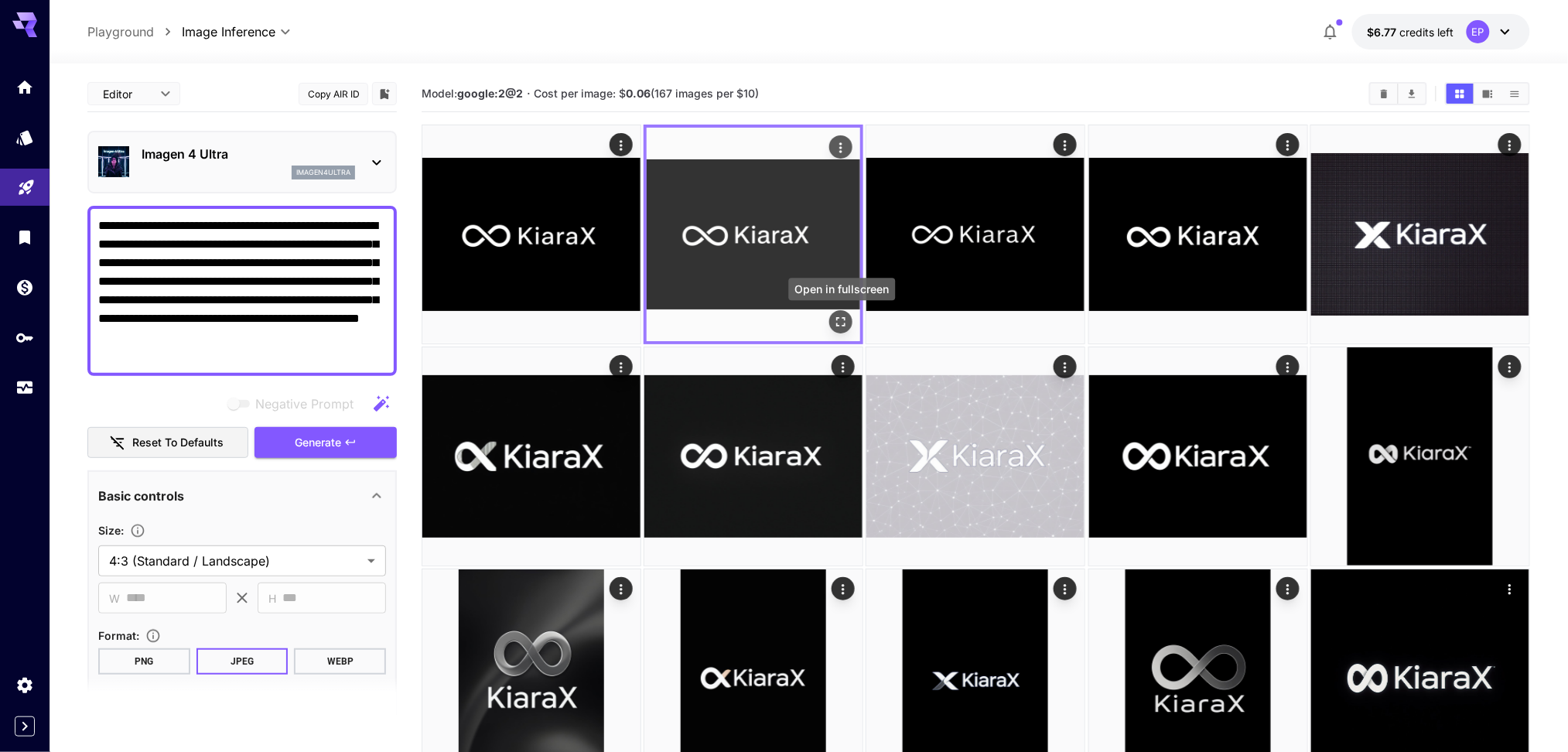 click 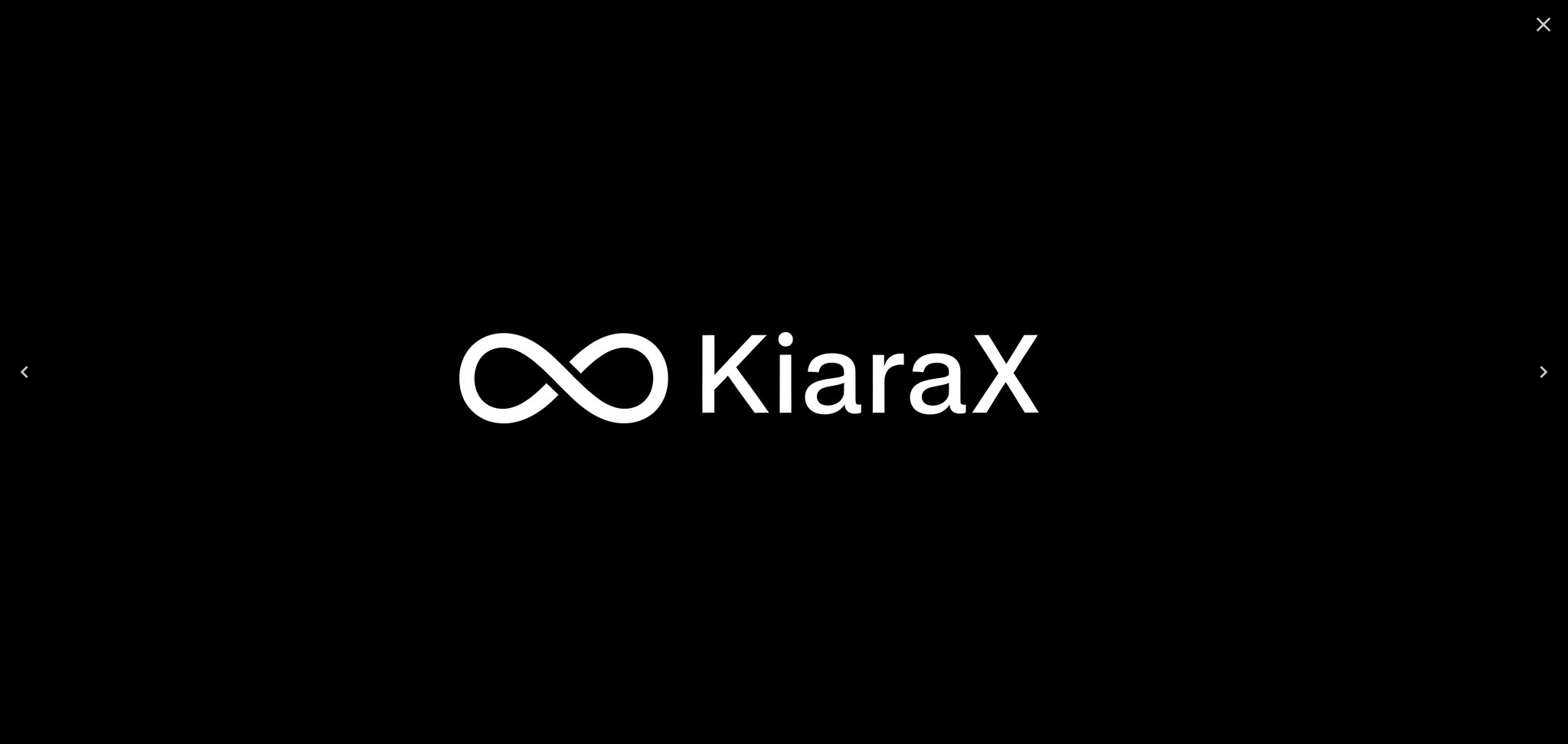 click 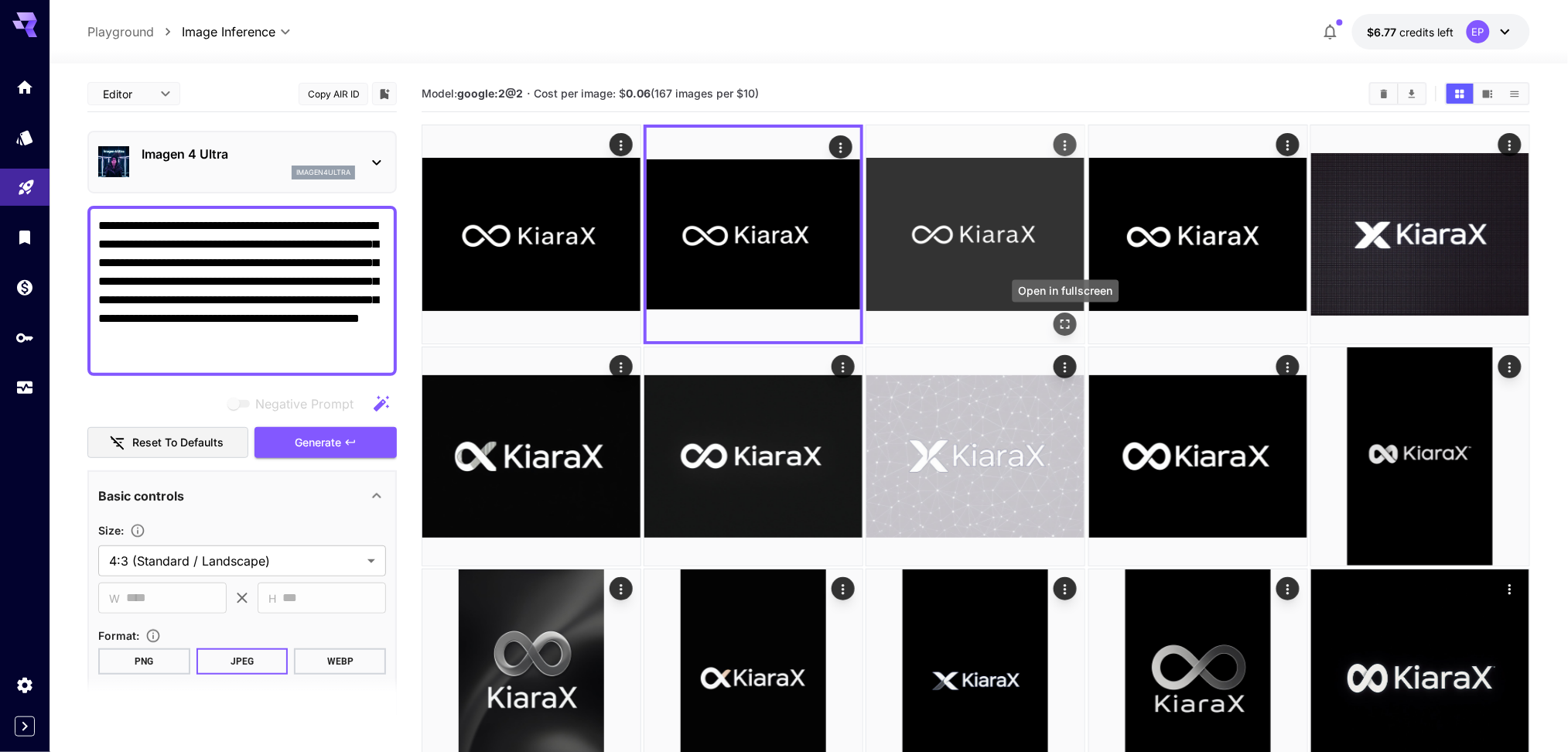 click 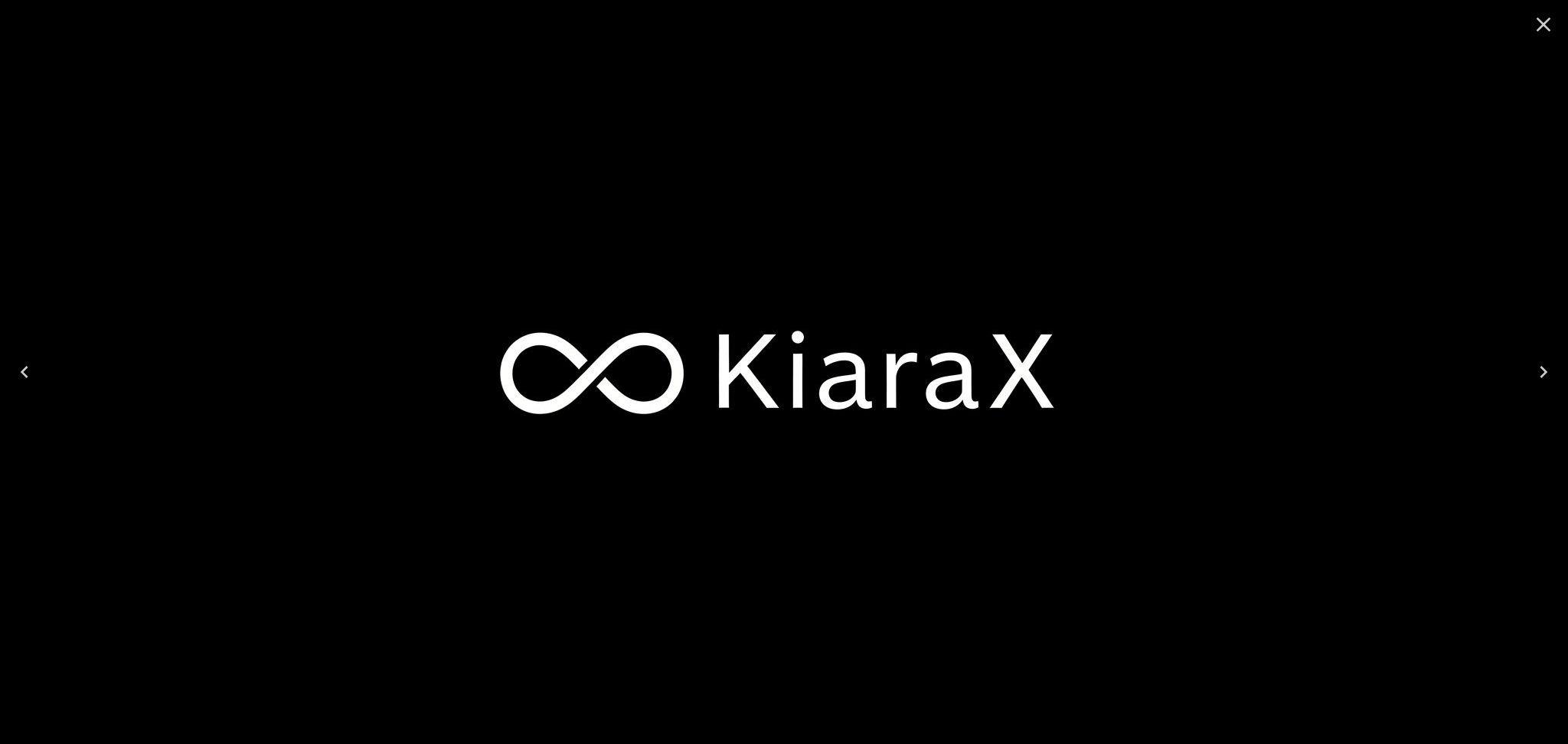 click 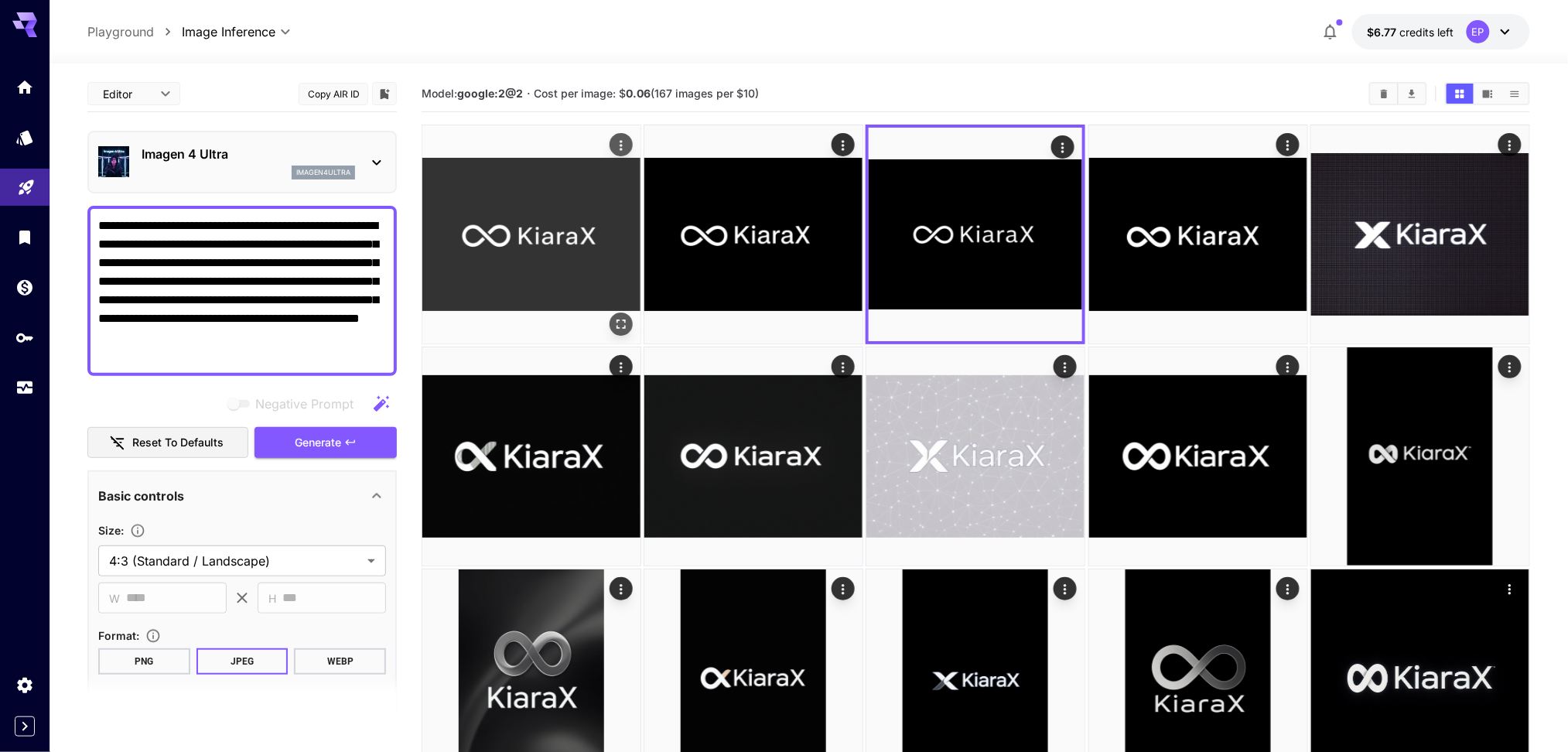 click 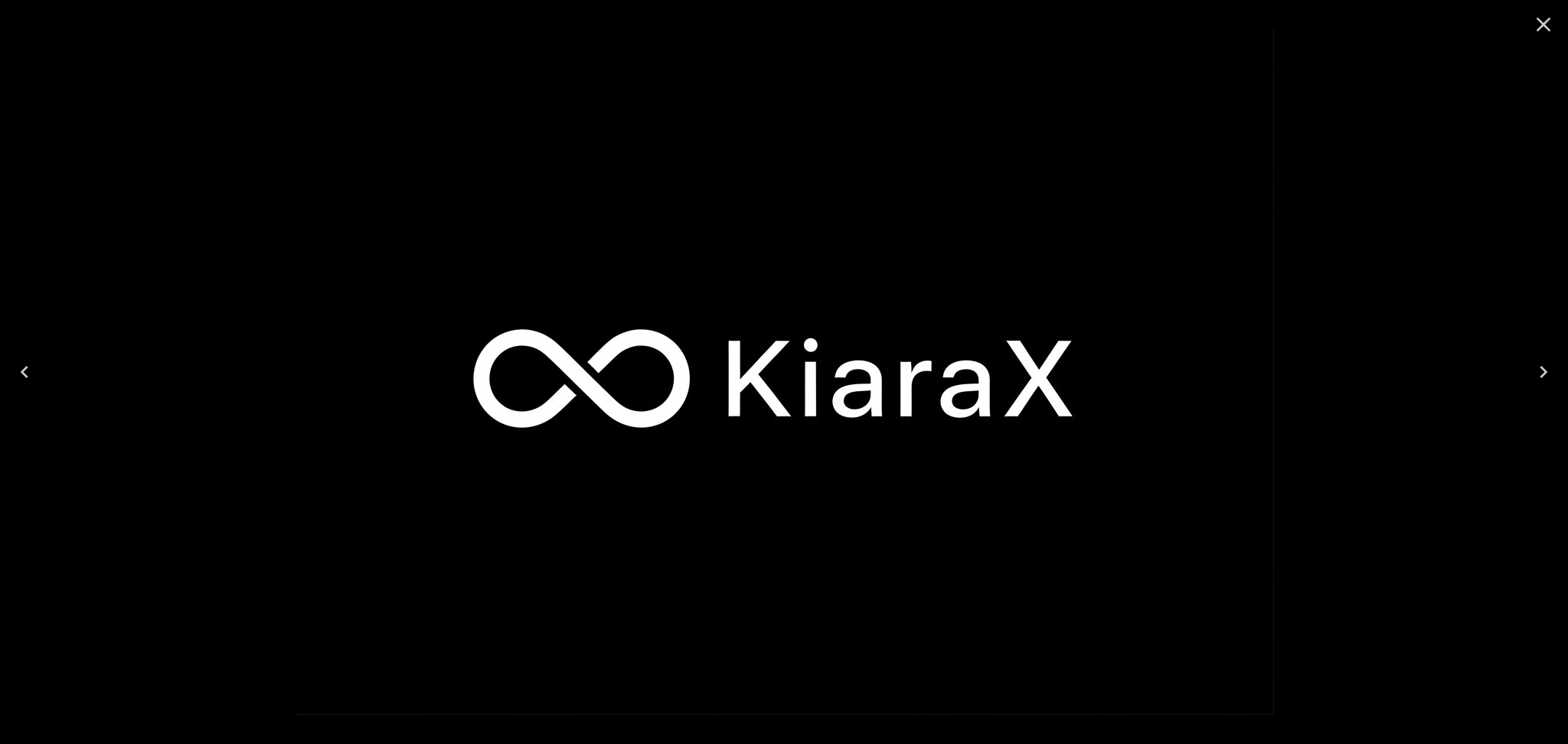 drag, startPoint x: 1536, startPoint y: 28, endPoint x: 1330, endPoint y: 65, distance: 209.29644 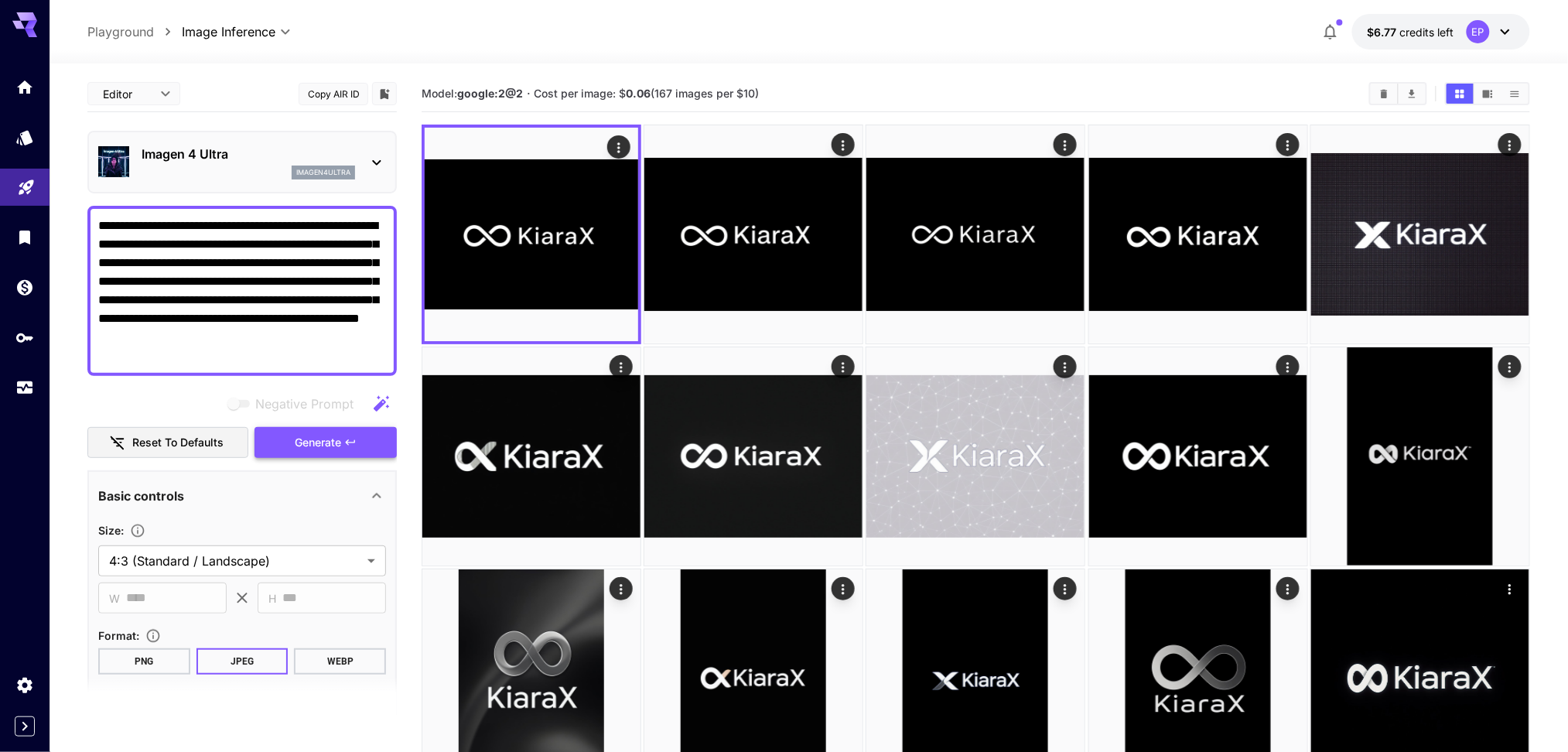 click on "Generate" at bounding box center [318, 443] 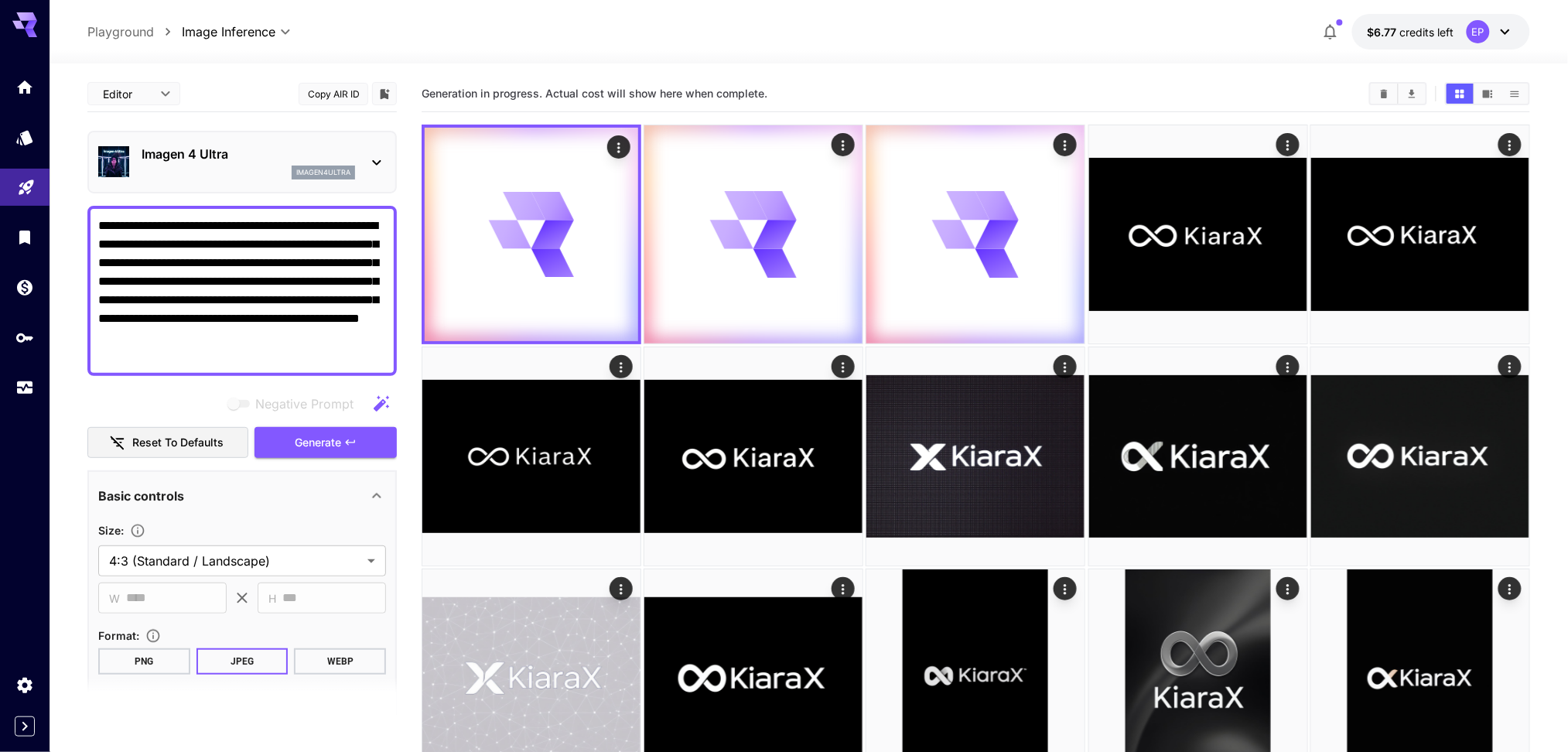 click on "**********" at bounding box center (243, 291) 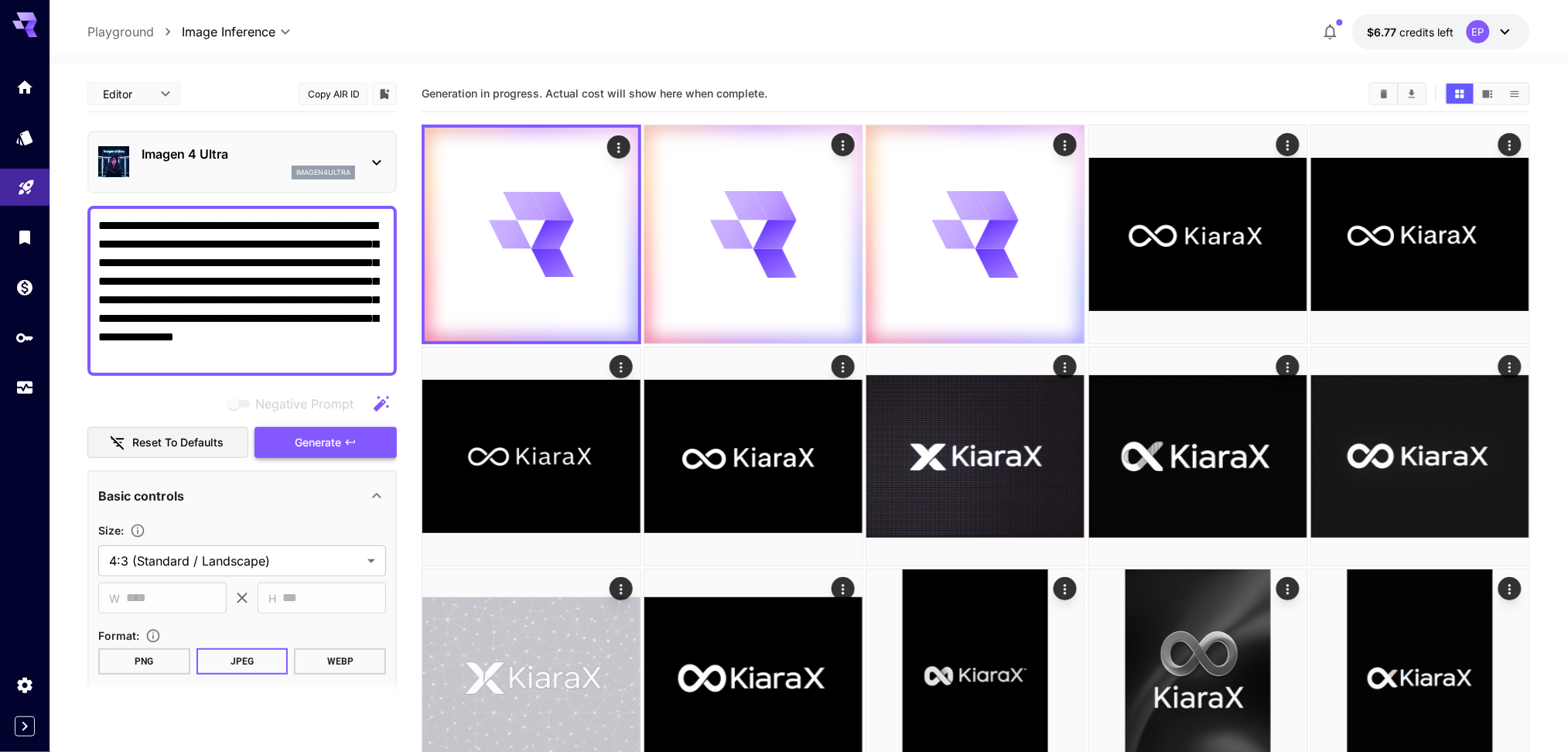 click on "Generate" at bounding box center (318, 443) 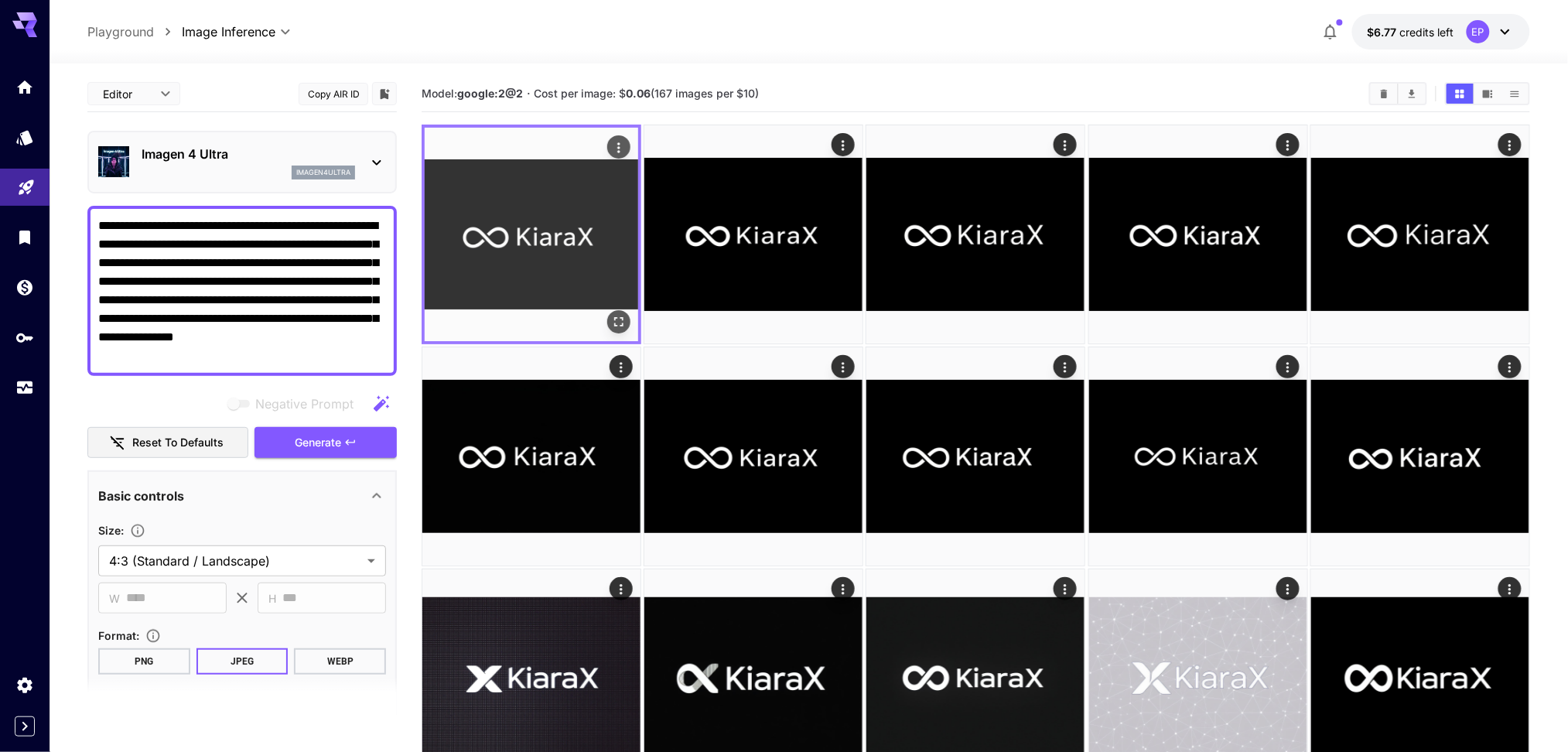 click 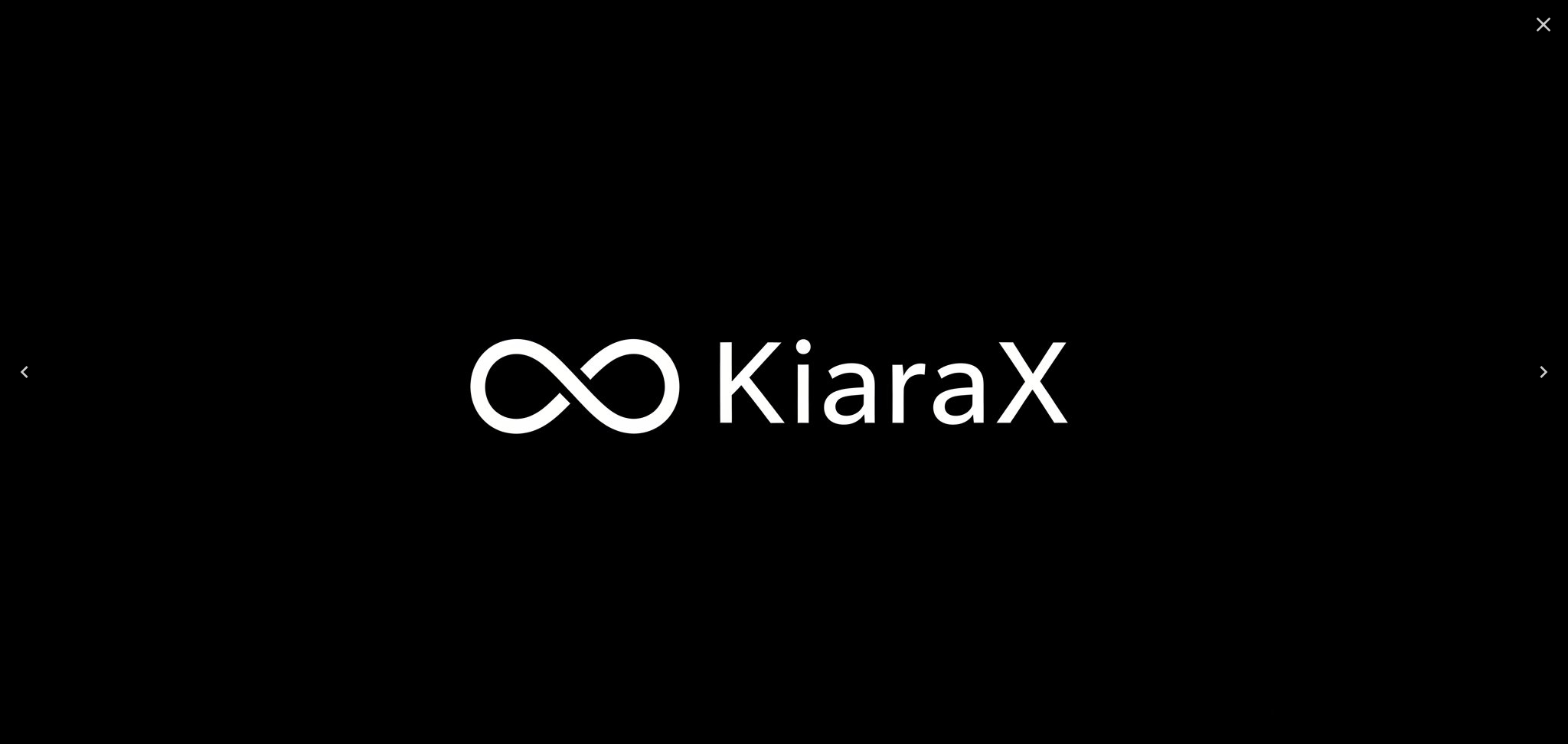 click 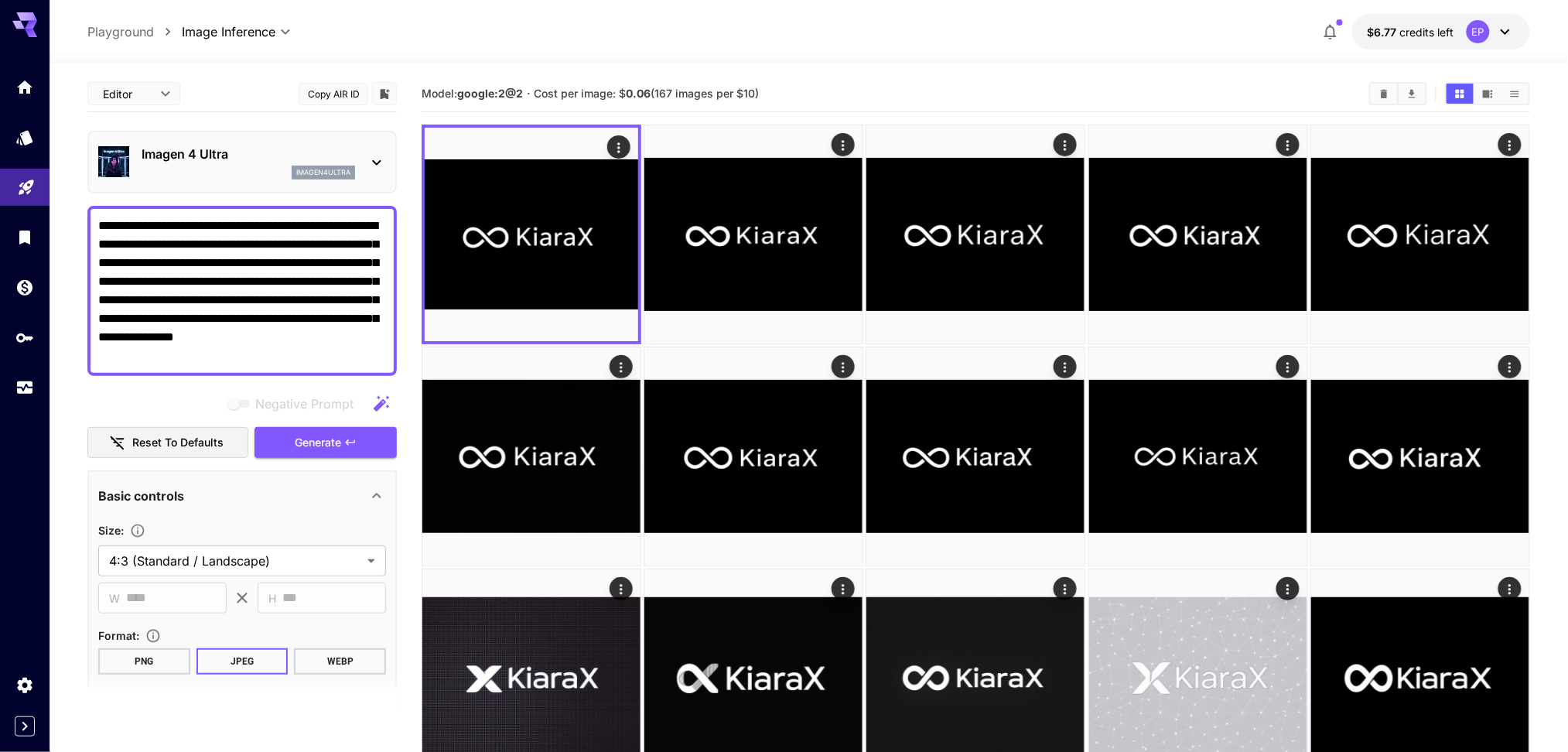 click on "**********" at bounding box center [243, 291] 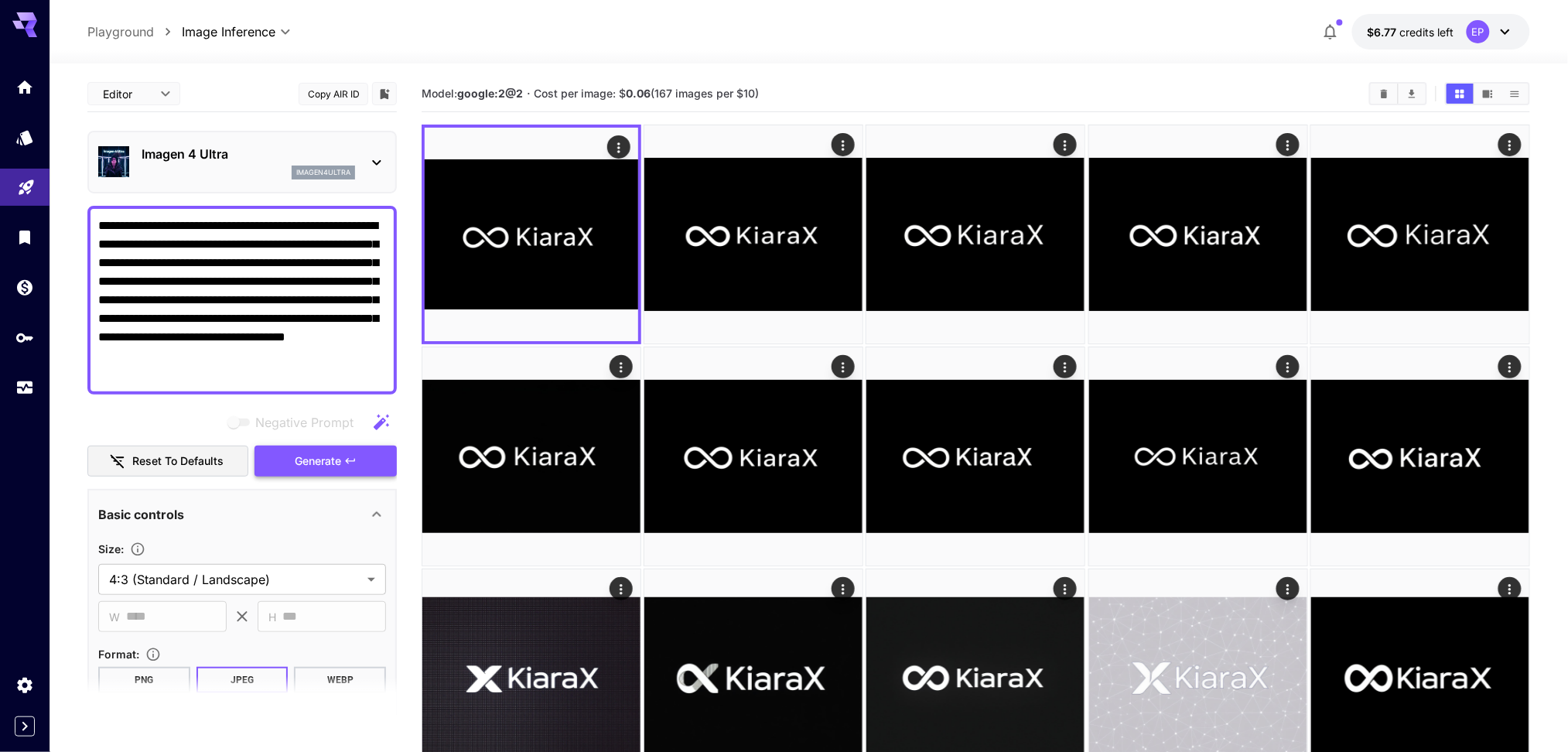 type on "**********" 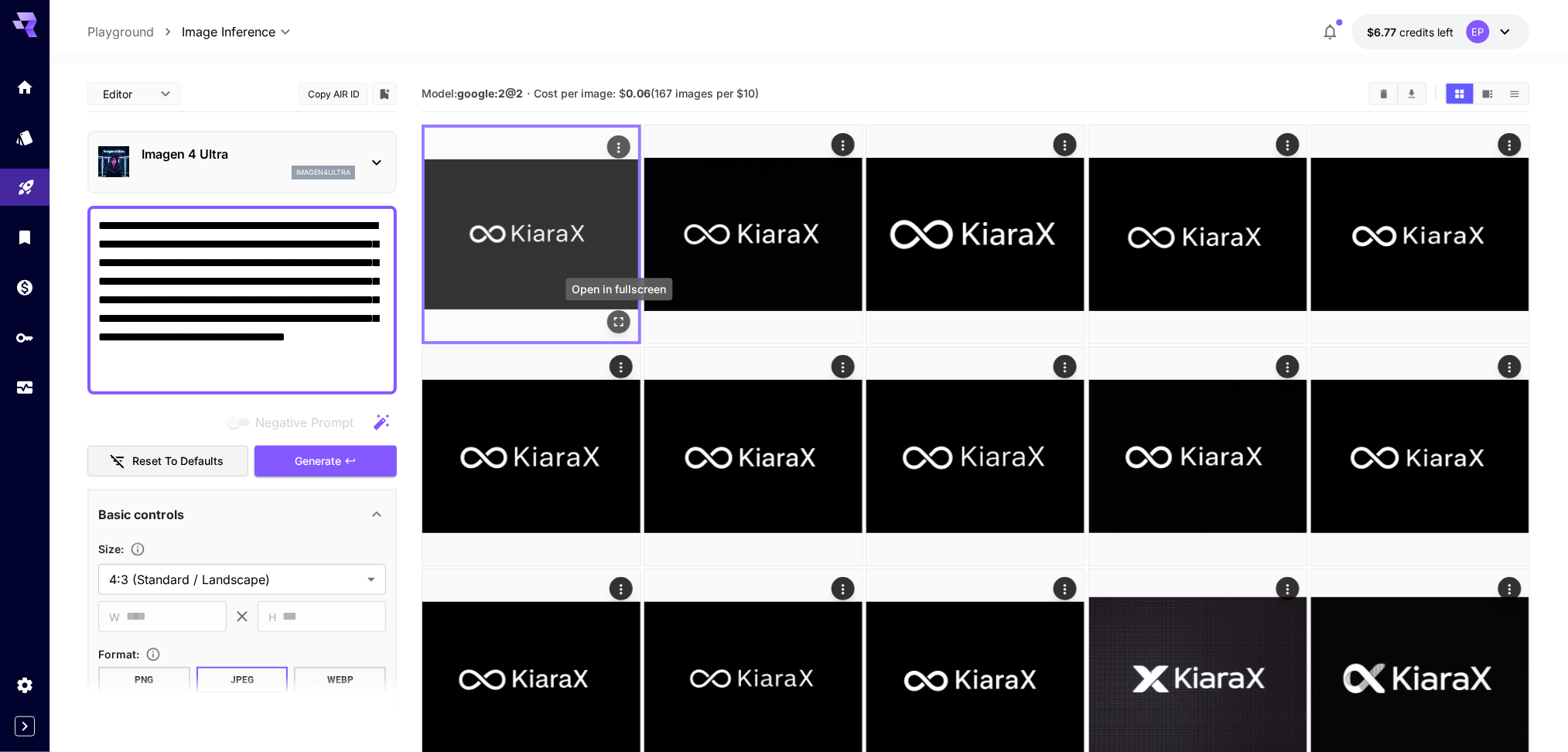 click 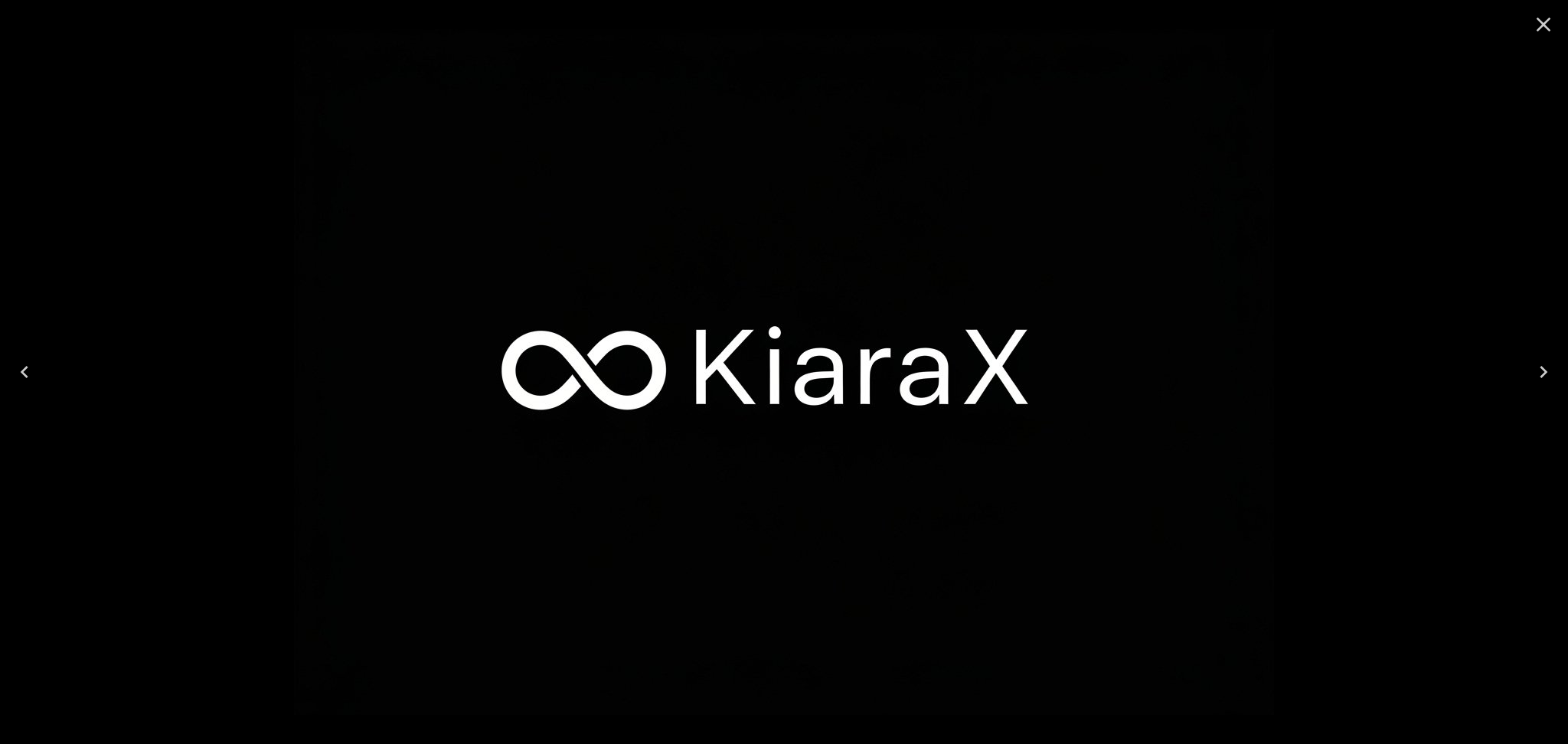 click 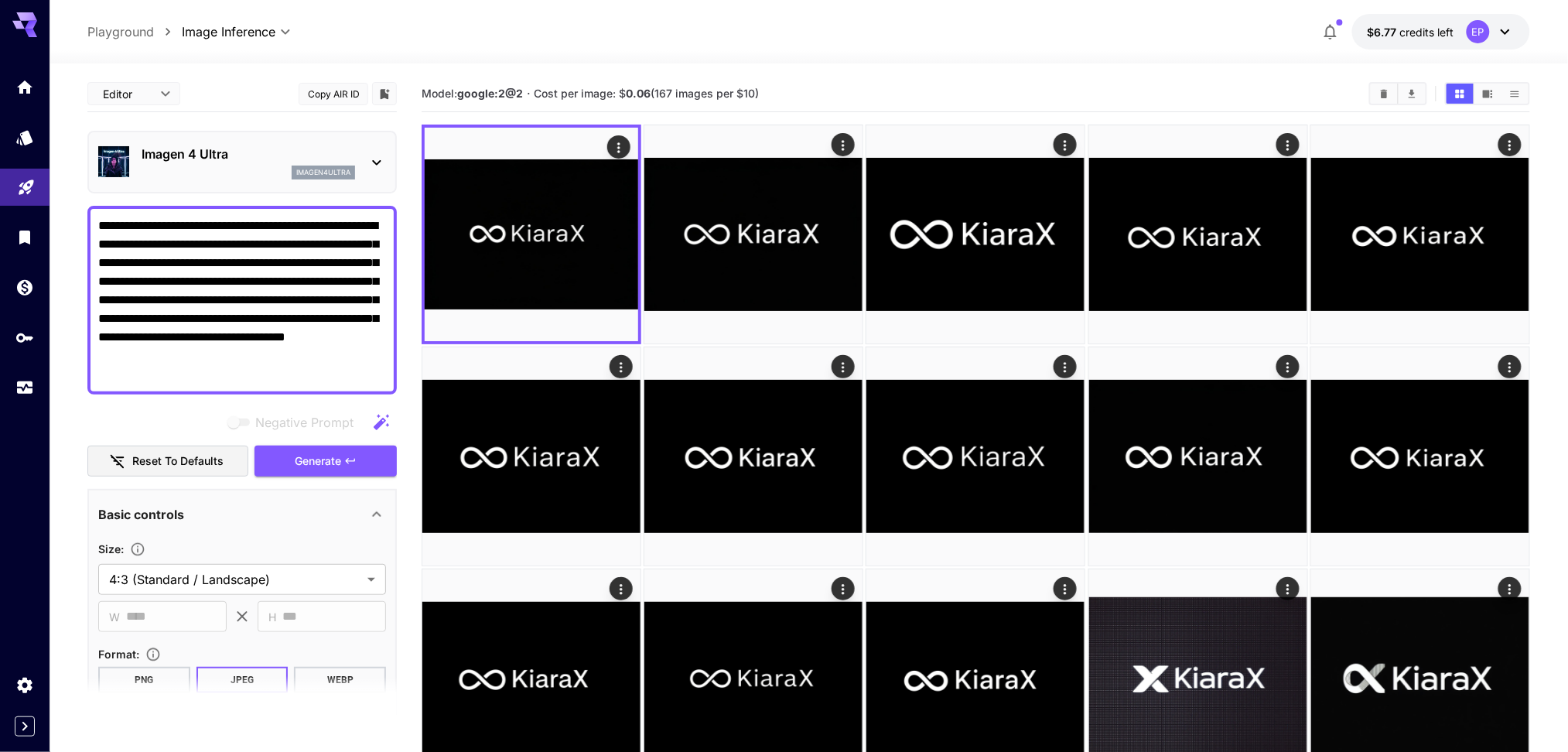 click on "Generate" at bounding box center (326, 461) 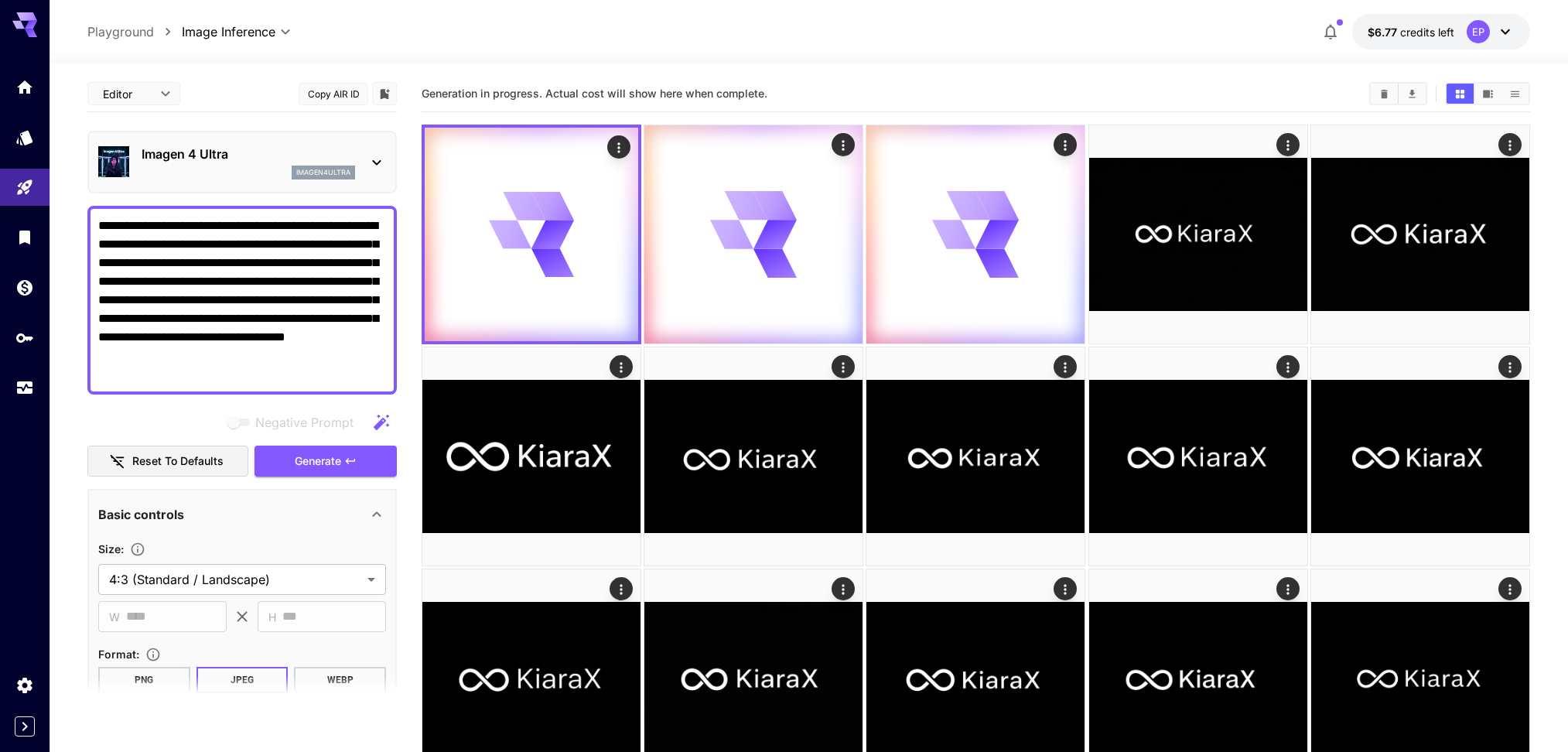 scroll, scrollTop: 0, scrollLeft: 0, axis: both 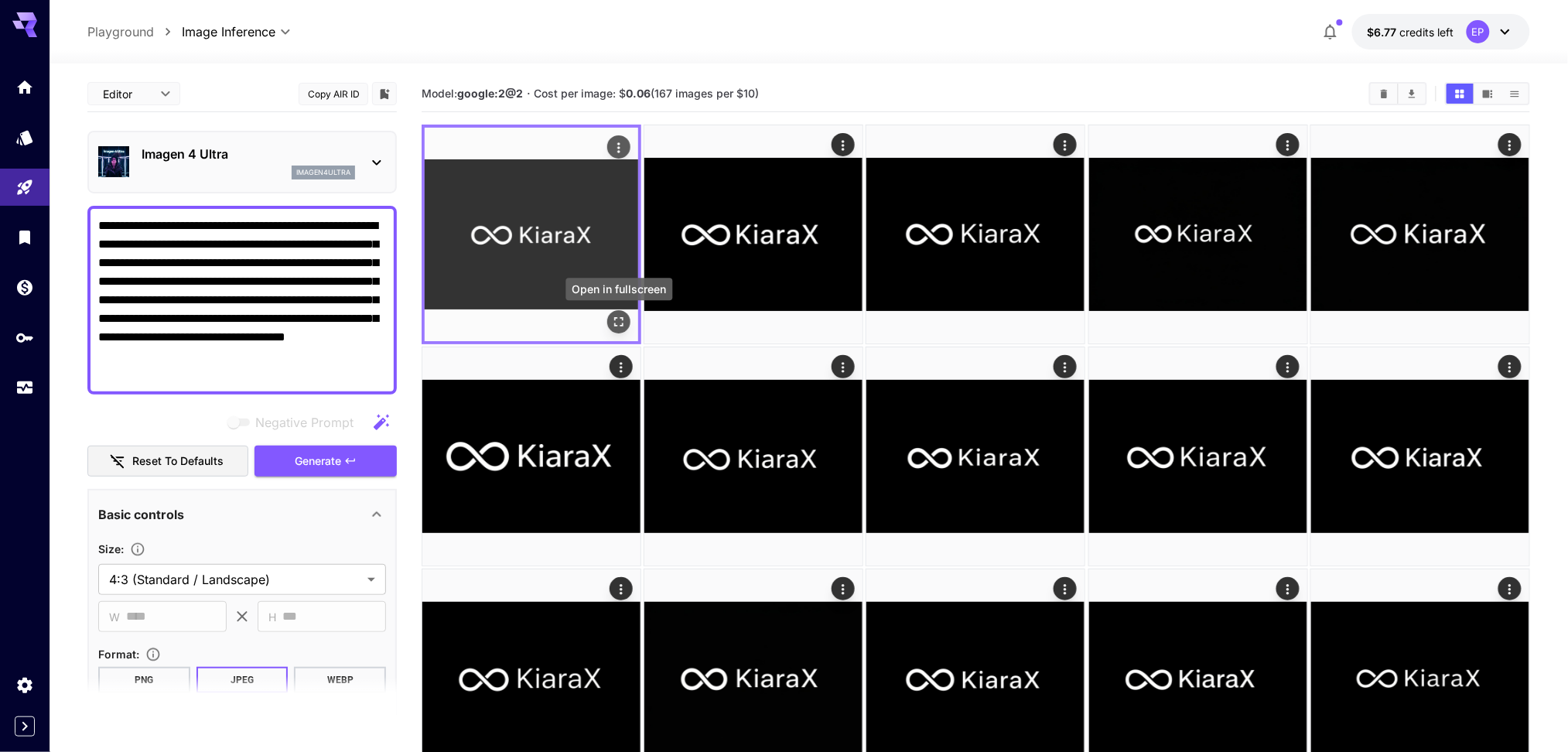 click 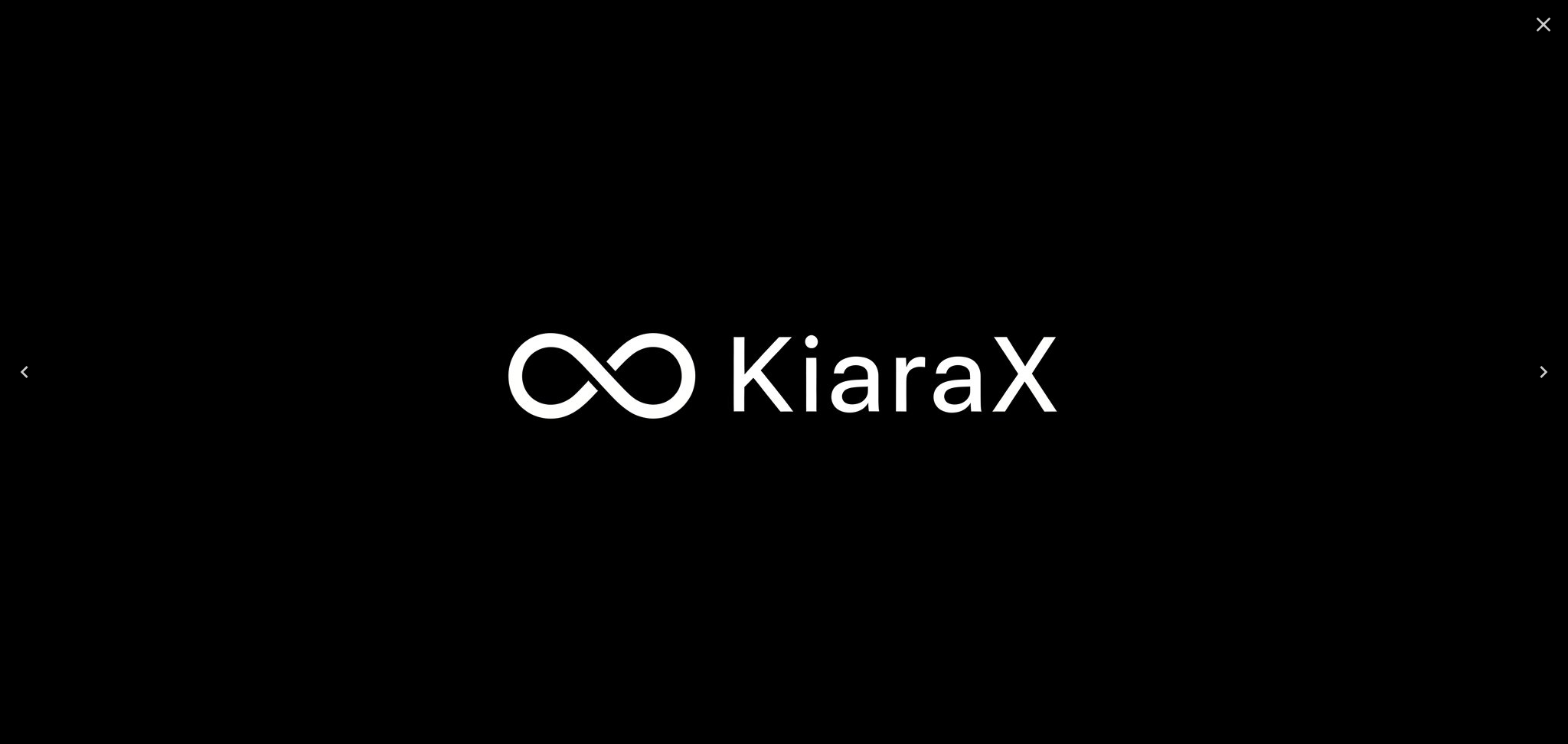 click 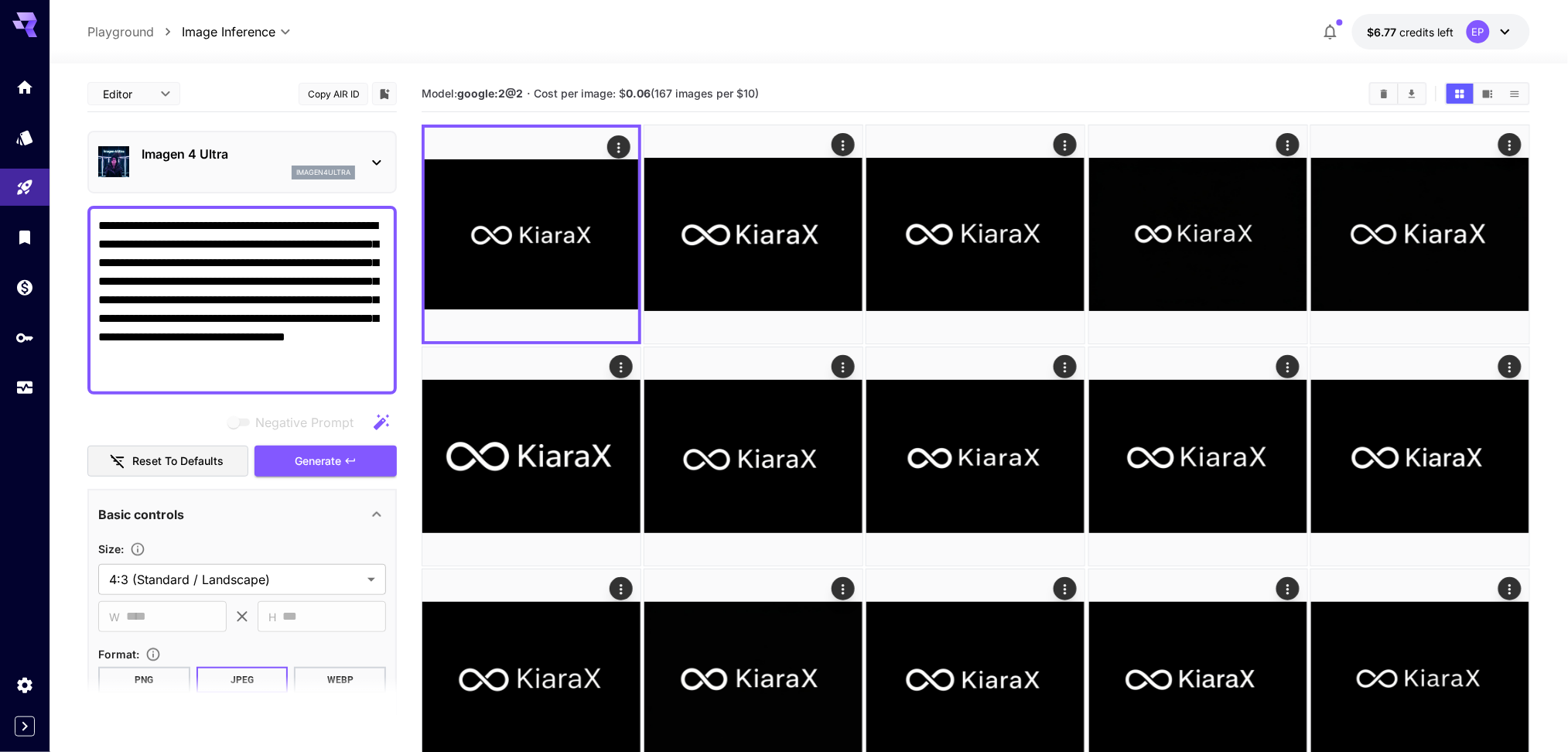 click on "imagen4ultra" at bounding box center [248, 173] 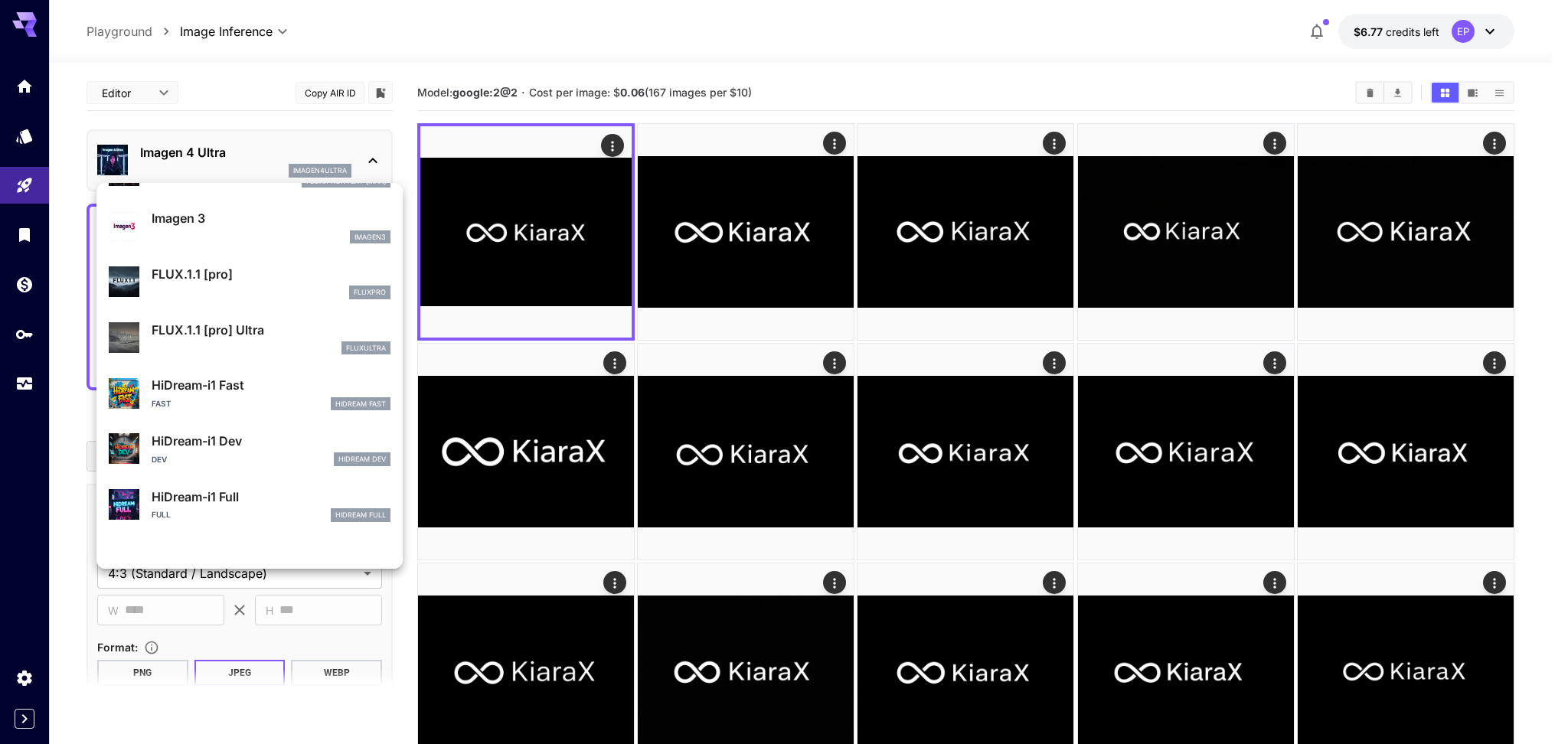 scroll, scrollTop: 821, scrollLeft: 0, axis: vertical 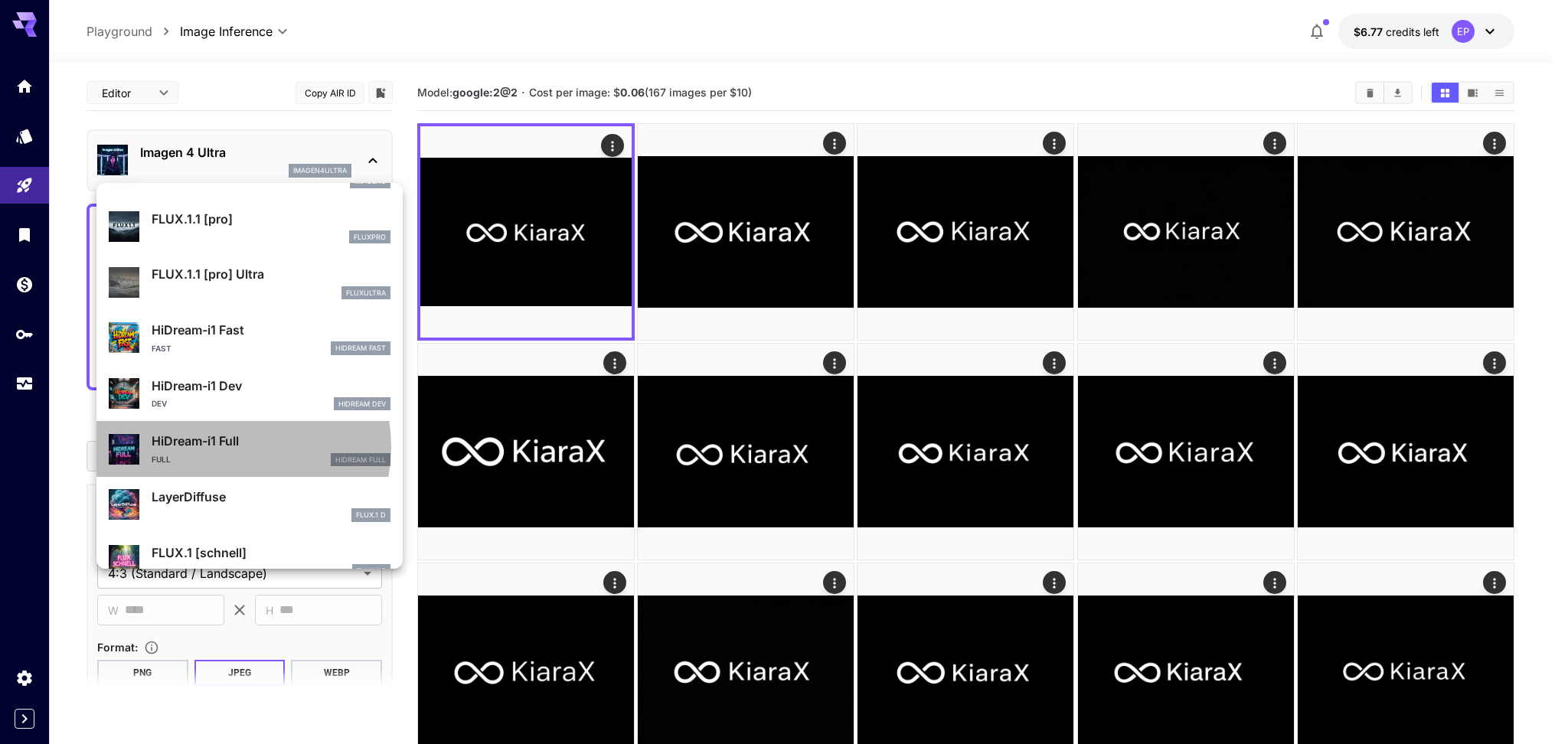 click on "HiDream-i1 Full" at bounding box center (271, 441) 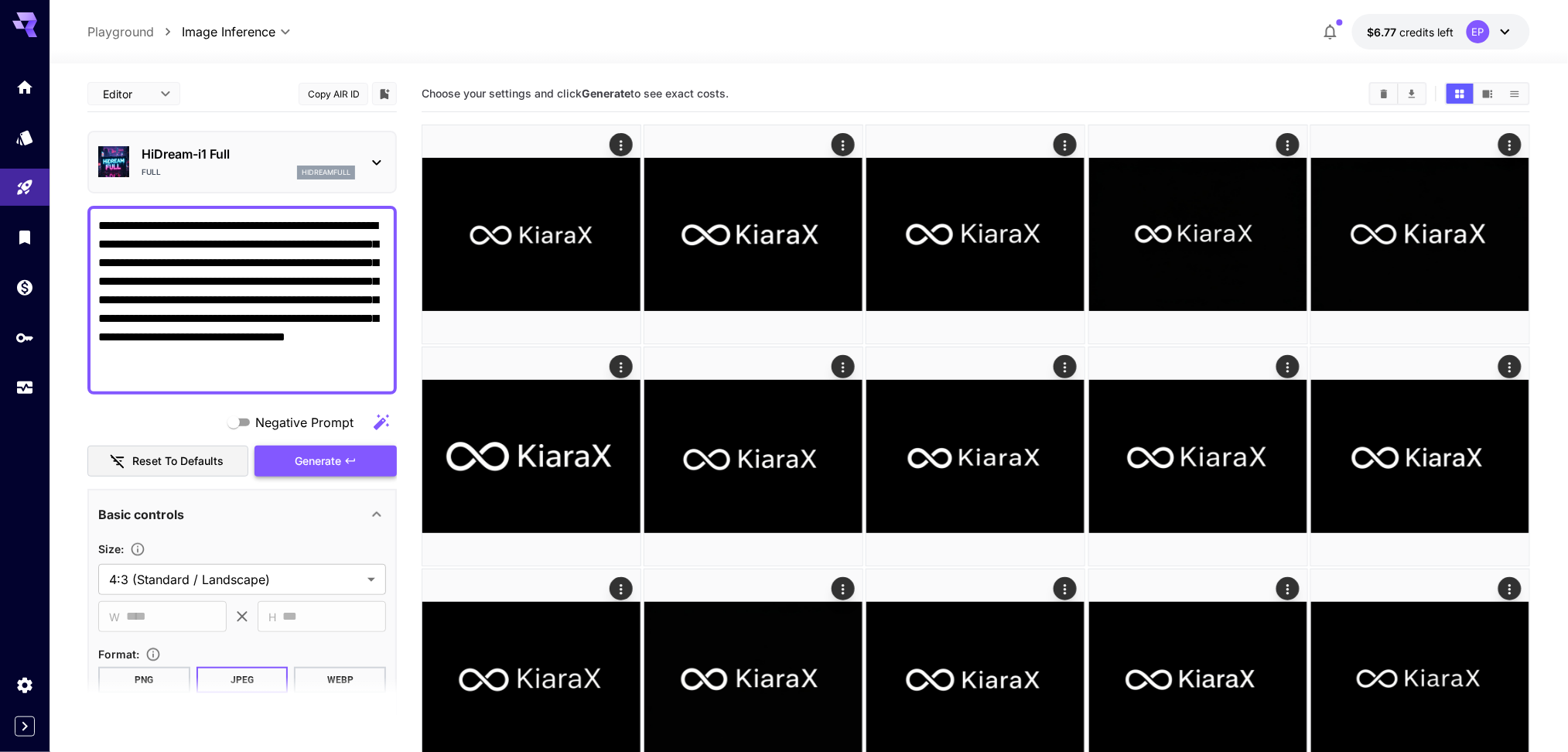click on "Generate" at bounding box center (318, 461) 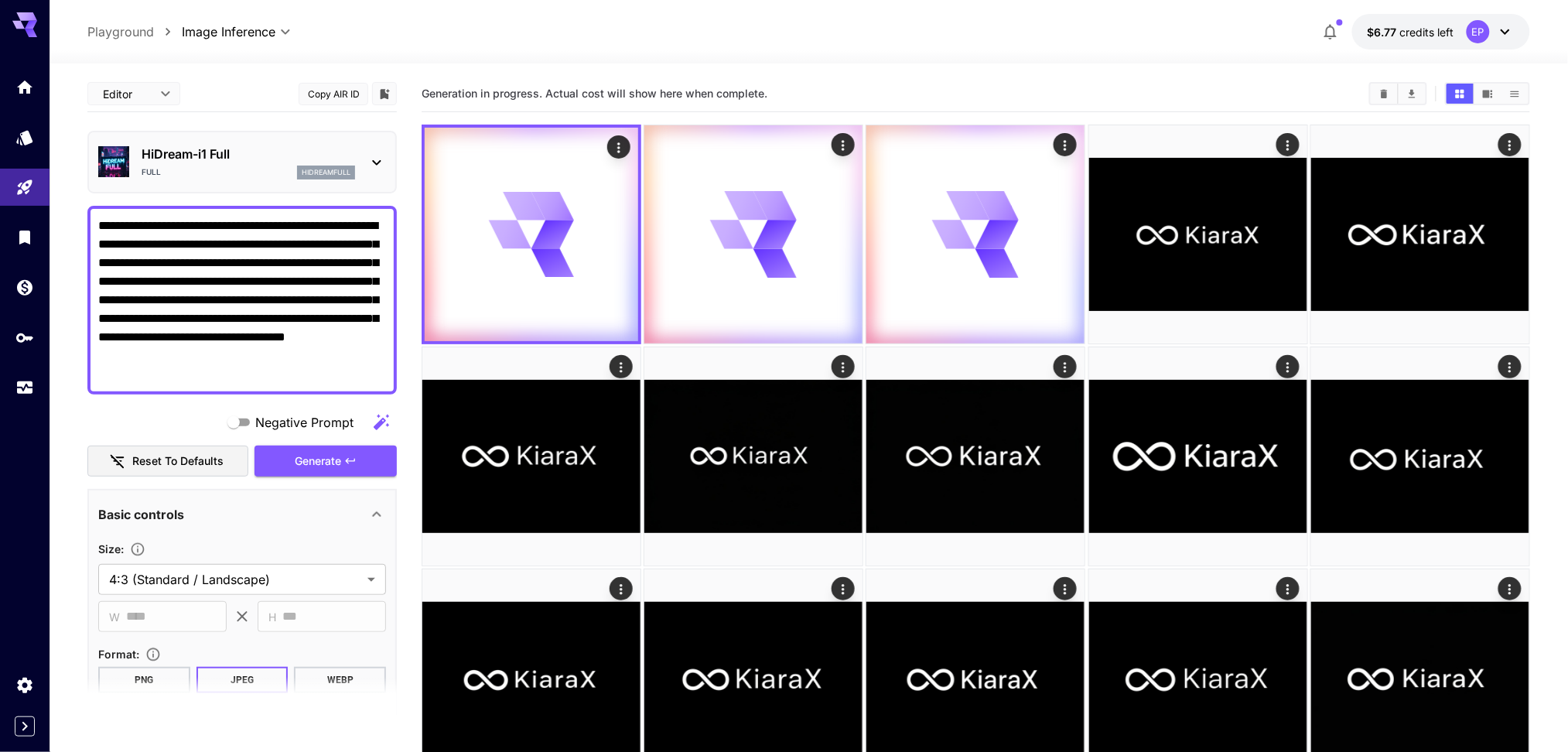 click on "HiDream-i1 Full" at bounding box center (248, 154) 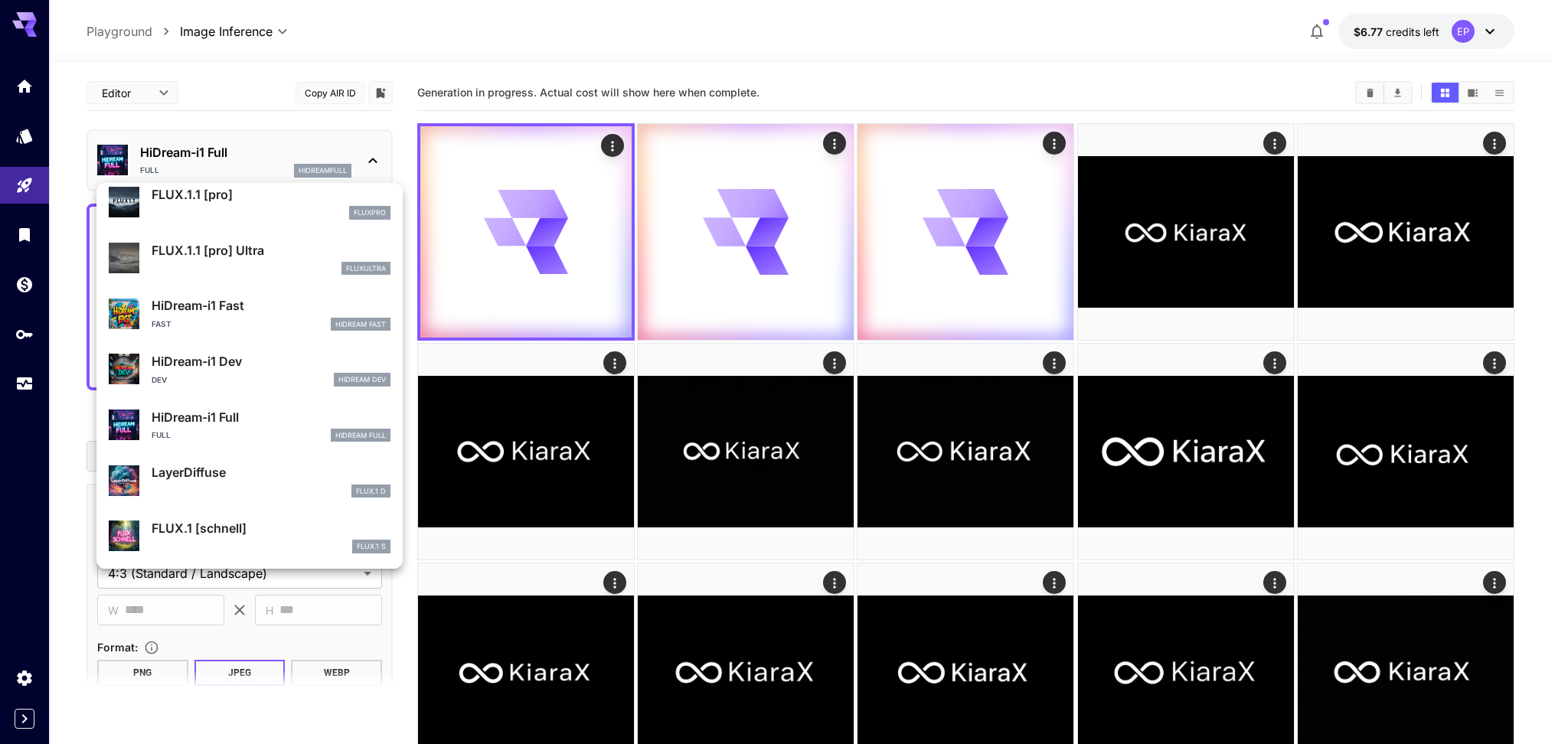 scroll, scrollTop: 847, scrollLeft: 0, axis: vertical 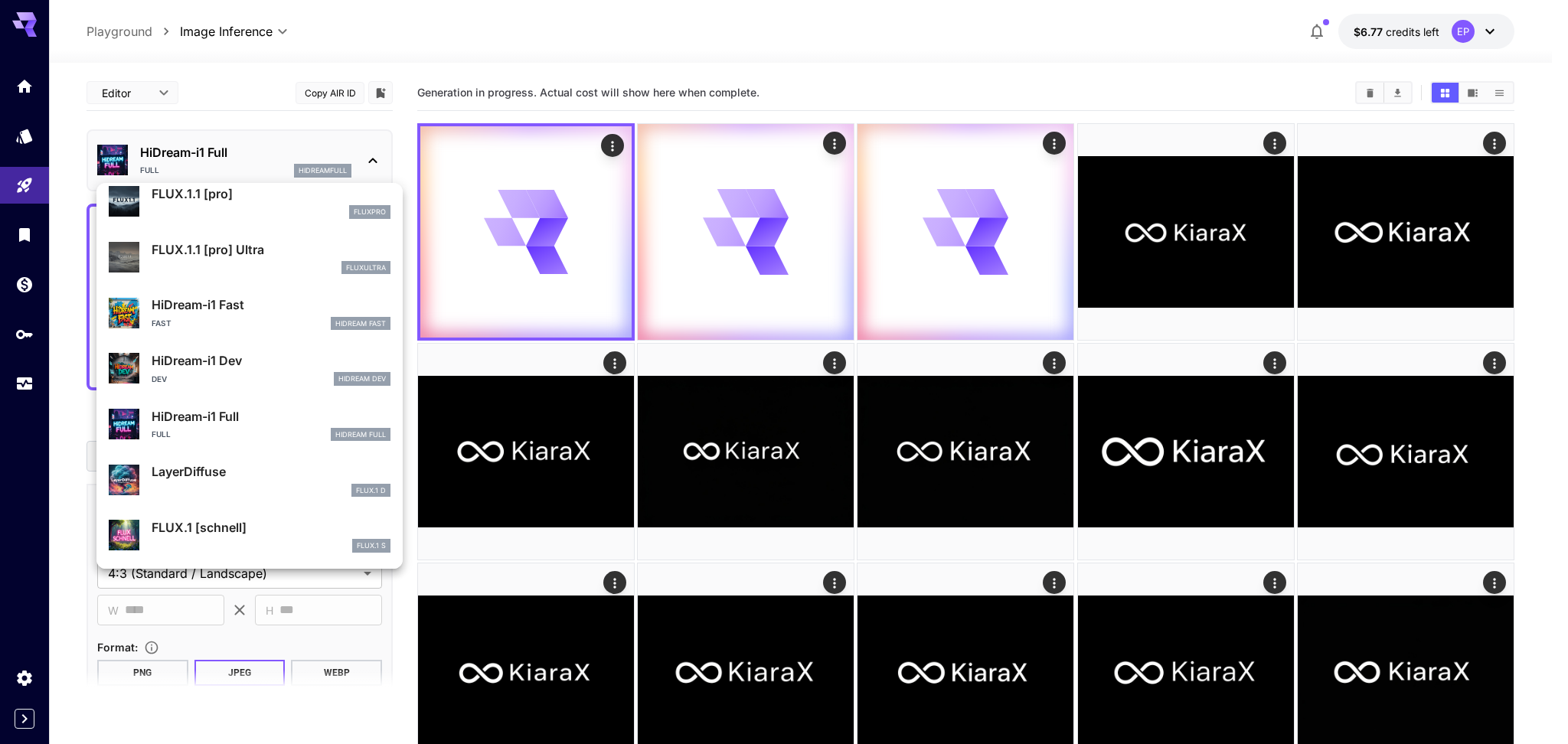 click on "FLUX.1 [schnell]" at bounding box center (271, 527) 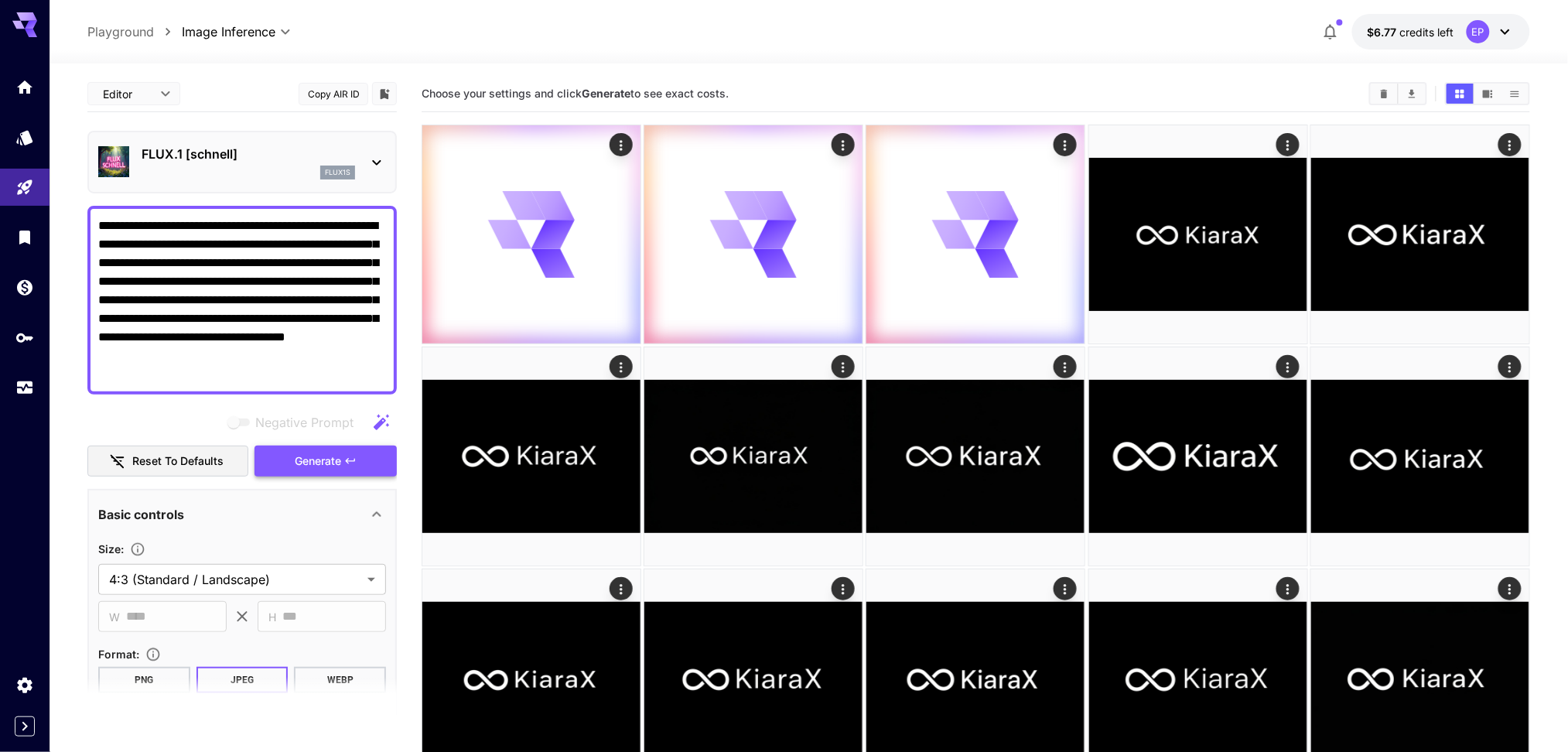 click on "Generate" at bounding box center [318, 461] 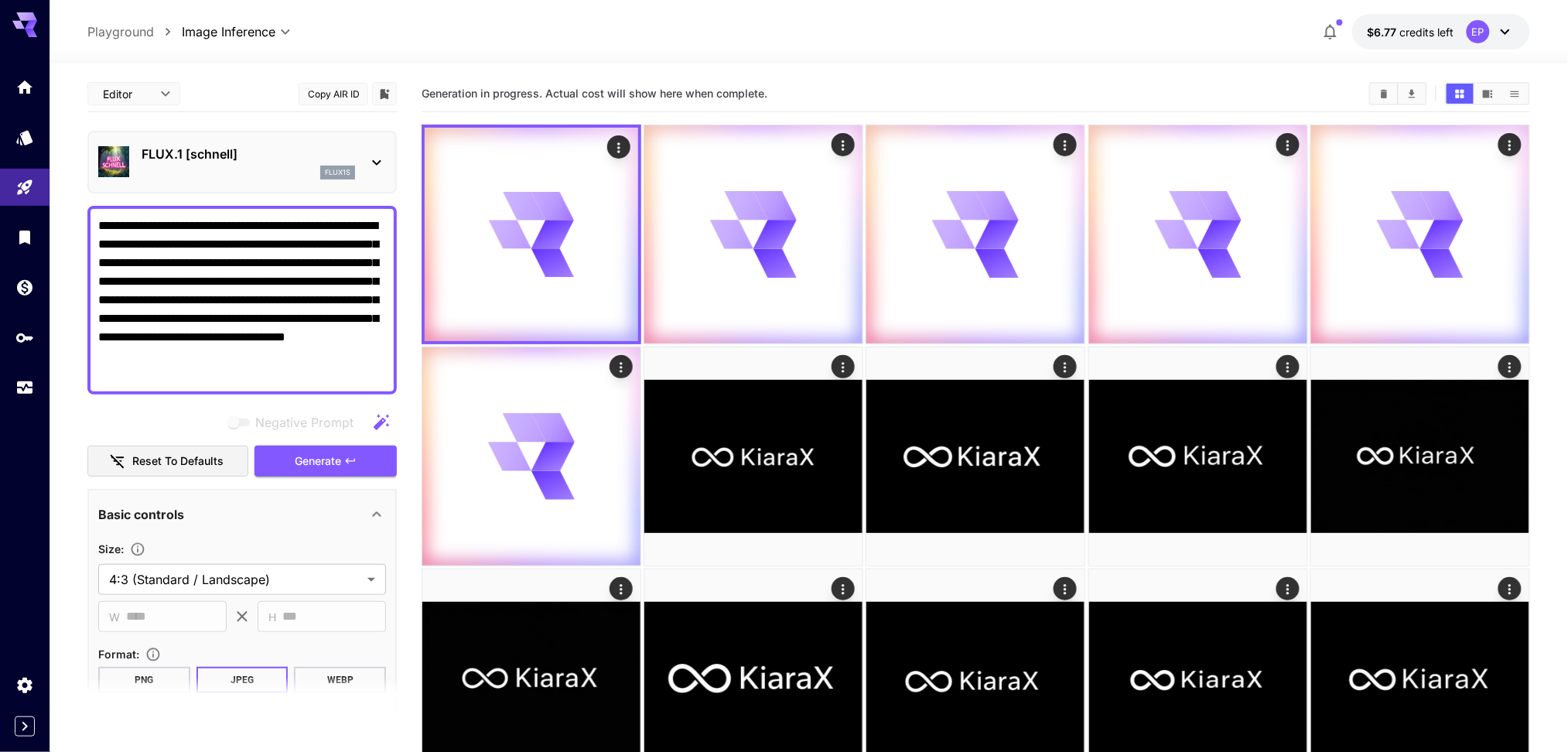click on "FLUX.1 [schnell]" at bounding box center [248, 154] 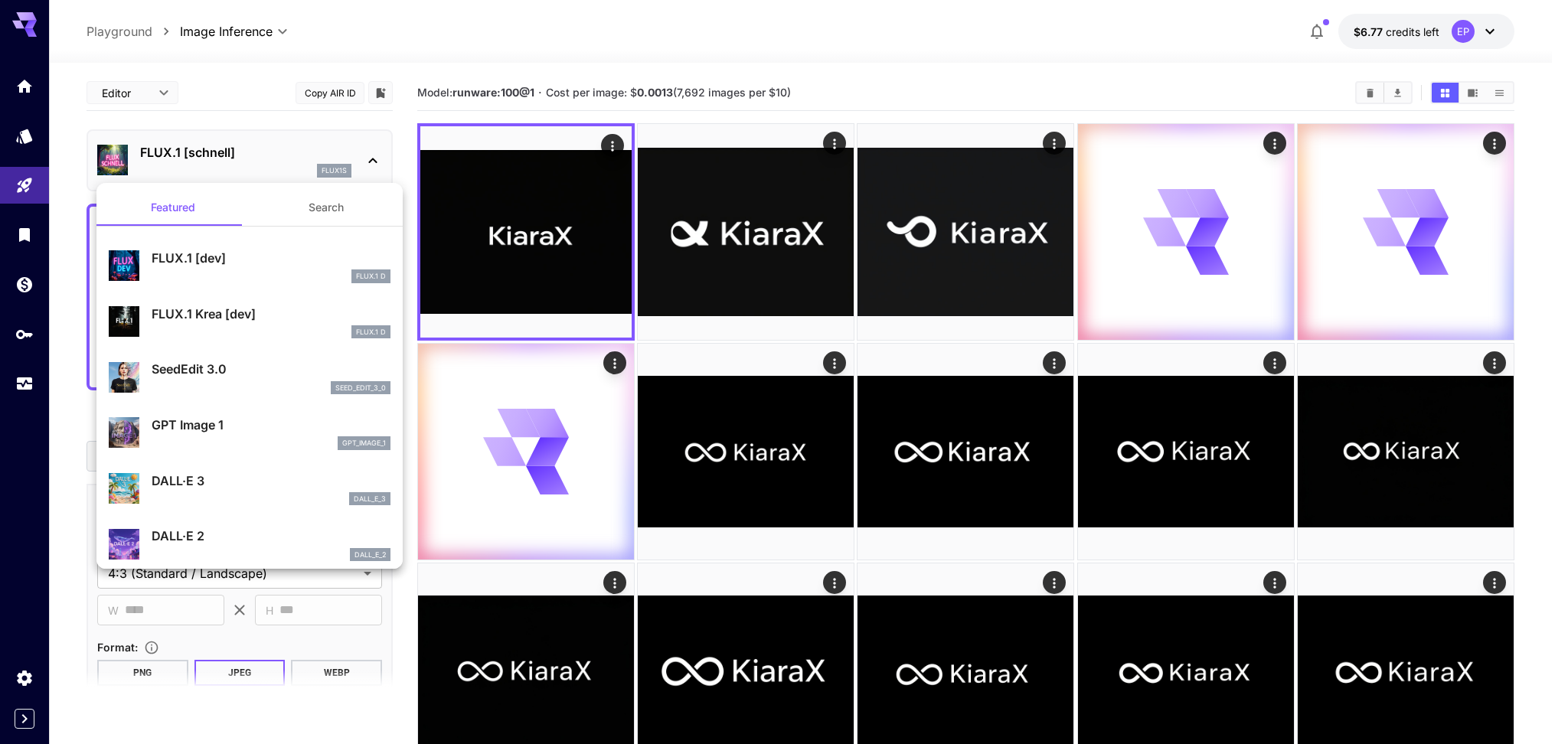 click on "FLUX.1 Krea [dev] FLUX.1 D" at bounding box center [271, 321] 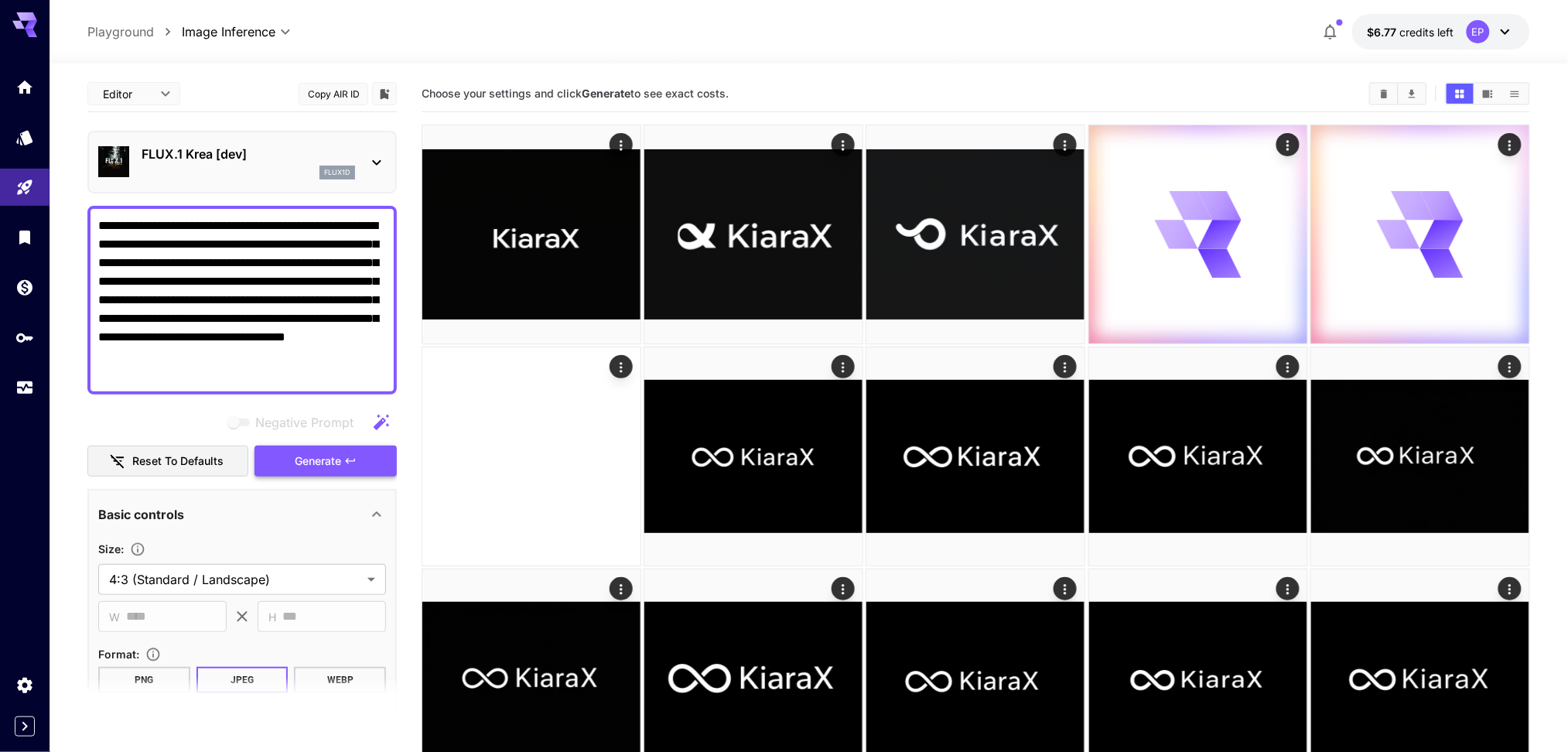 click on "Generate" at bounding box center [318, 461] 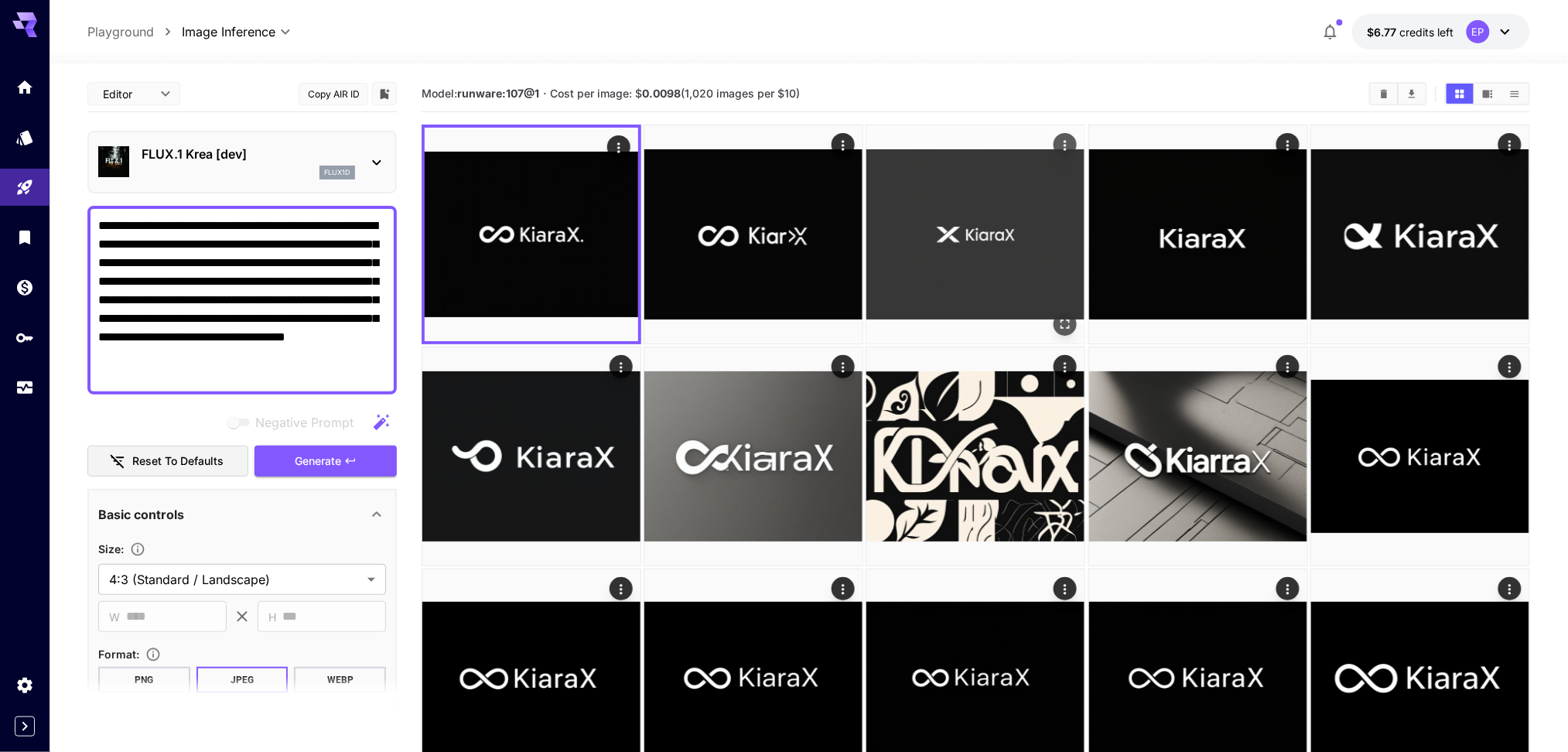 click on "Generate" at bounding box center [326, 461] 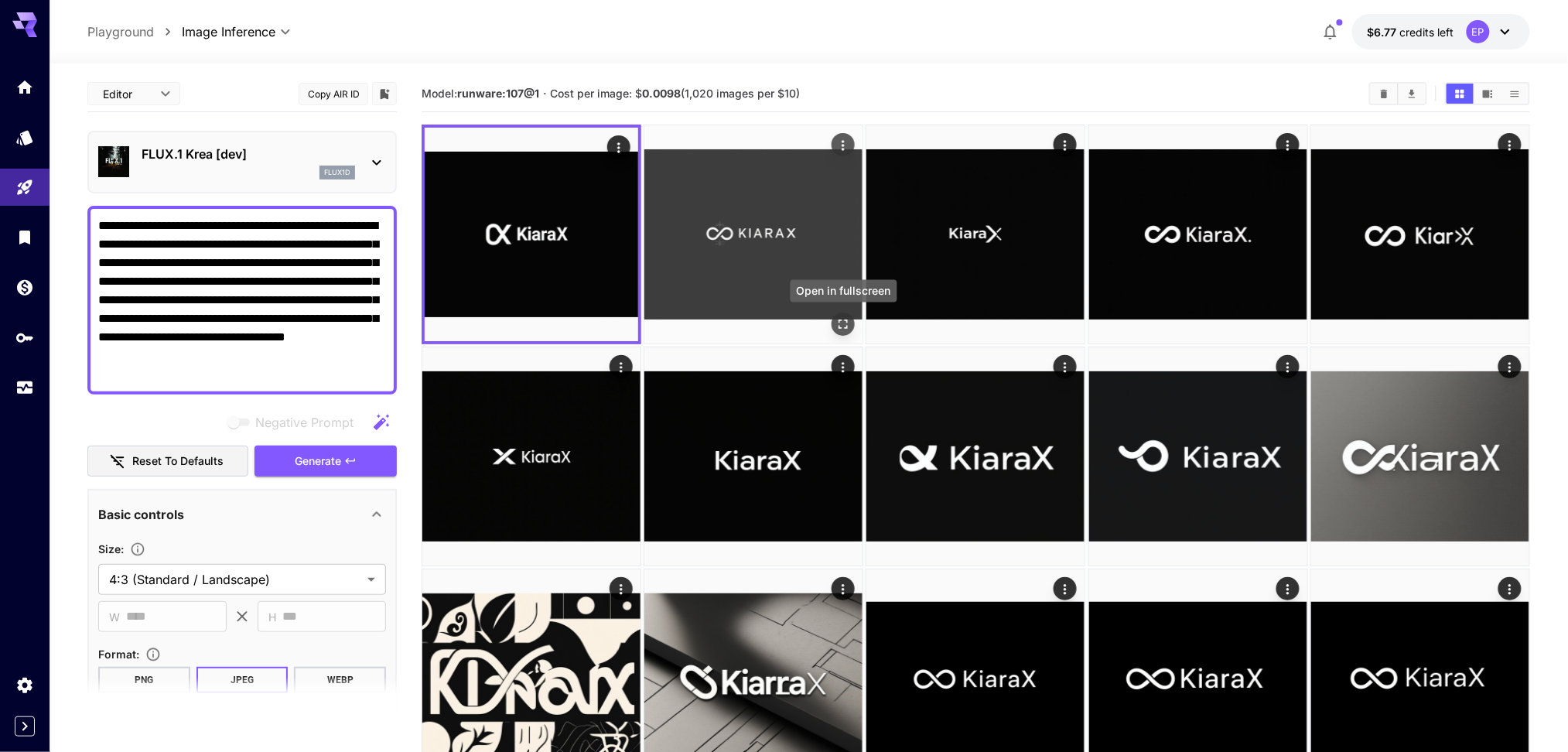 click 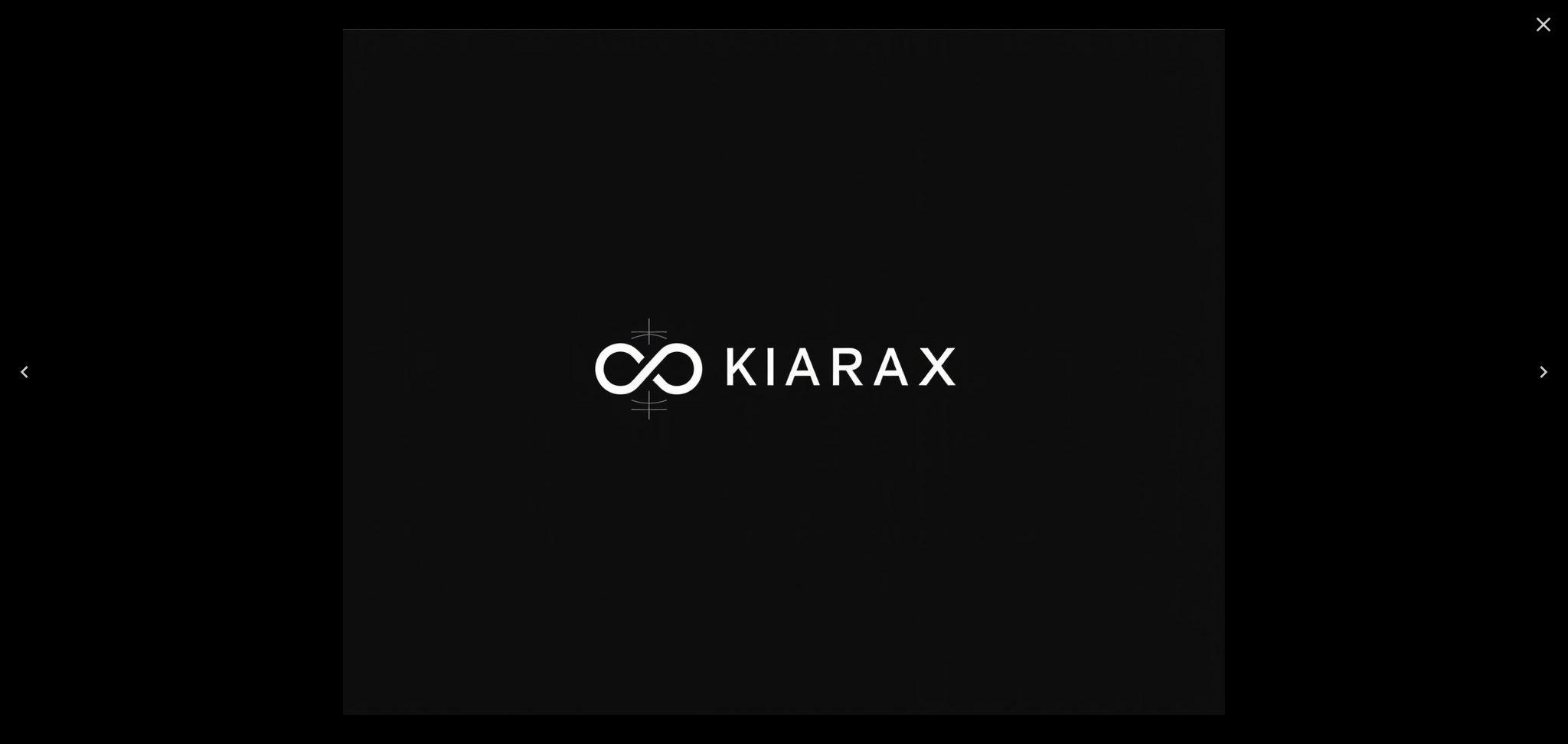 click 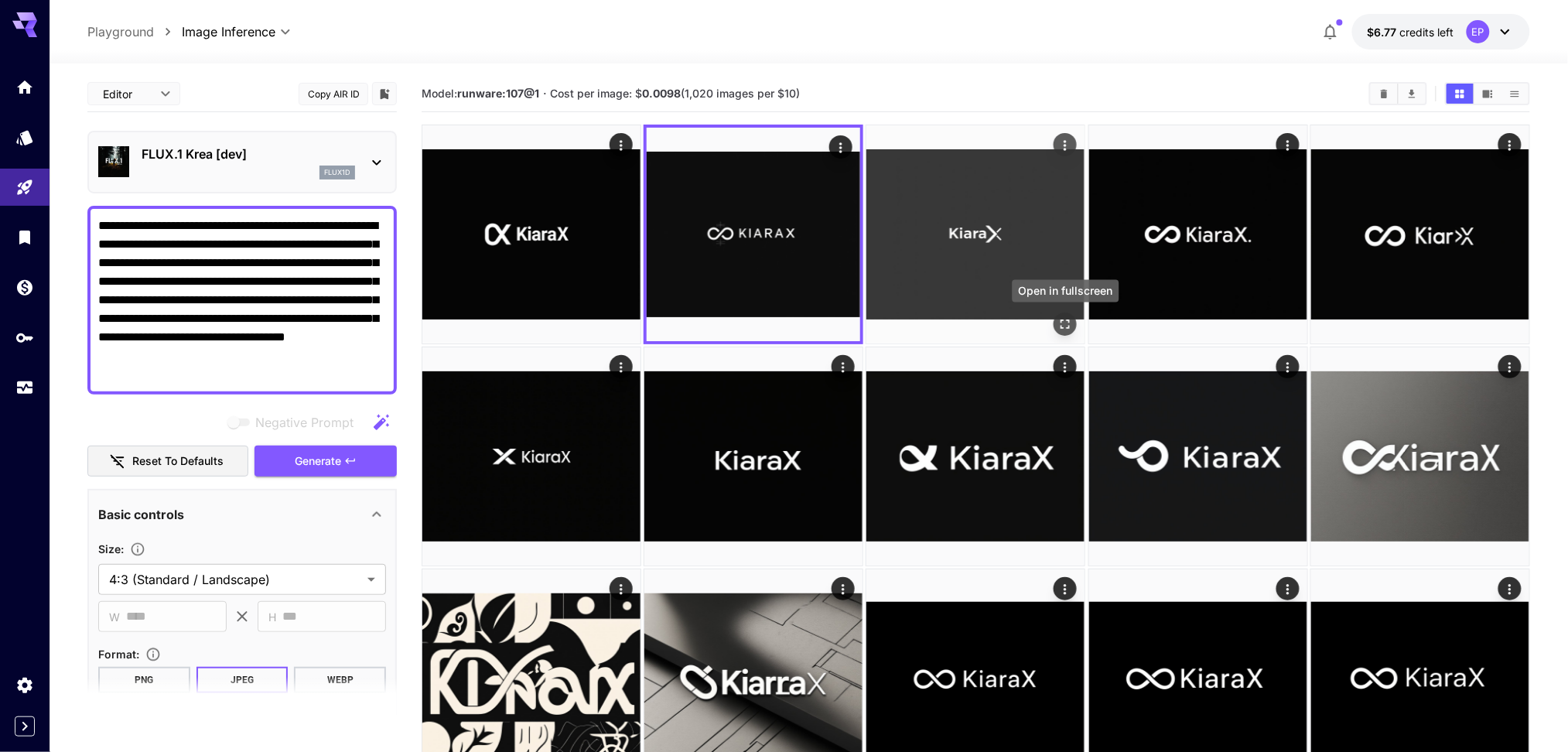 click 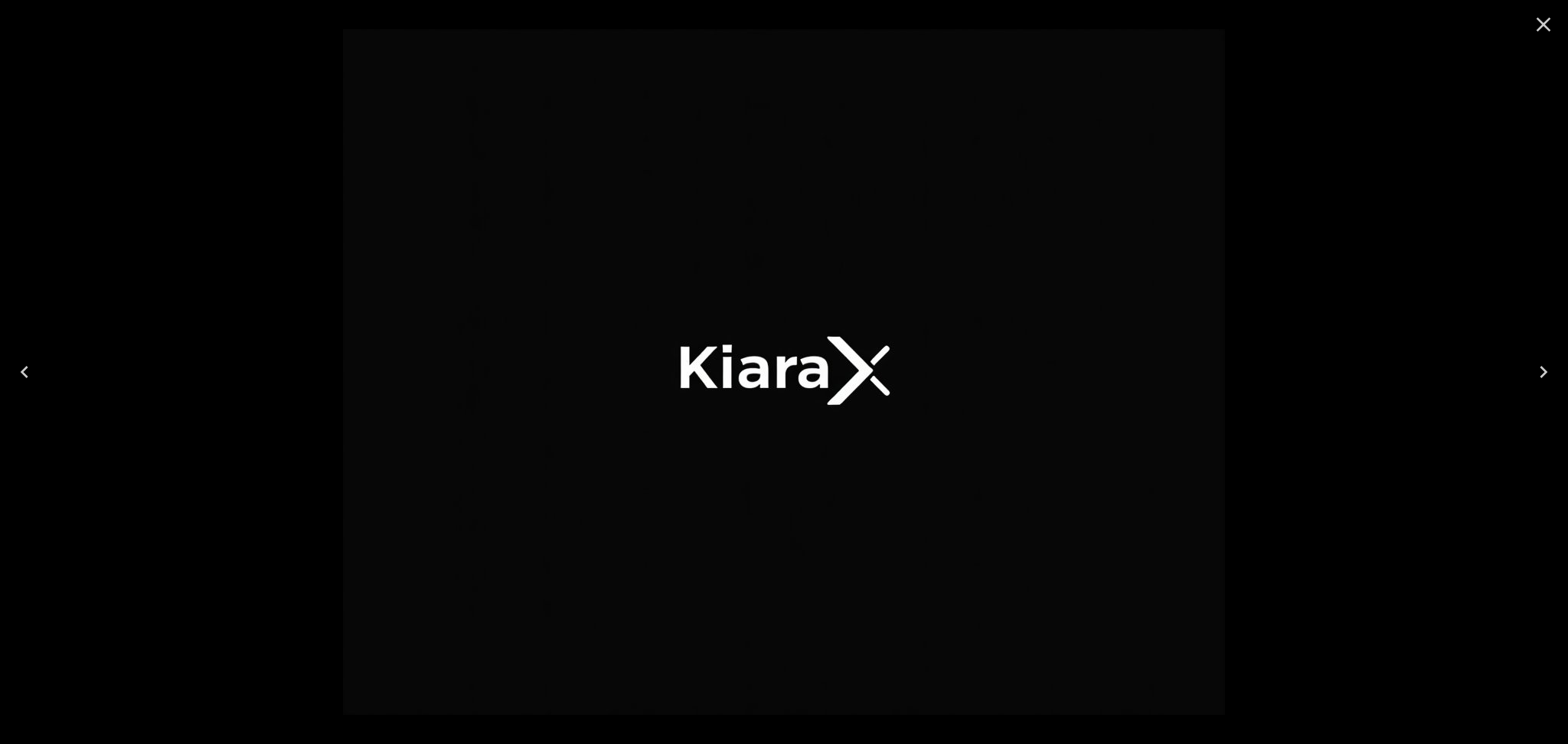 click 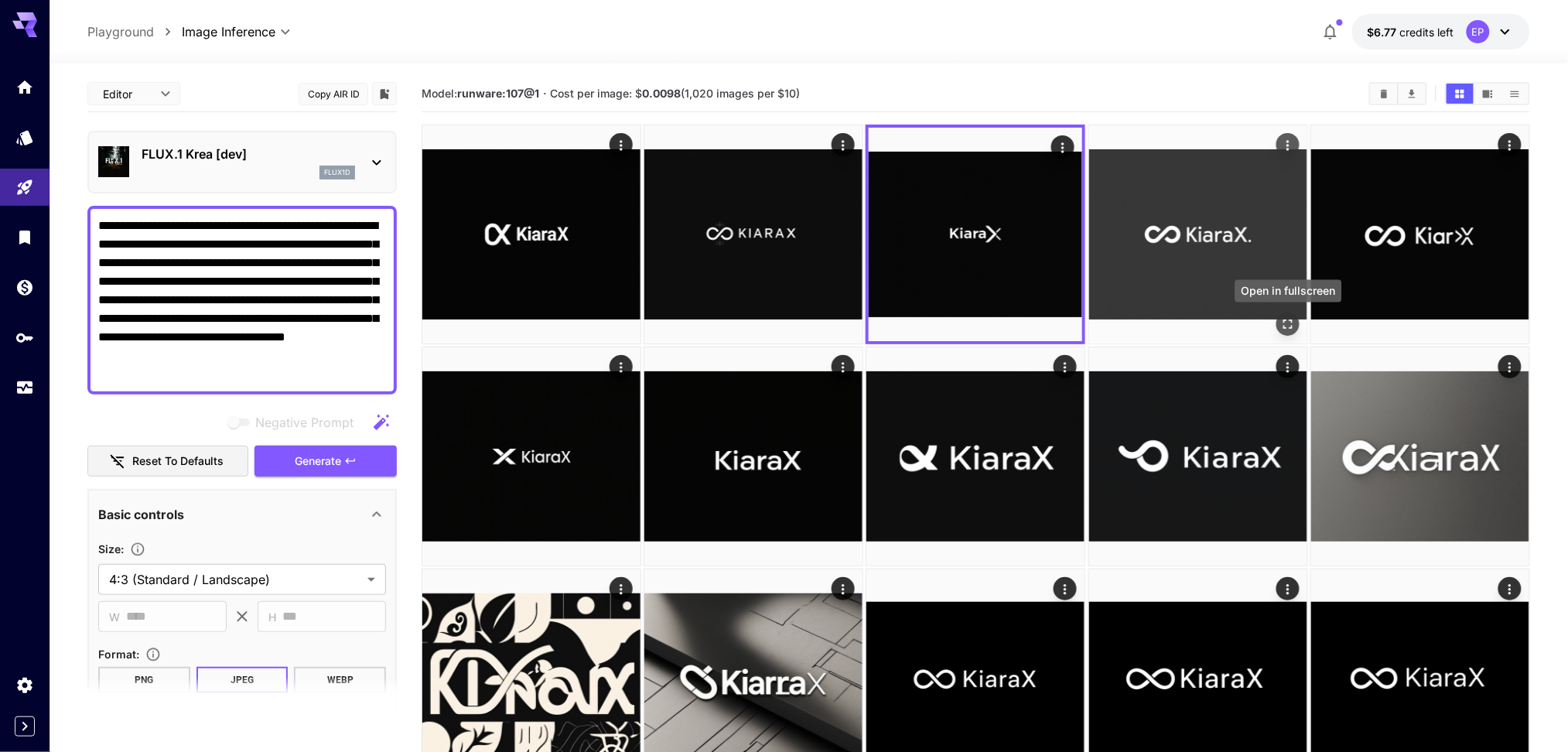 click 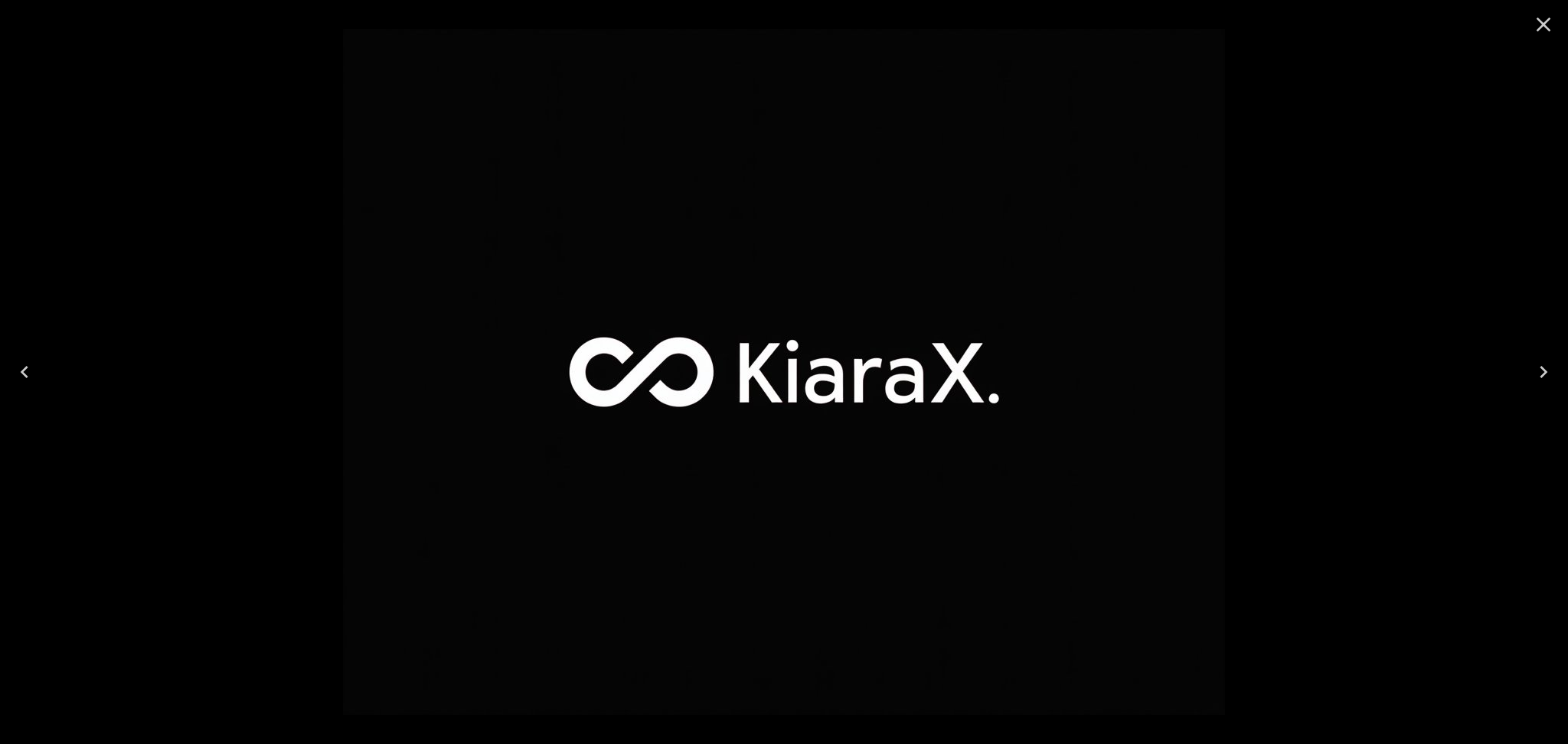 click 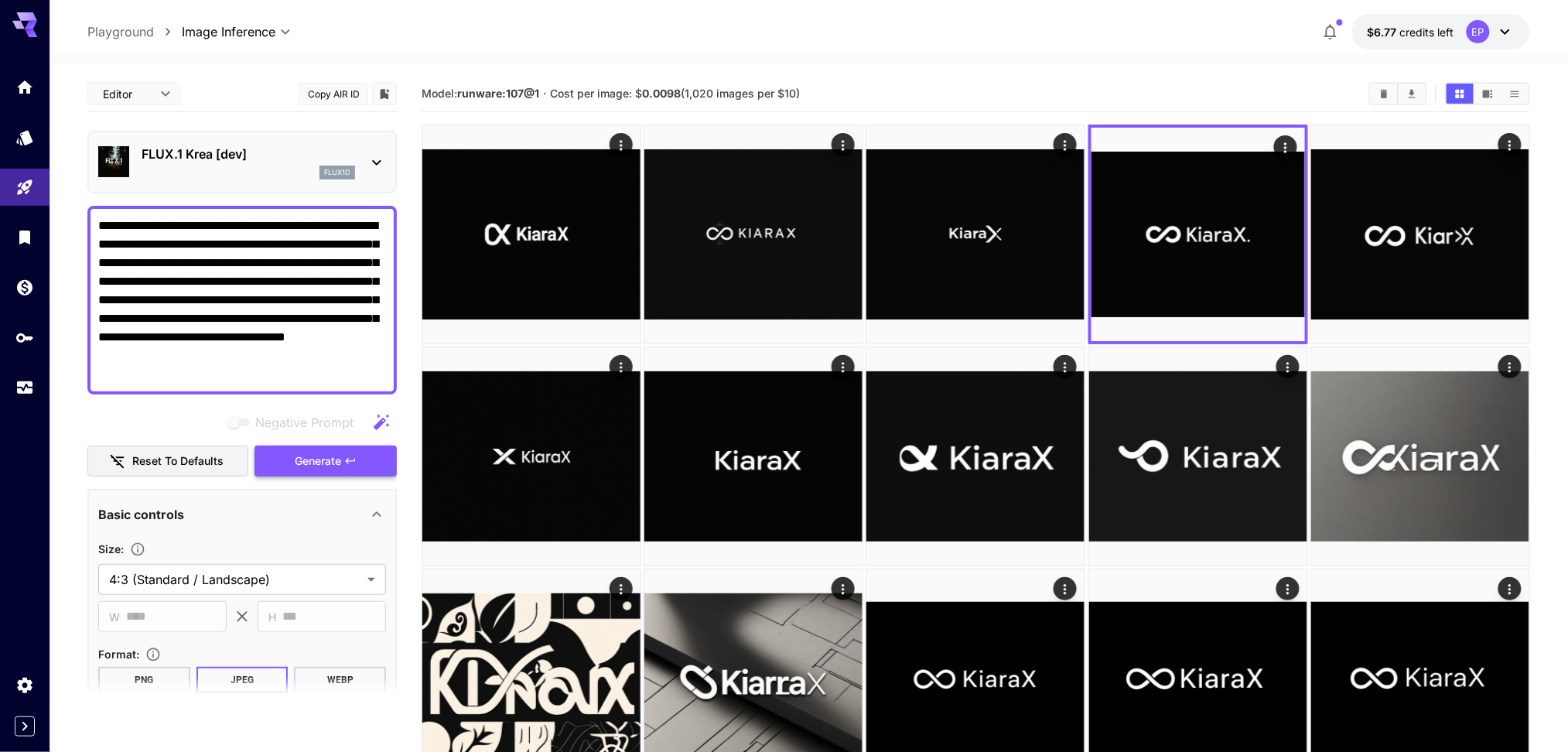 click on "Generate" at bounding box center (318, 461) 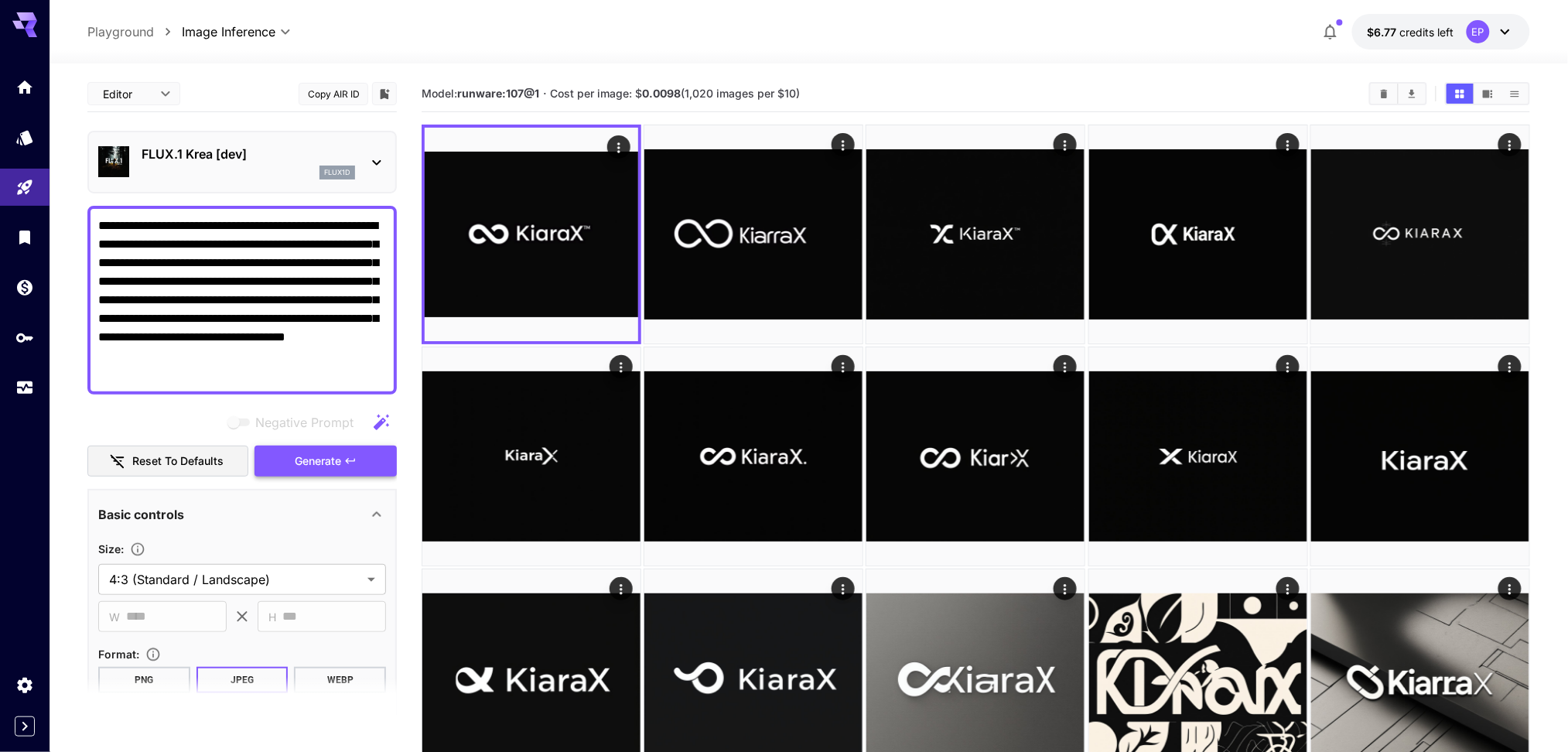 click 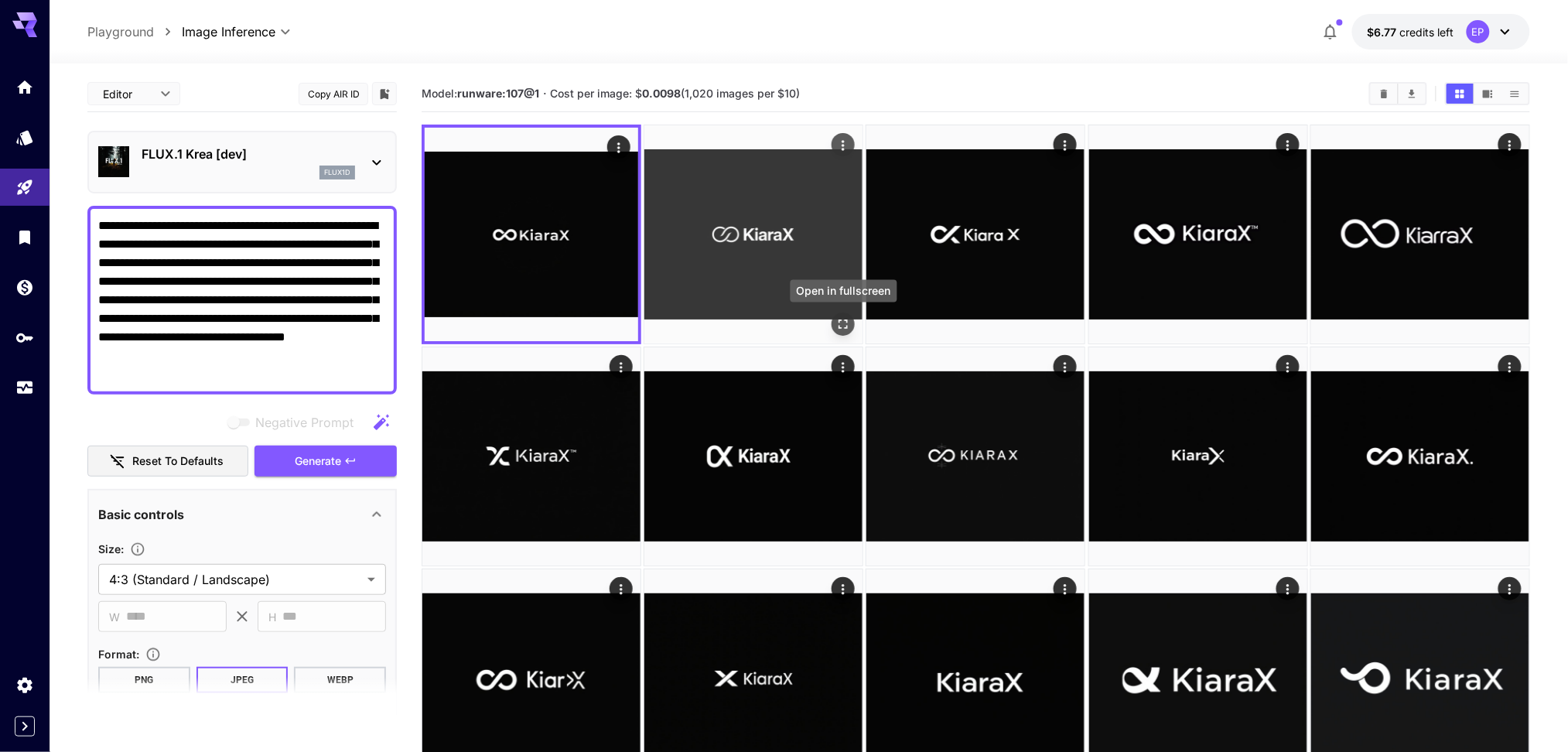 click 